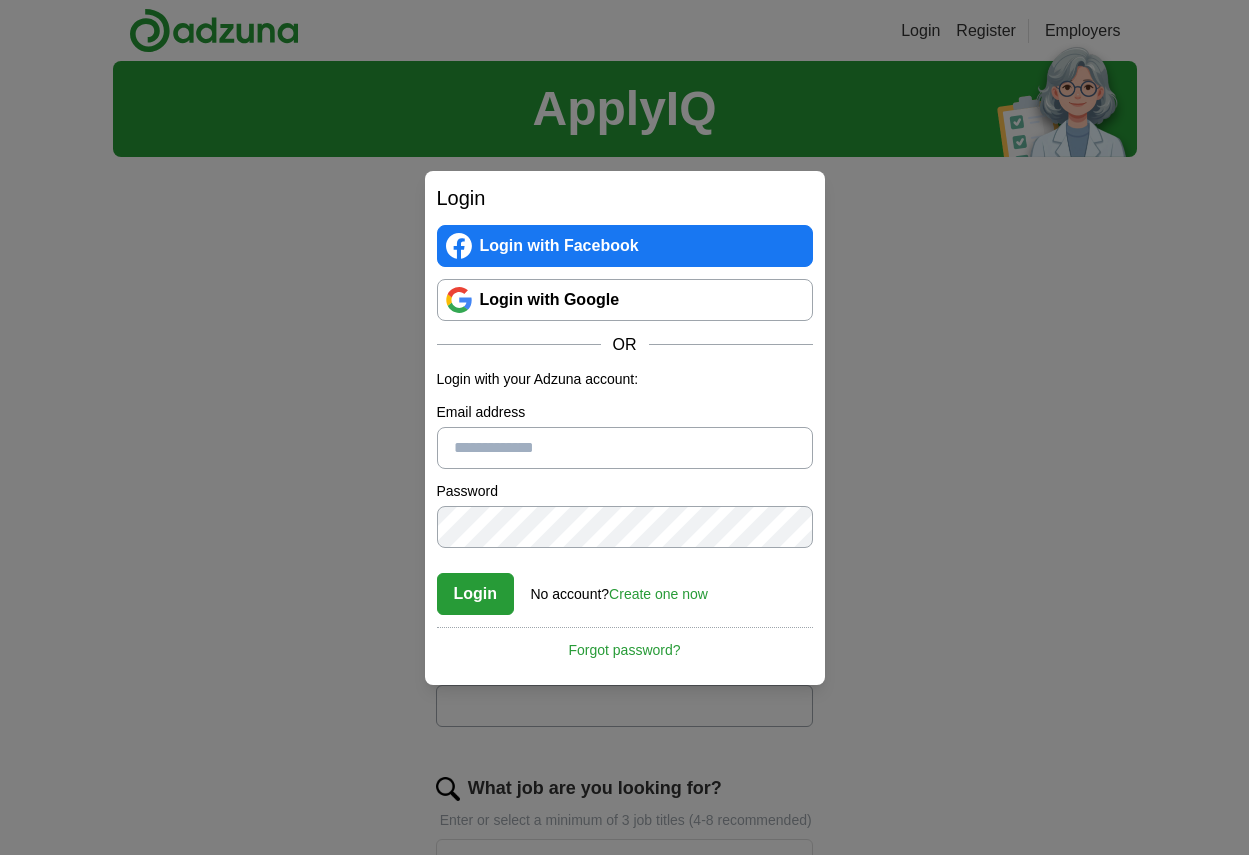 scroll, scrollTop: 0, scrollLeft: 0, axis: both 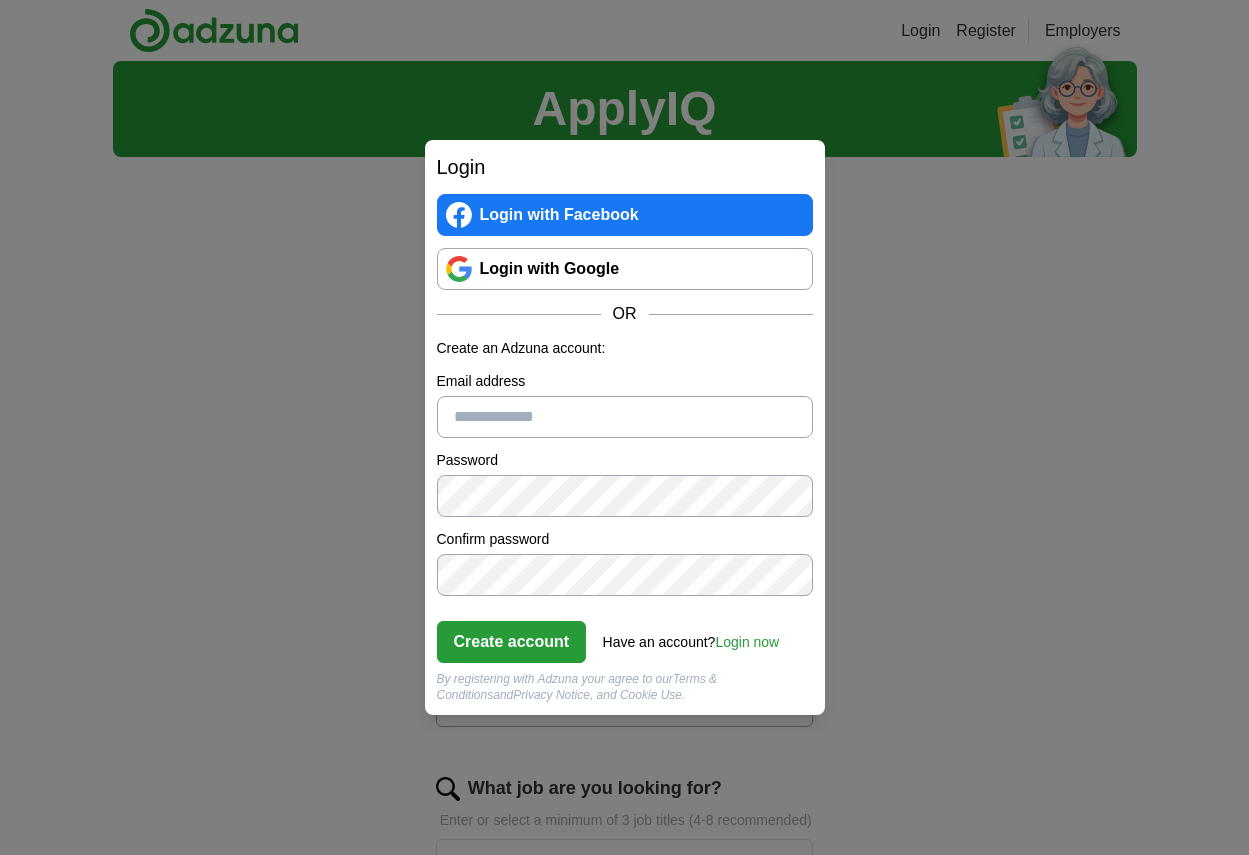 click on "Email address" at bounding box center (625, 417) 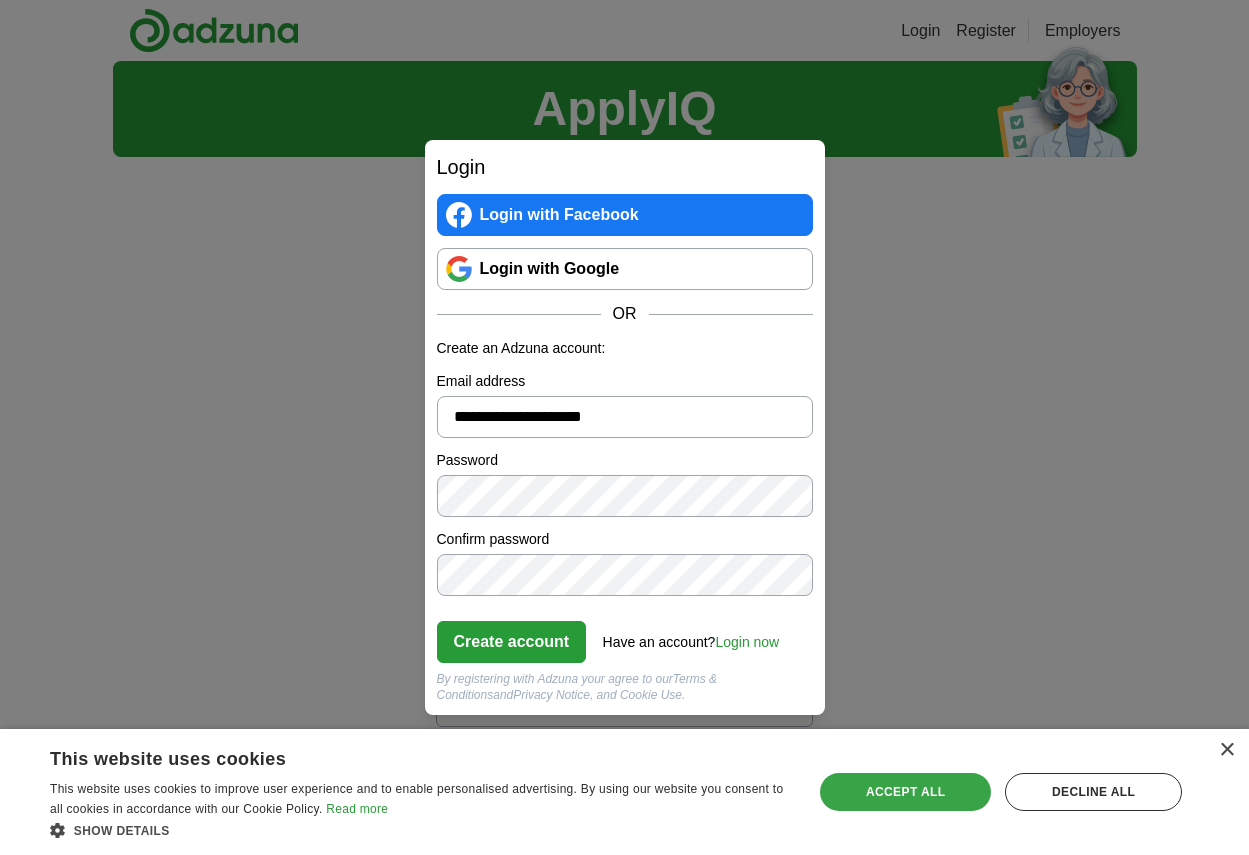 click on "Accept all" at bounding box center (905, 792) 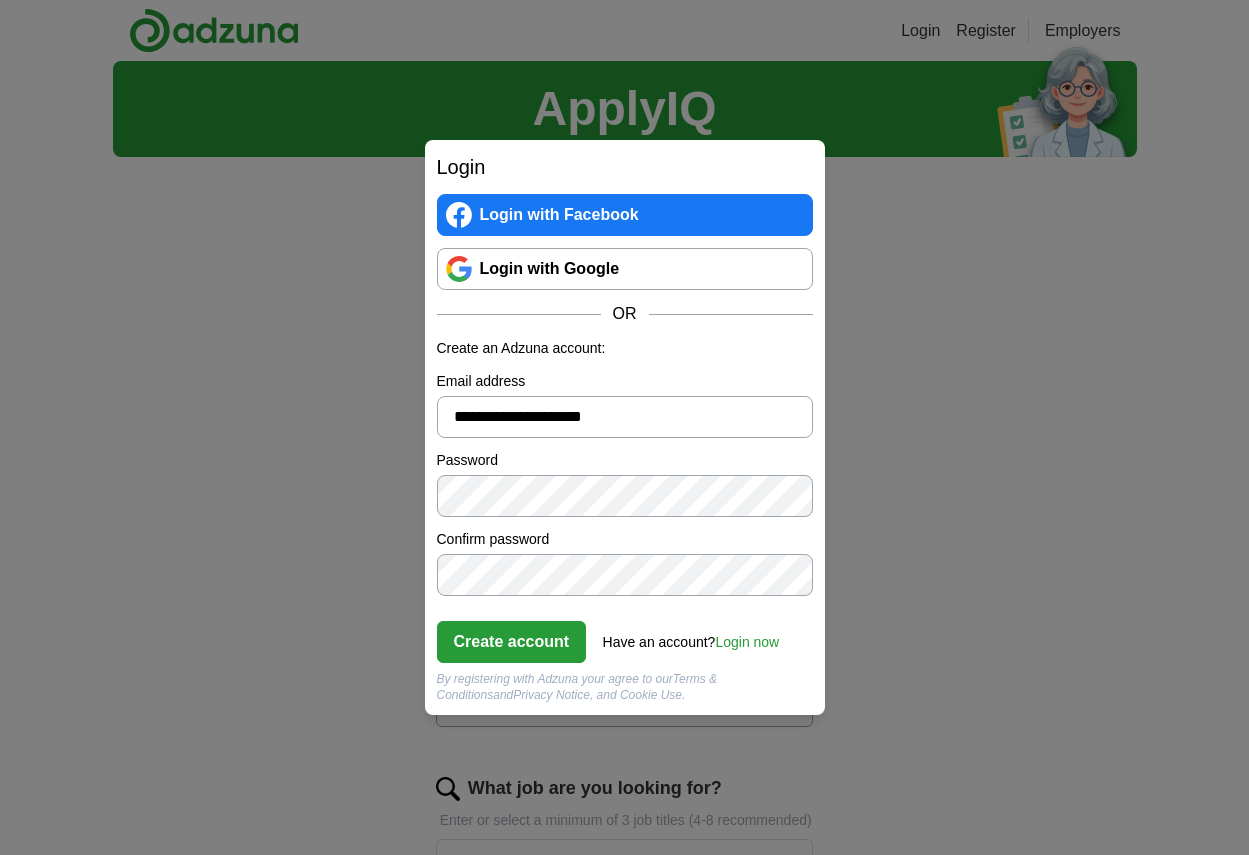 click on "Create account" at bounding box center [512, 642] 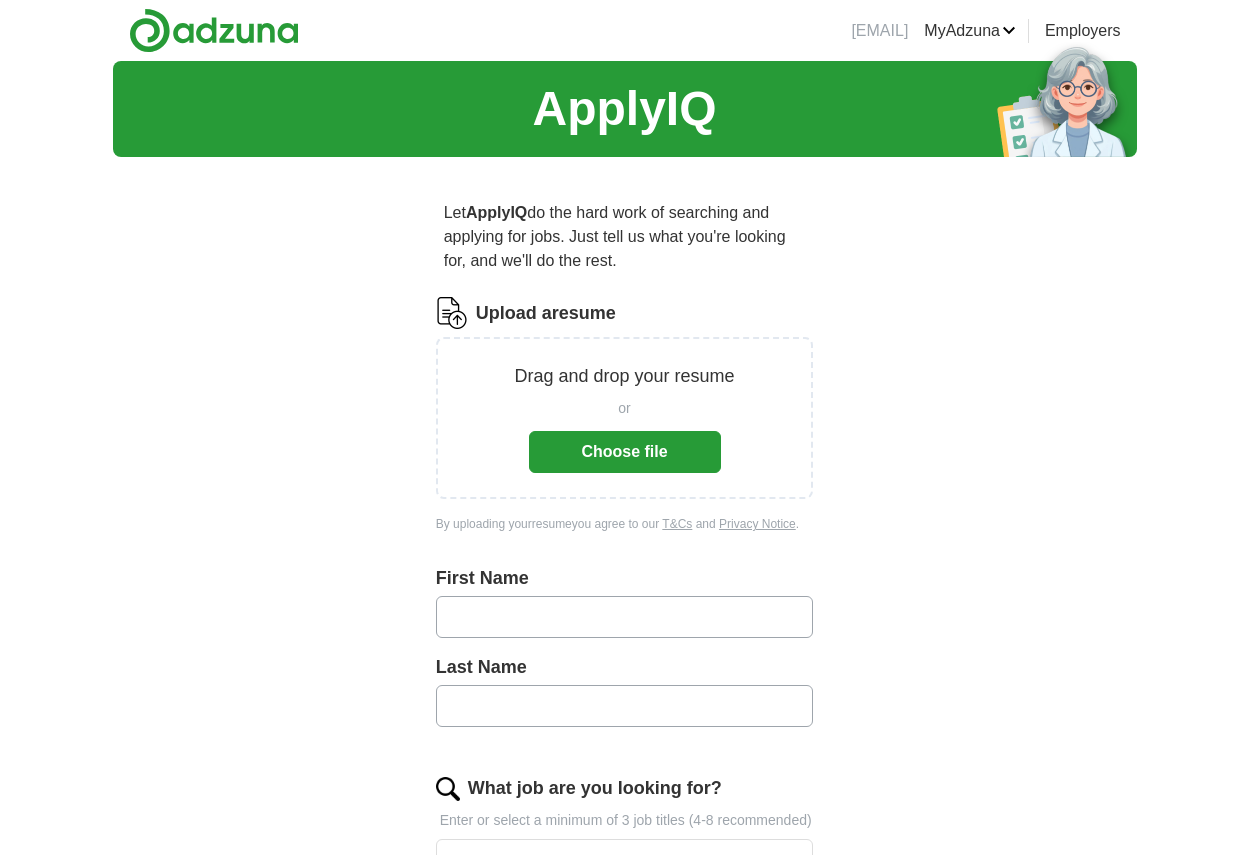 scroll, scrollTop: 0, scrollLeft: 0, axis: both 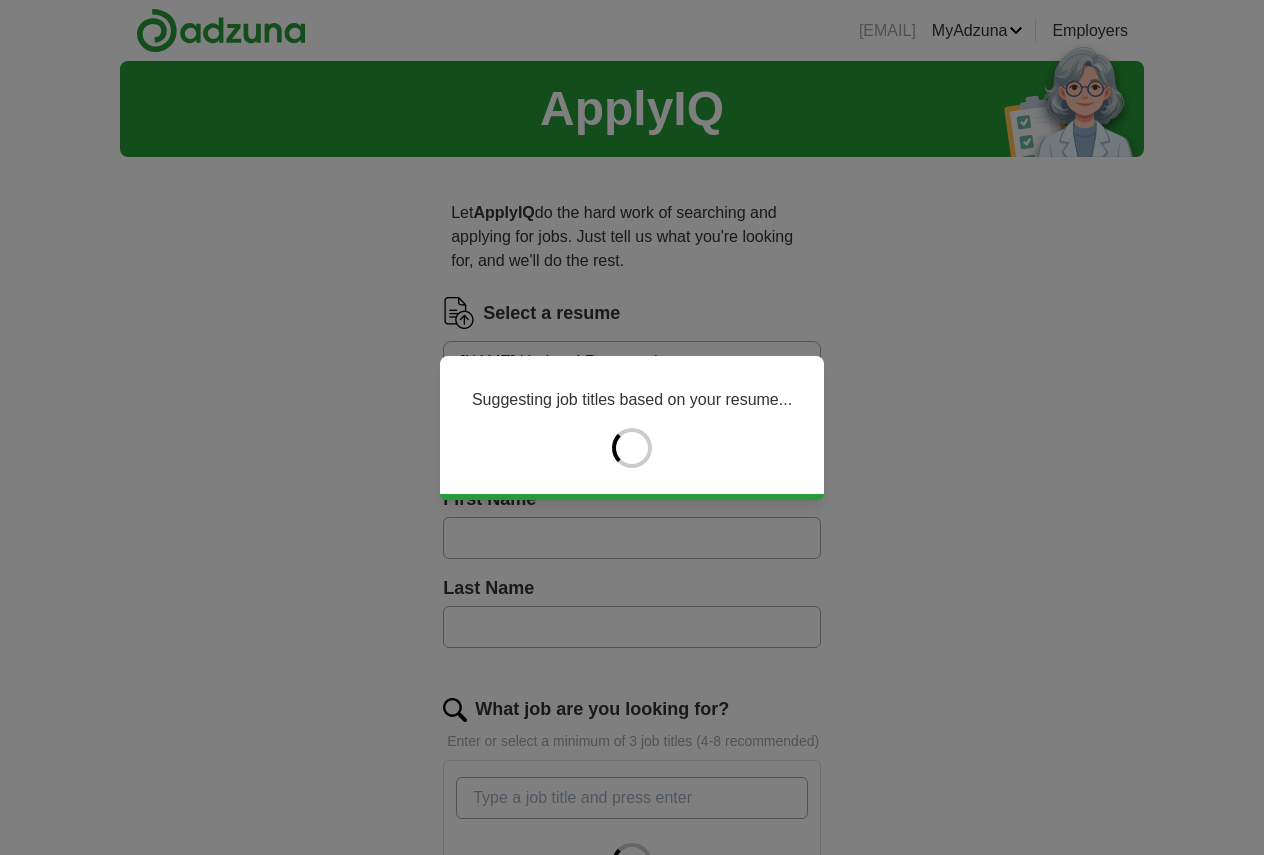 type on "***" 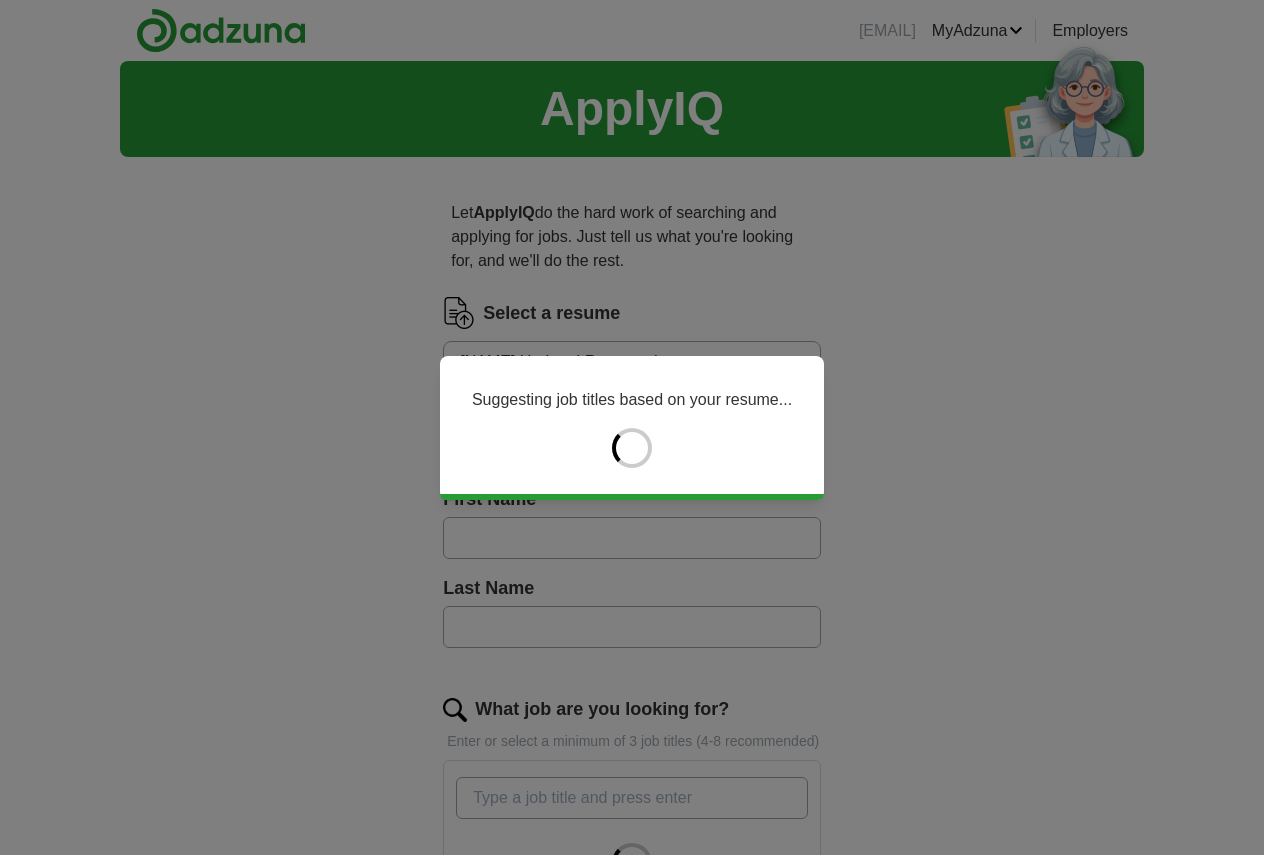 type on "******" 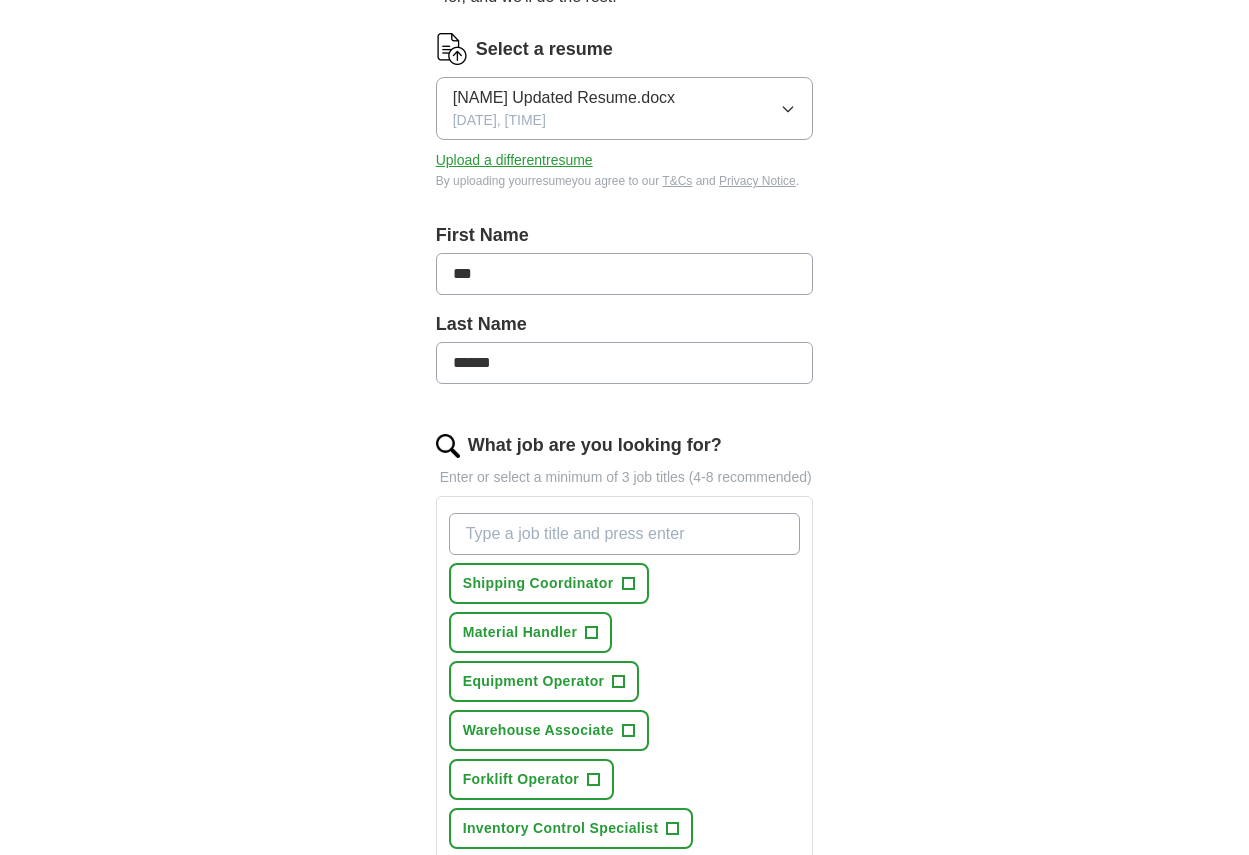 scroll, scrollTop: 300, scrollLeft: 0, axis: vertical 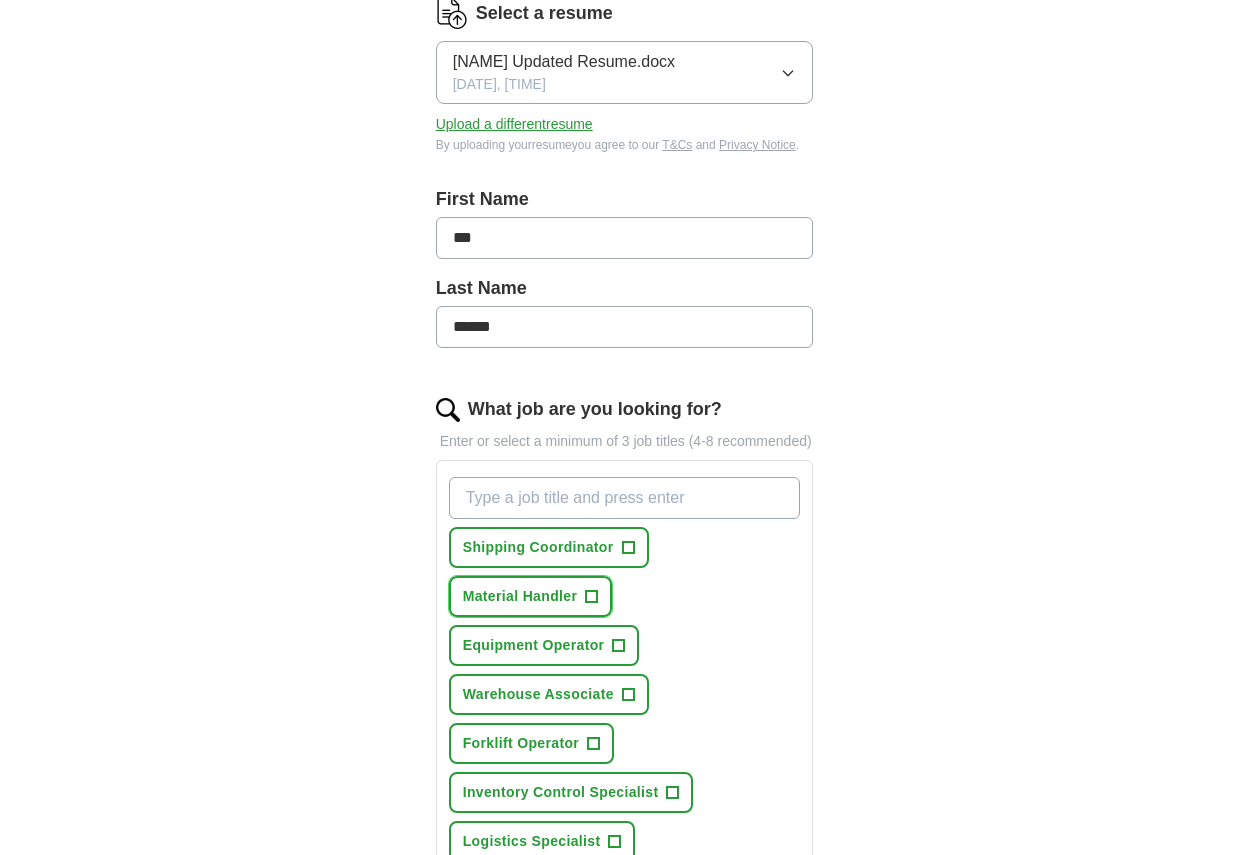 click on "+" at bounding box center (592, 597) 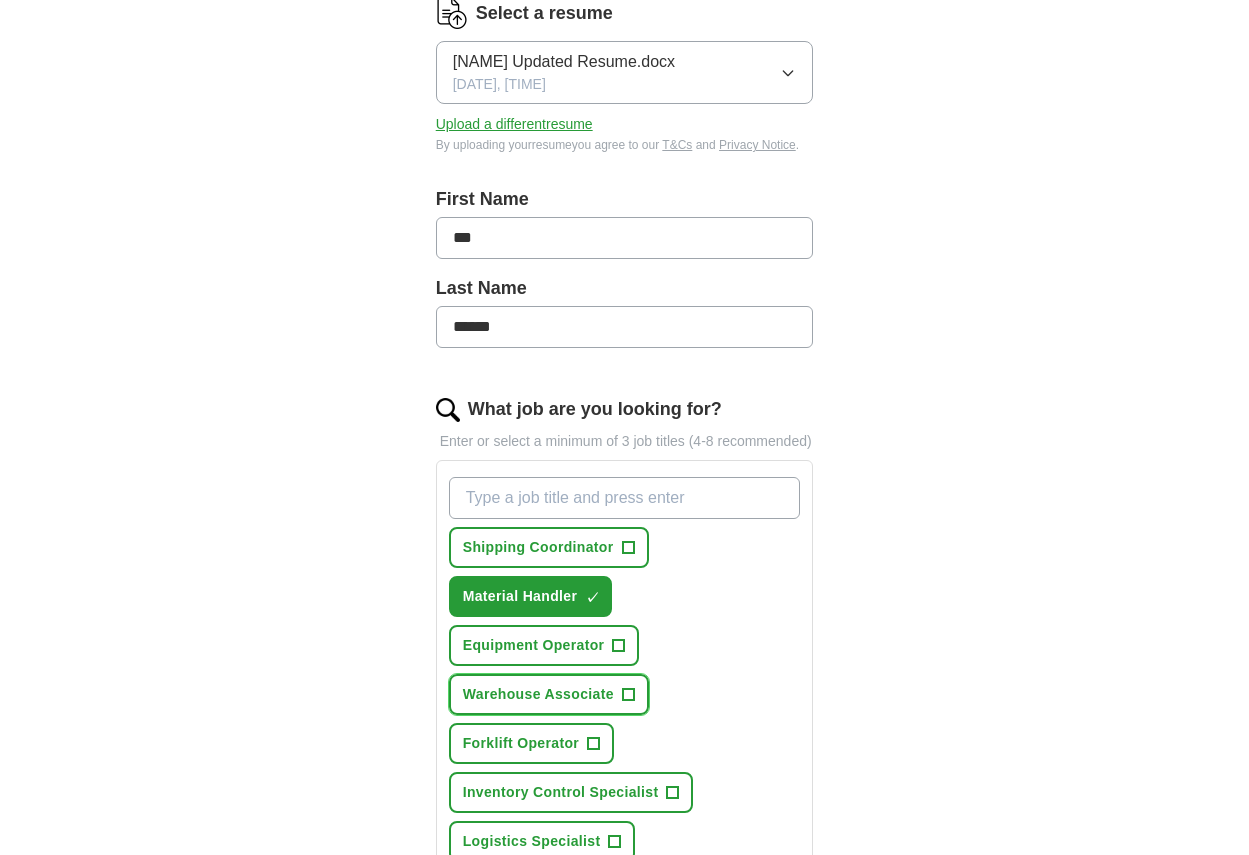 click on "+" at bounding box center (628, 695) 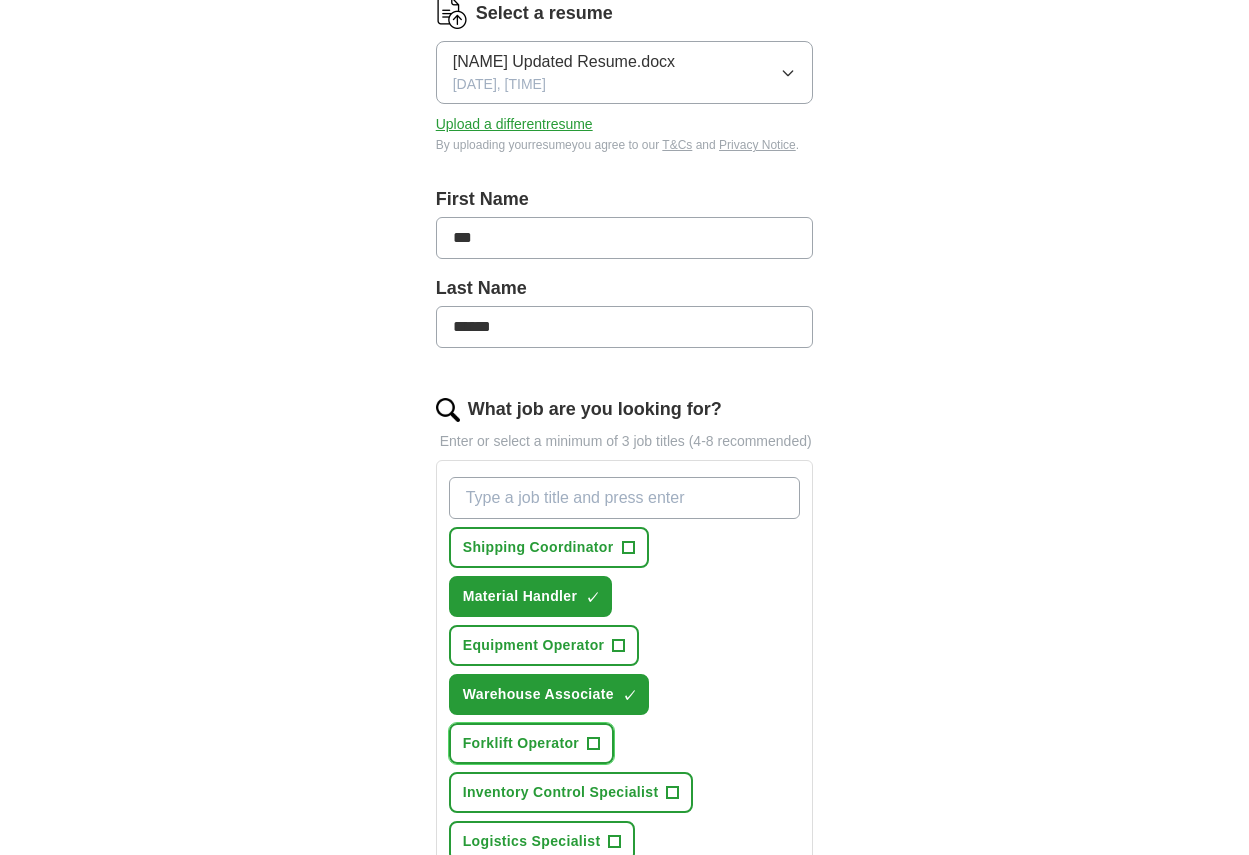 click on "+" at bounding box center (594, 744) 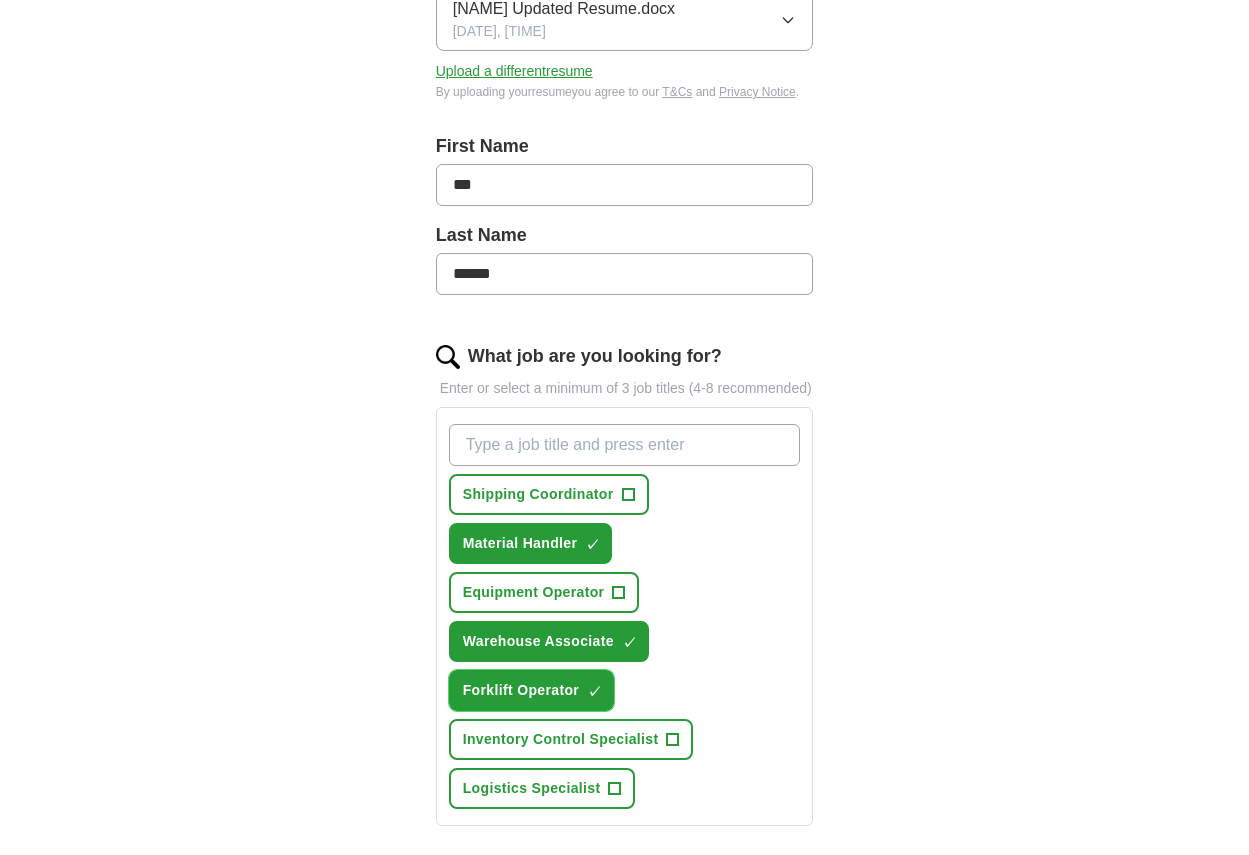 scroll, scrollTop: 400, scrollLeft: 0, axis: vertical 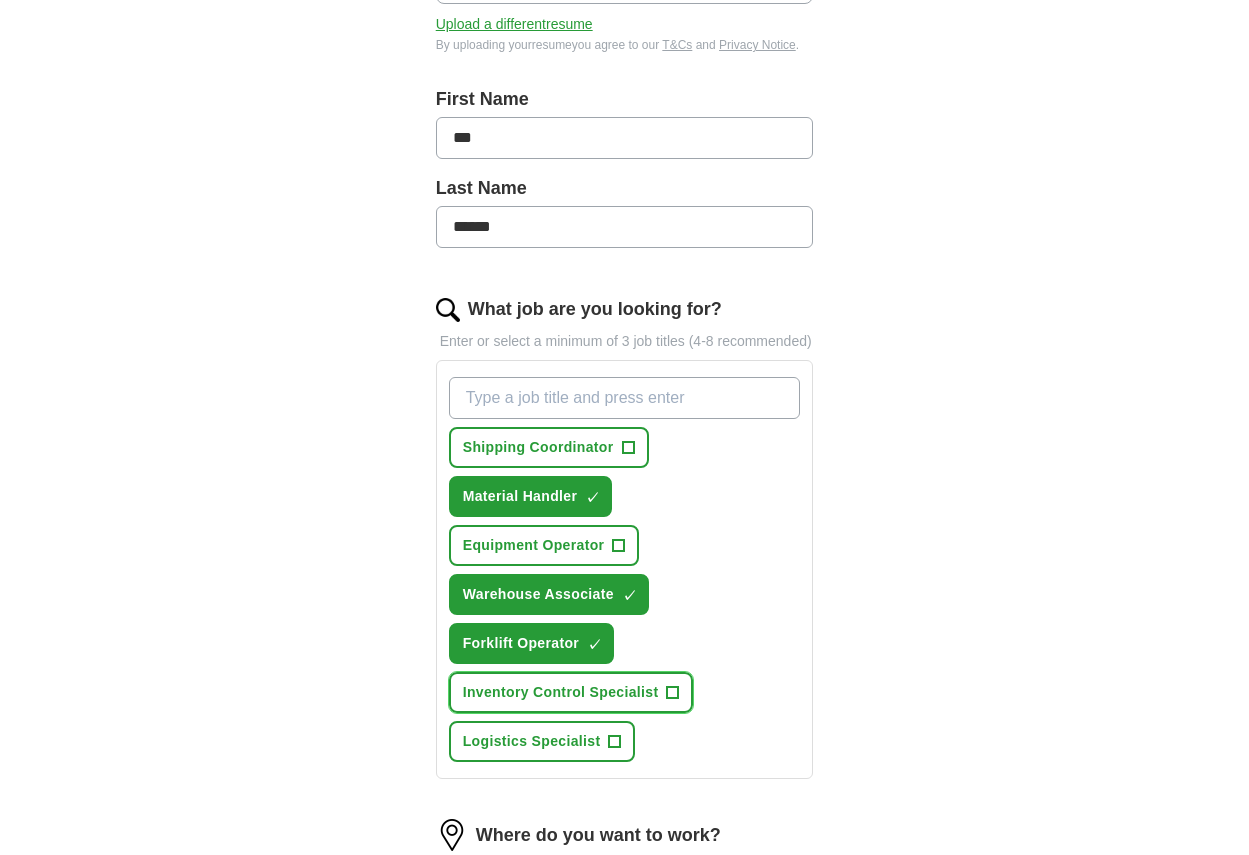 click on "+" at bounding box center (673, 693) 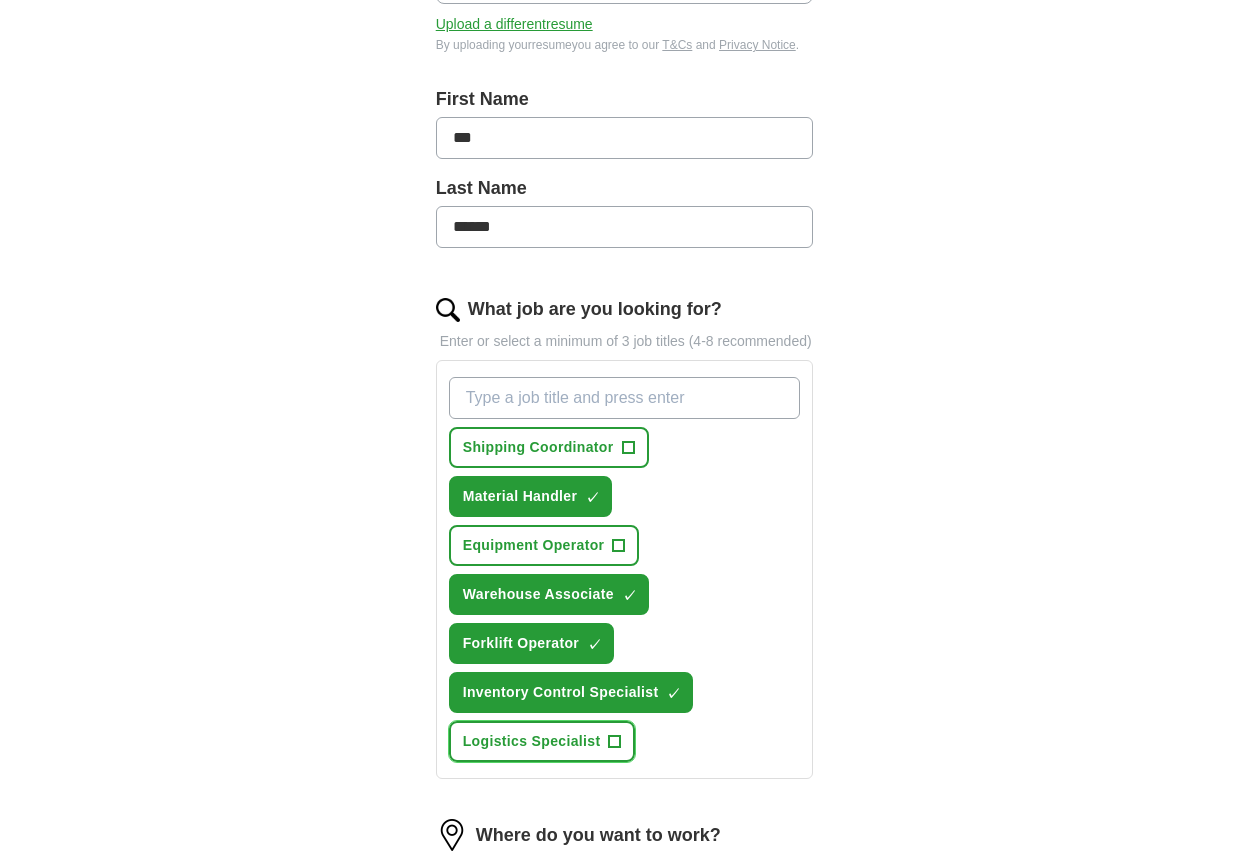 click on "+" at bounding box center [615, 742] 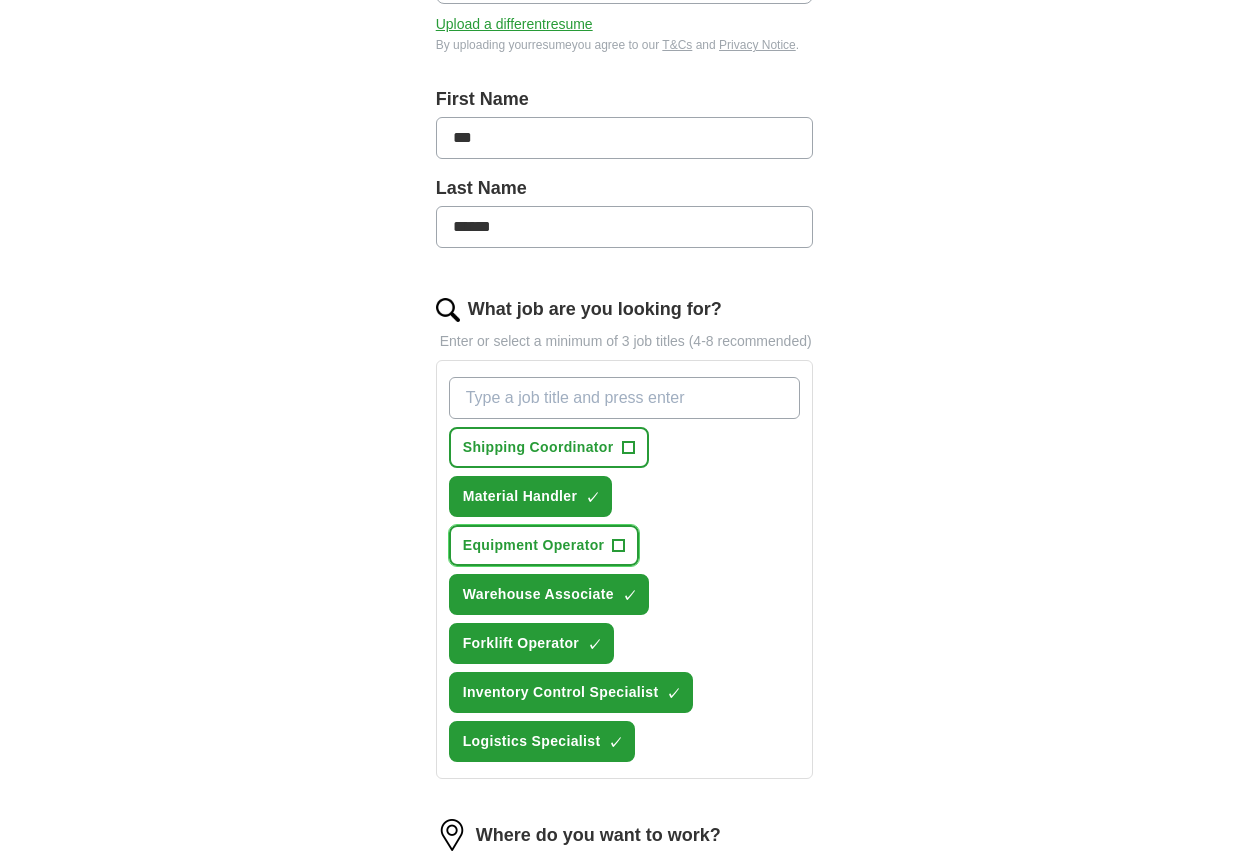 click on "+" at bounding box center [619, 546] 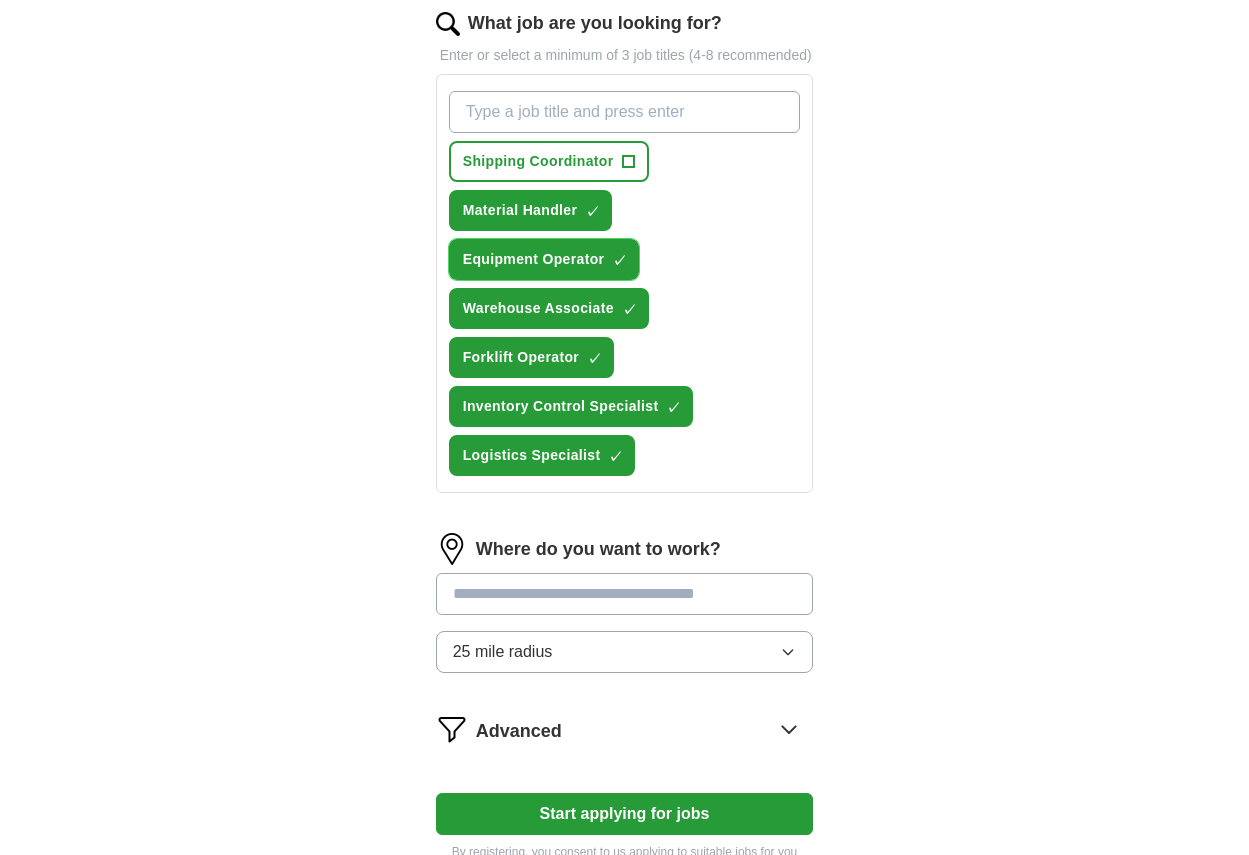 scroll, scrollTop: 800, scrollLeft: 0, axis: vertical 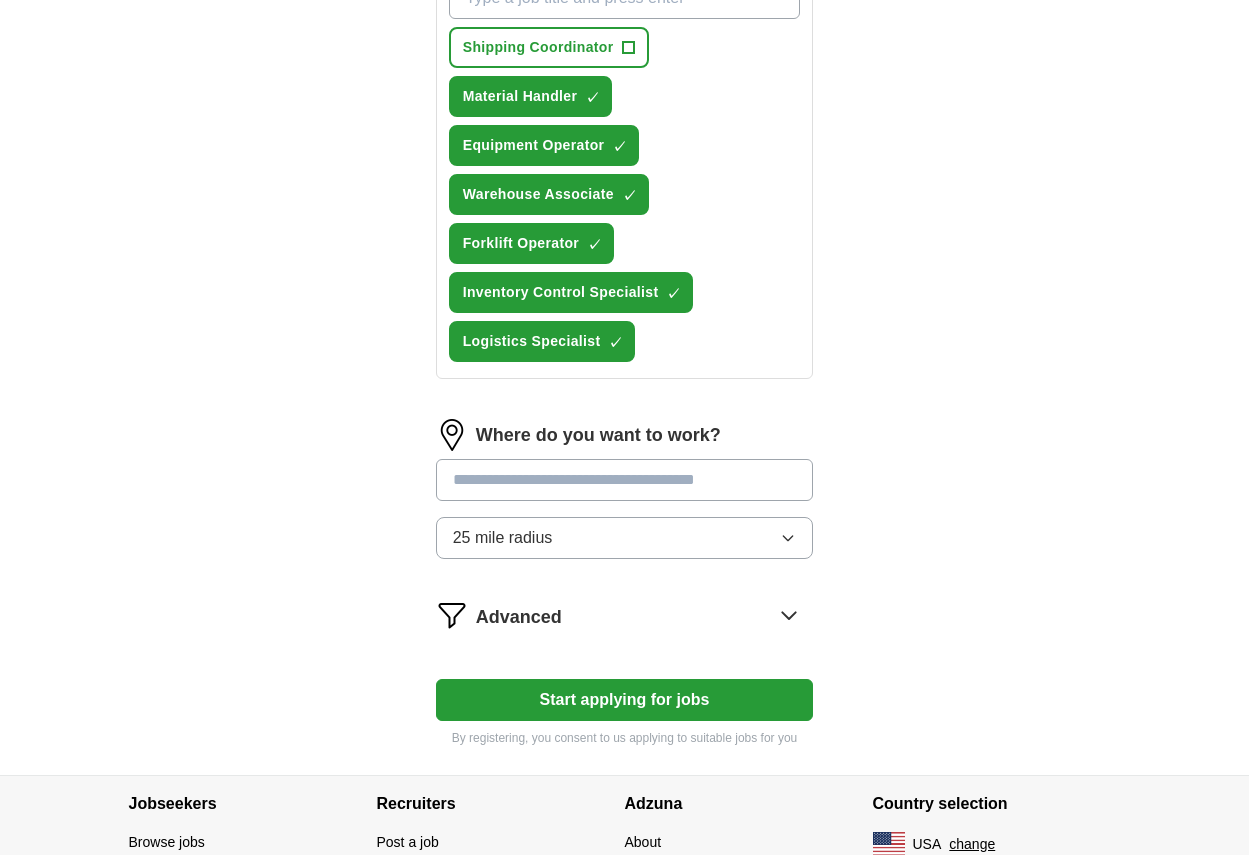 click at bounding box center (625, 480) 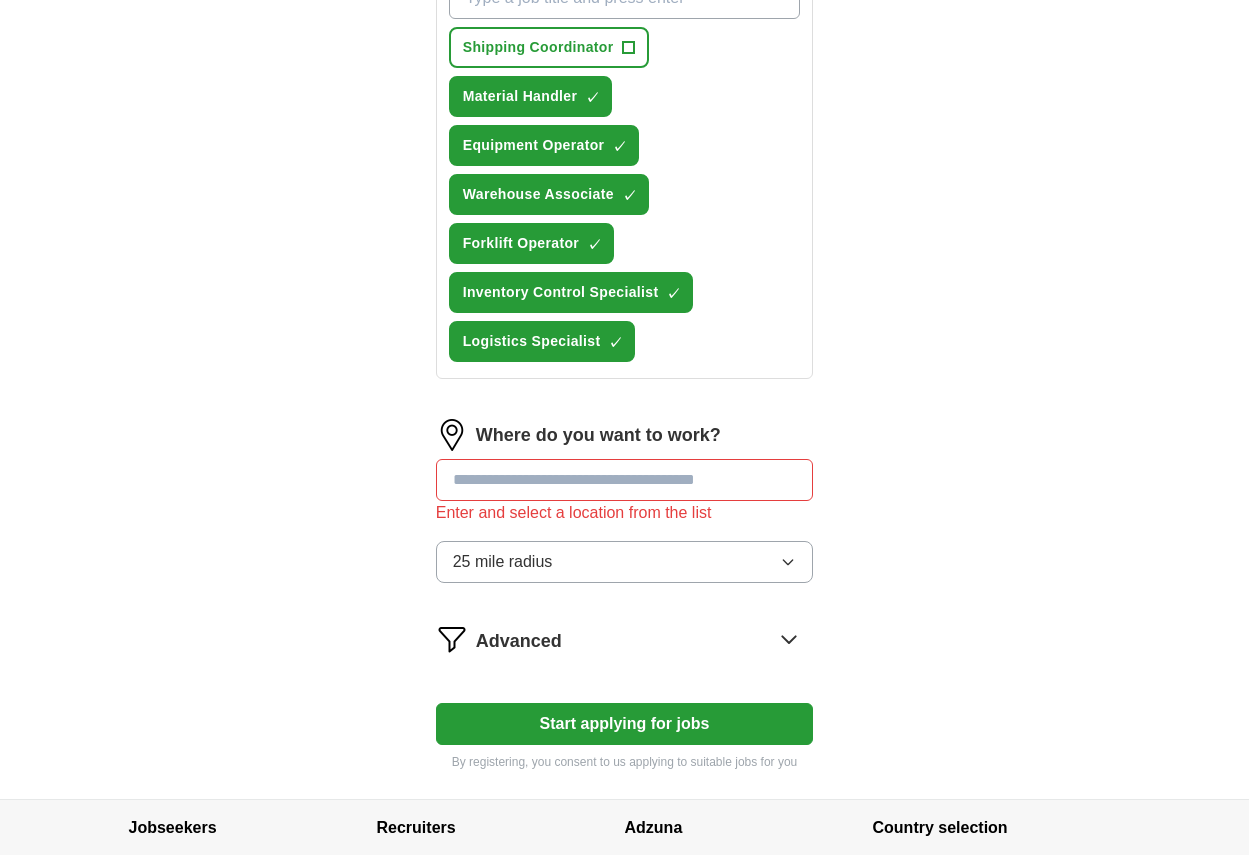 click at bounding box center (625, 480) 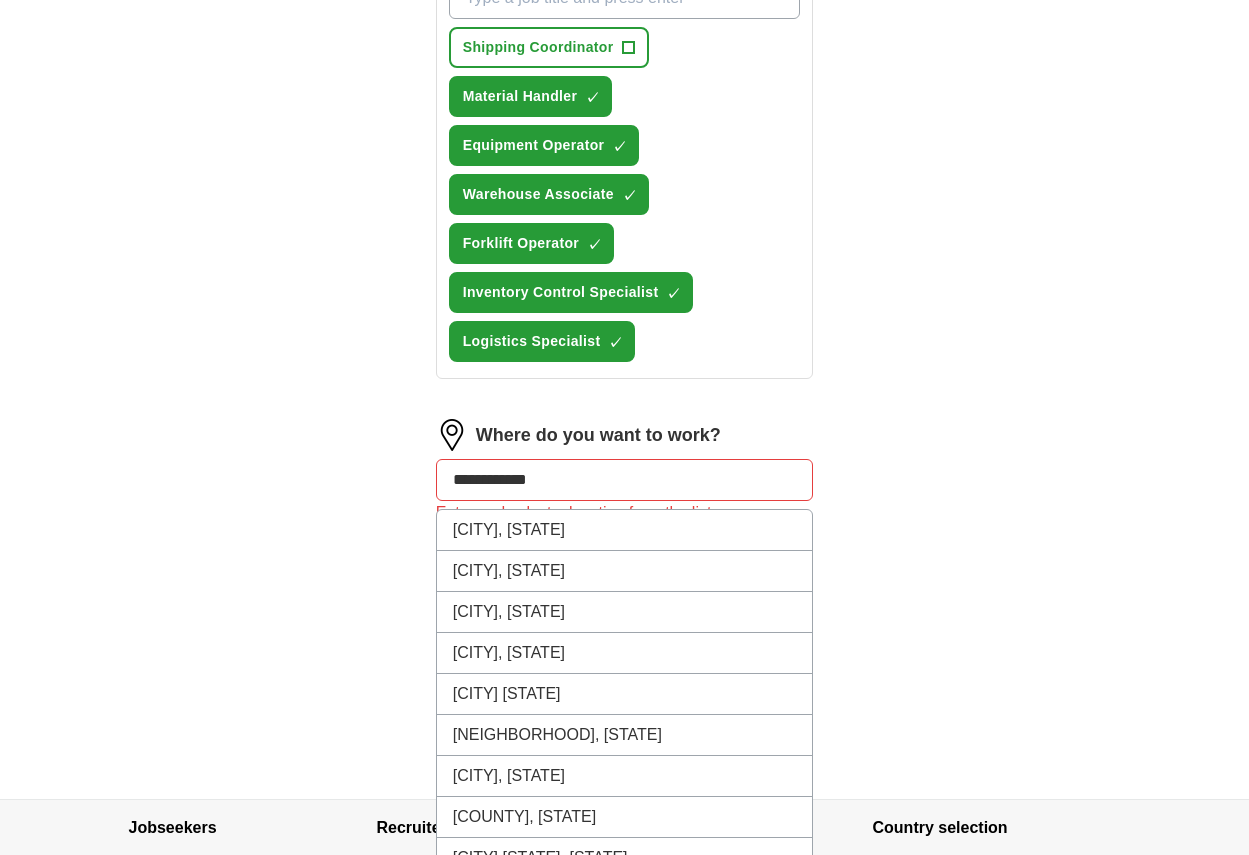 type on "**********" 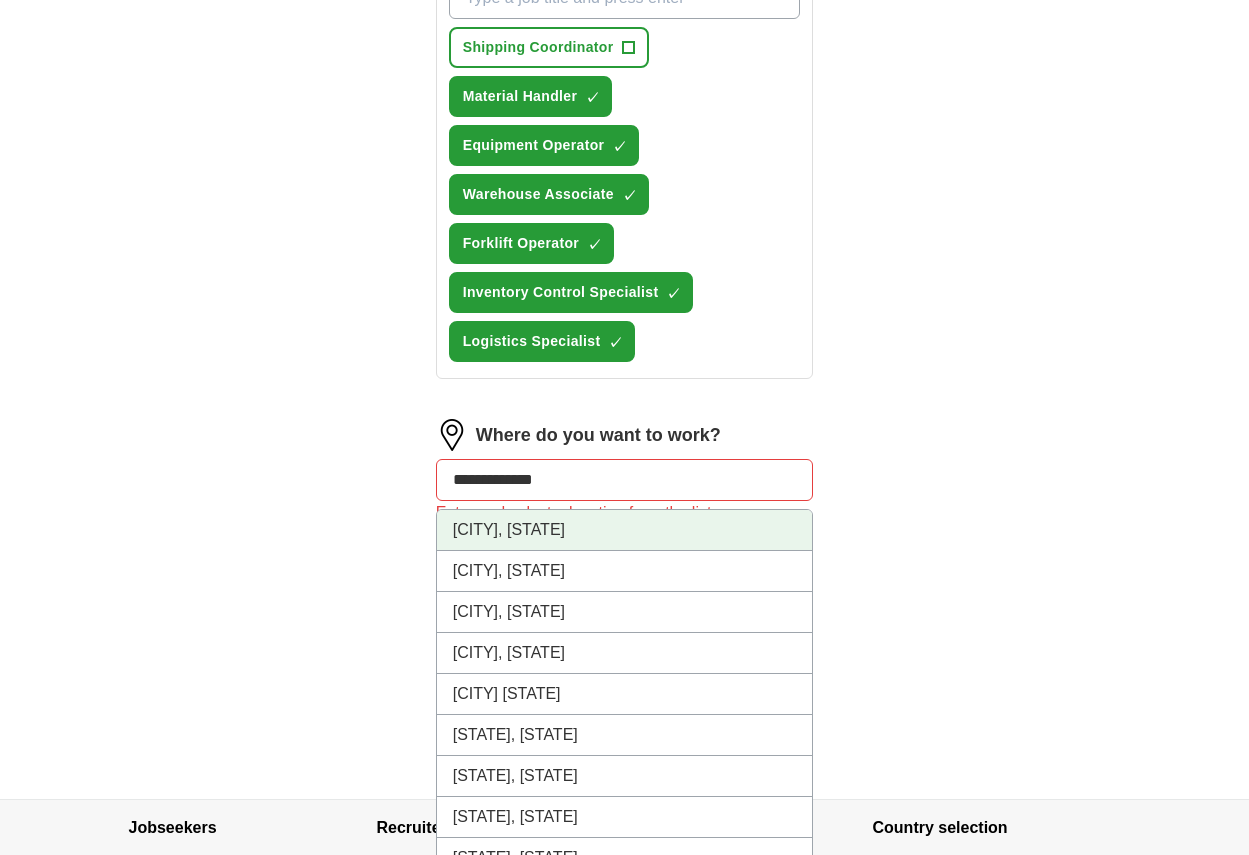 click on "Livermore, CA" at bounding box center (625, 530) 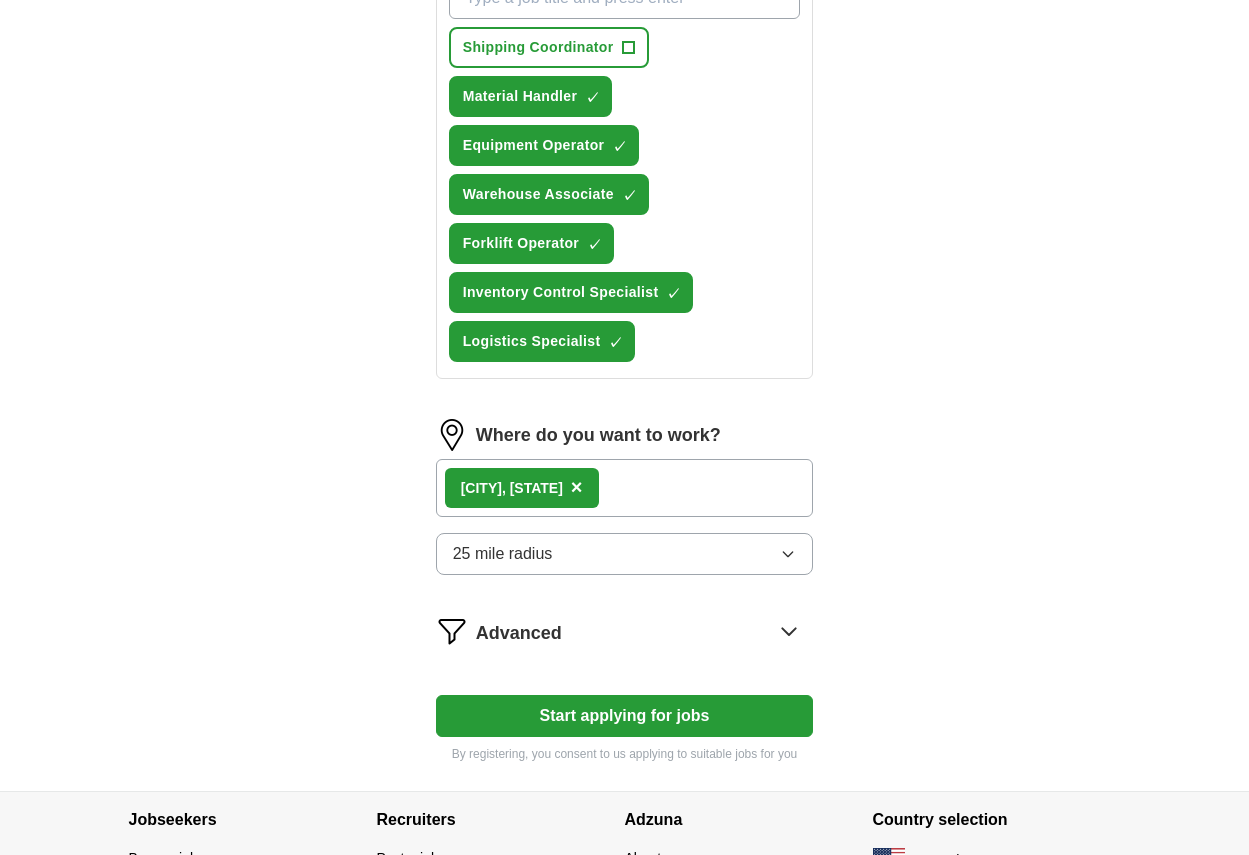 click 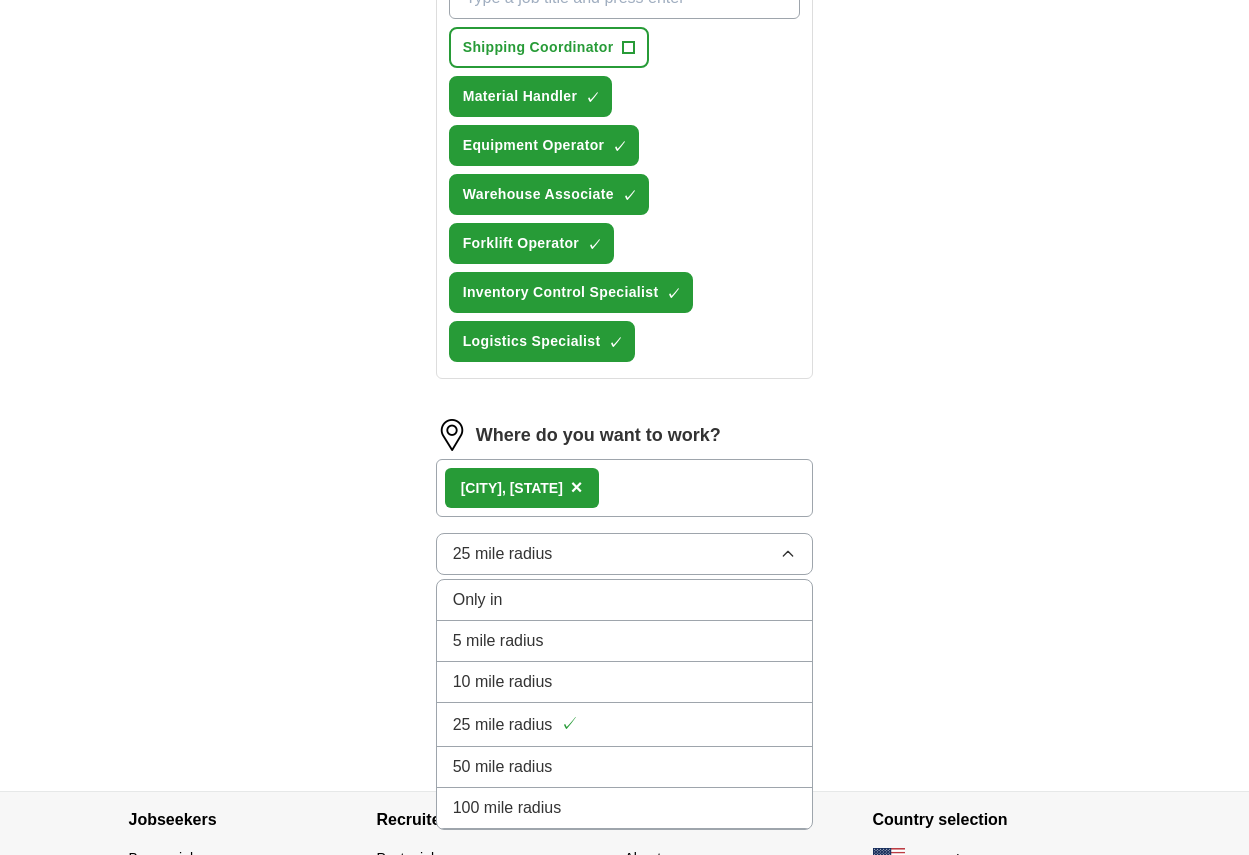 click on "10 mile radius" at bounding box center (625, 682) 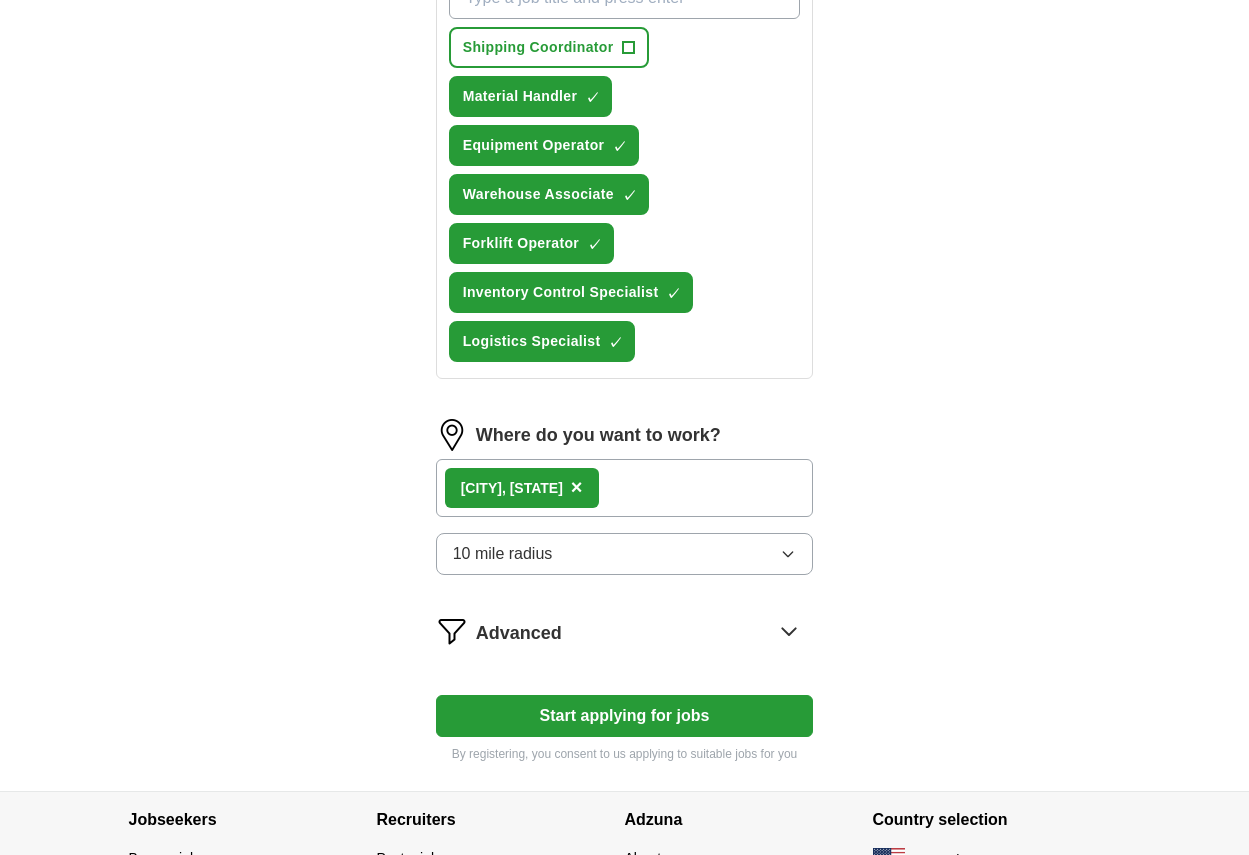 click on "Start applying for jobs" at bounding box center (625, 716) 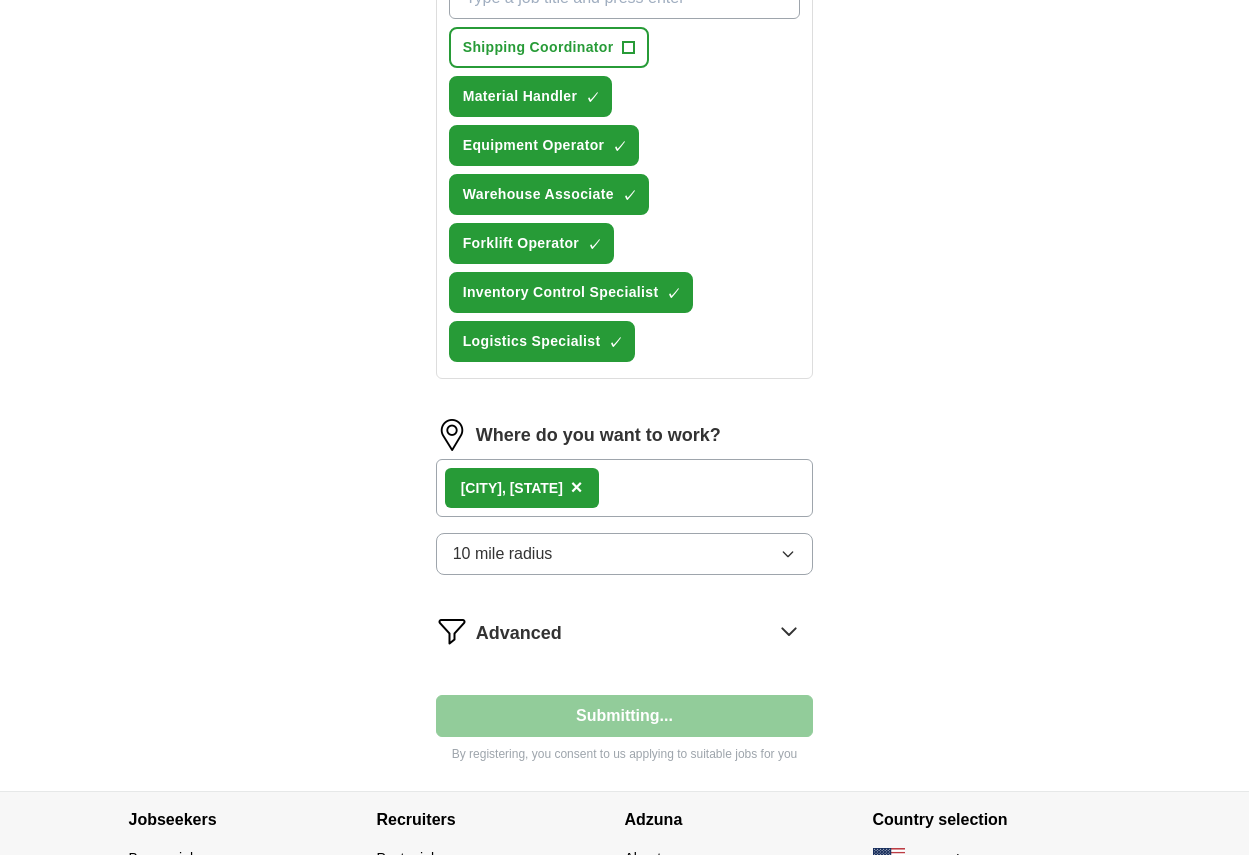 select on "**" 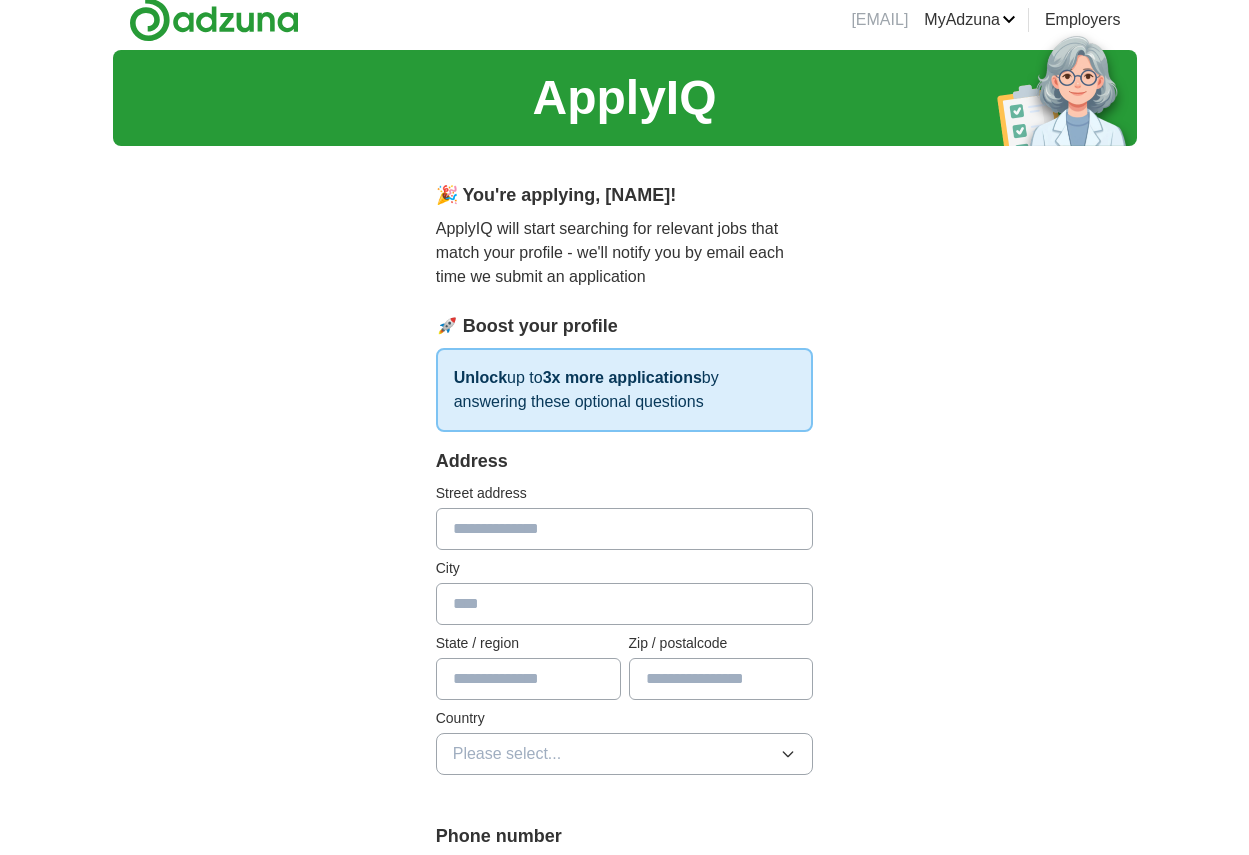 scroll, scrollTop: 0, scrollLeft: 0, axis: both 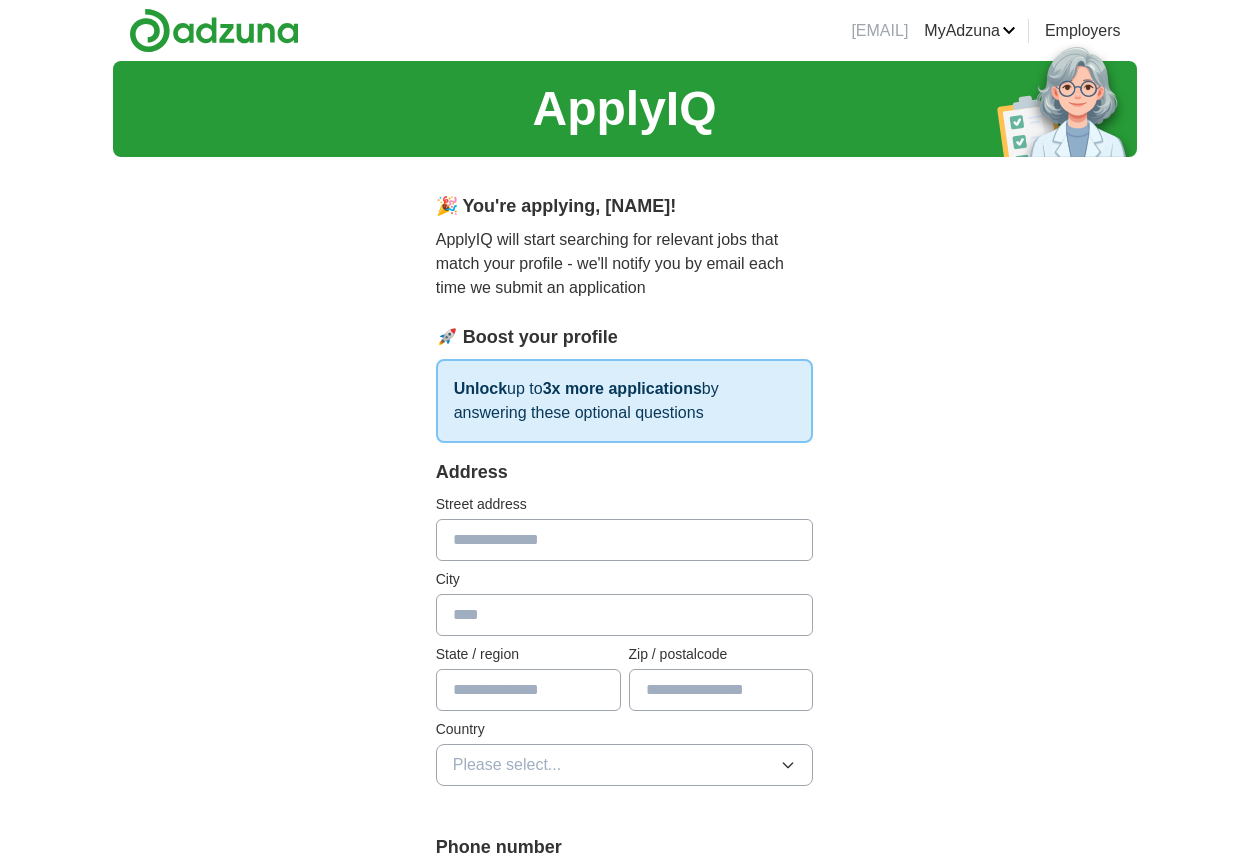 click at bounding box center [625, 540] 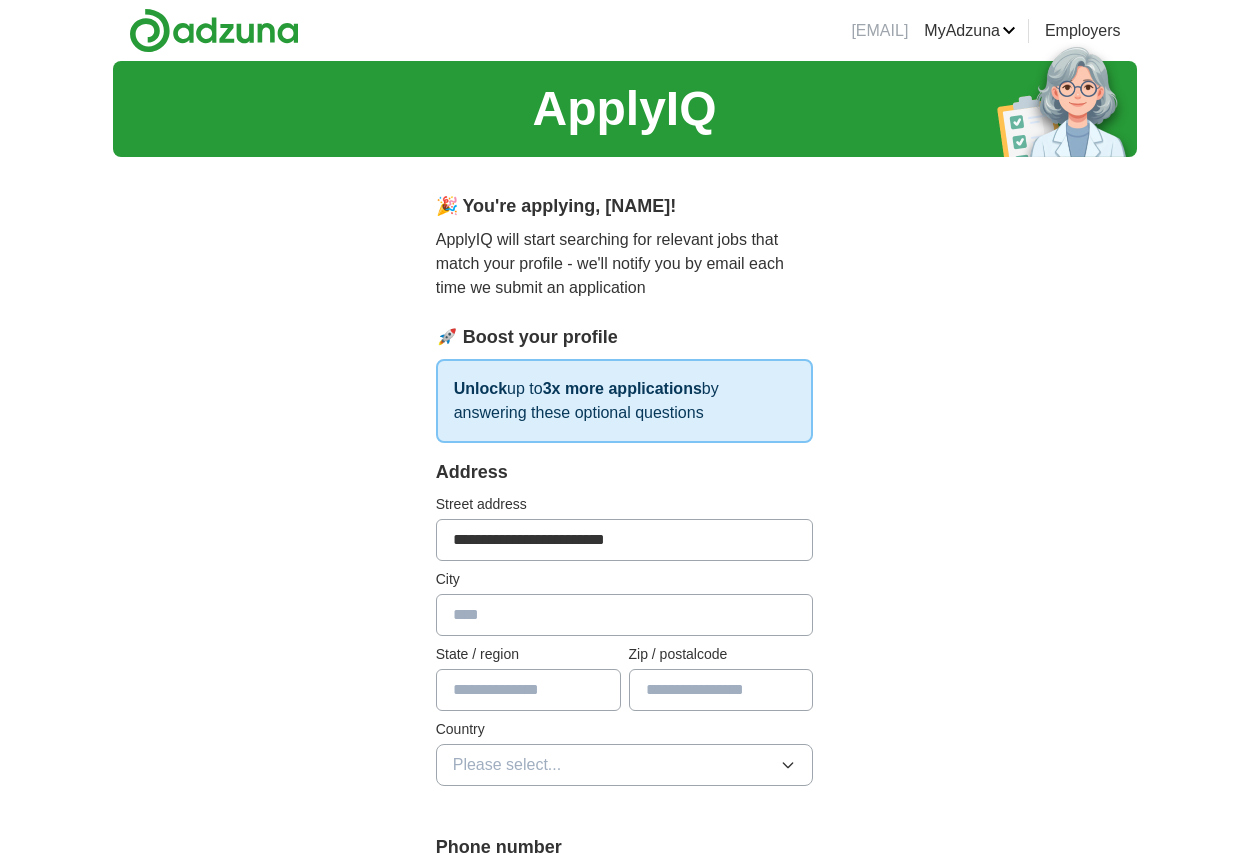type on "**********" 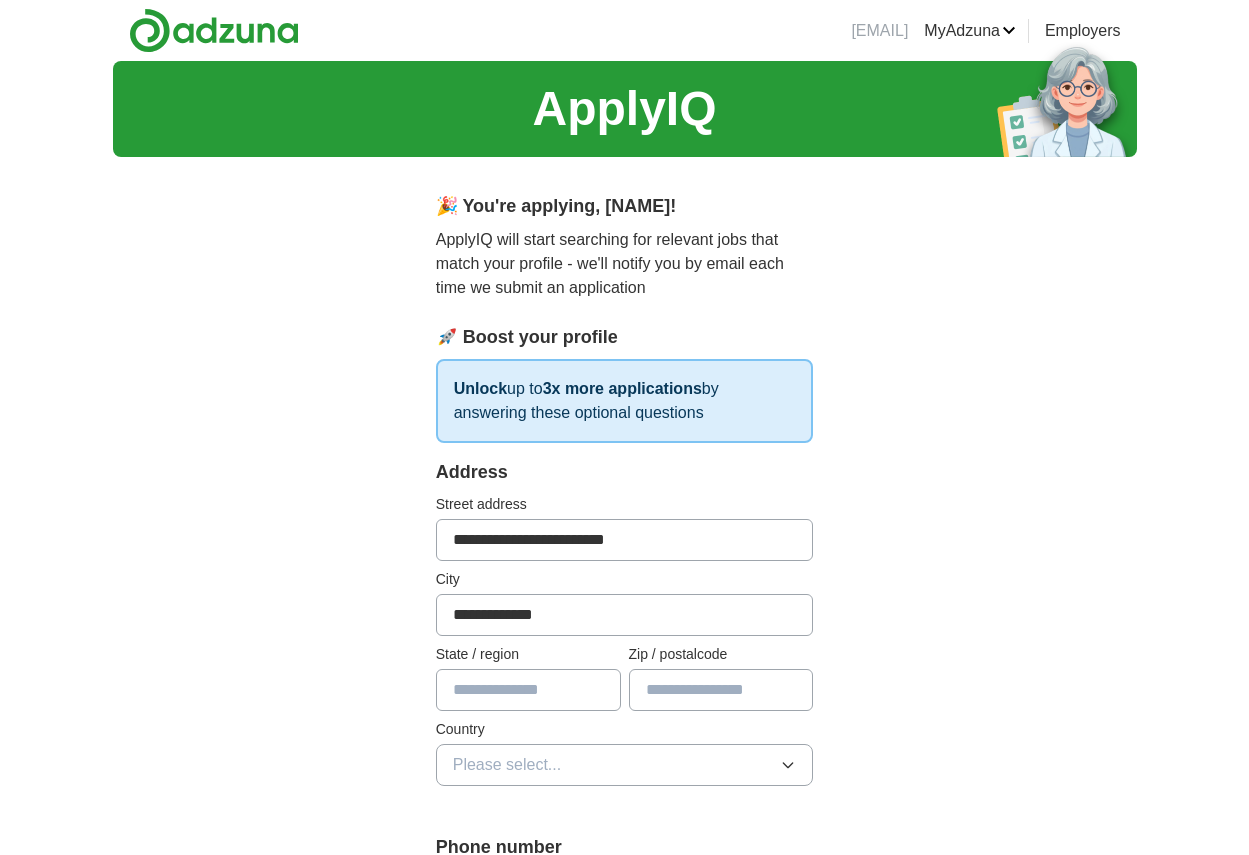 type on "**********" 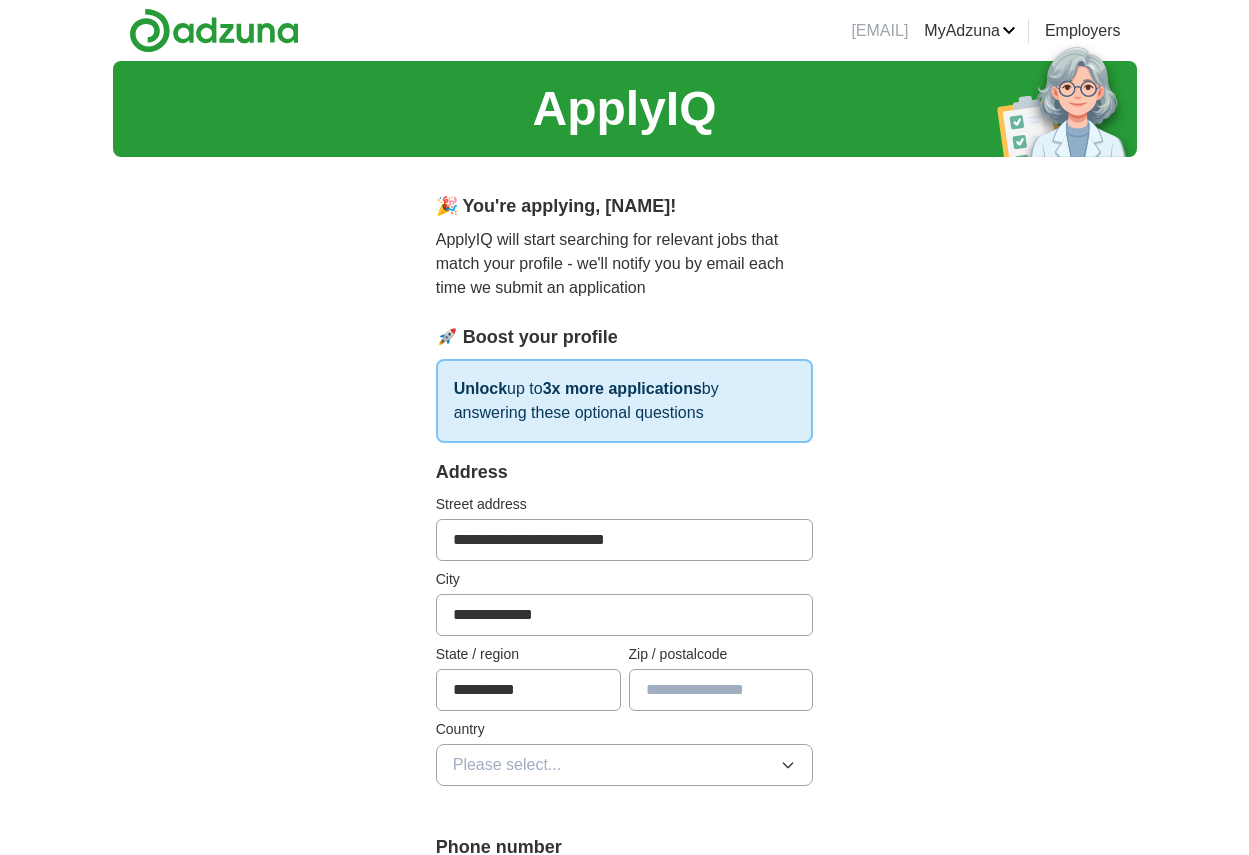 type on "*****" 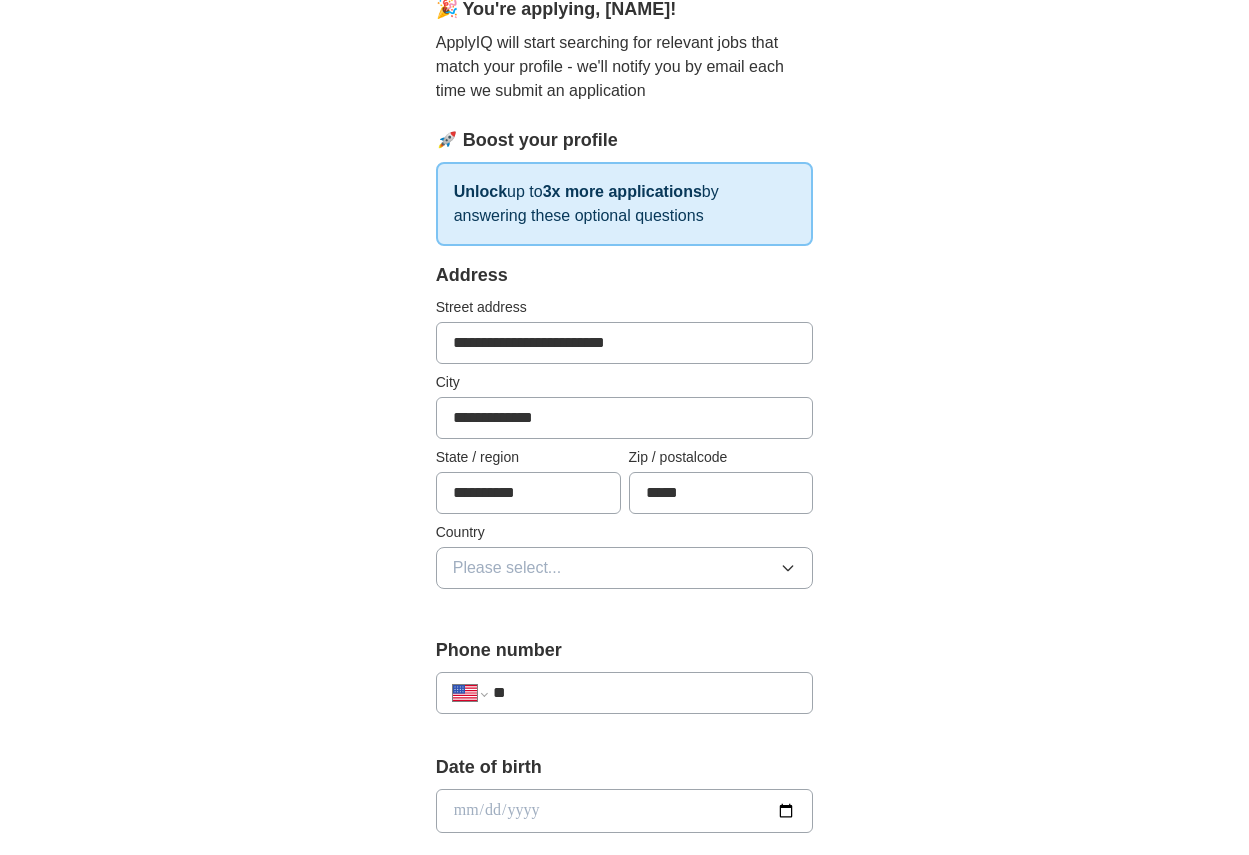 scroll, scrollTop: 200, scrollLeft: 0, axis: vertical 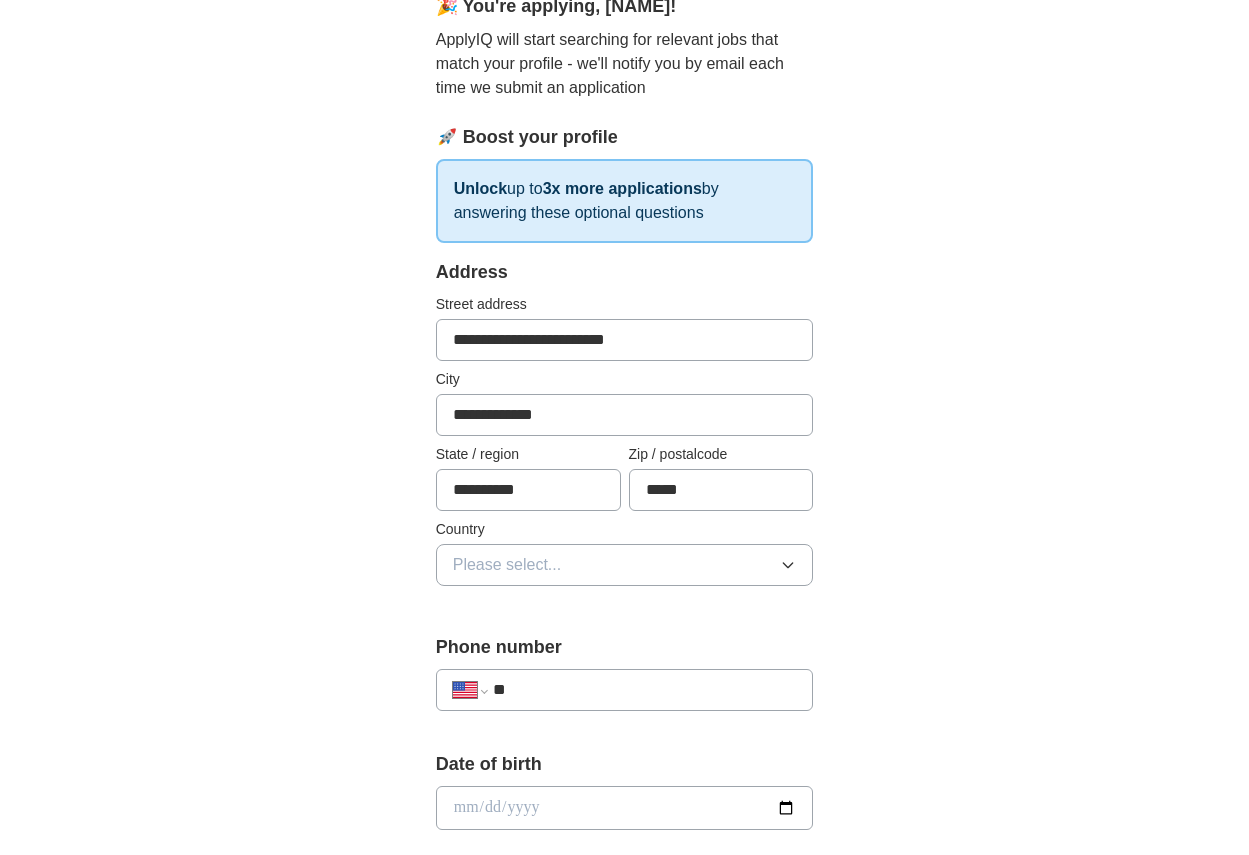 click 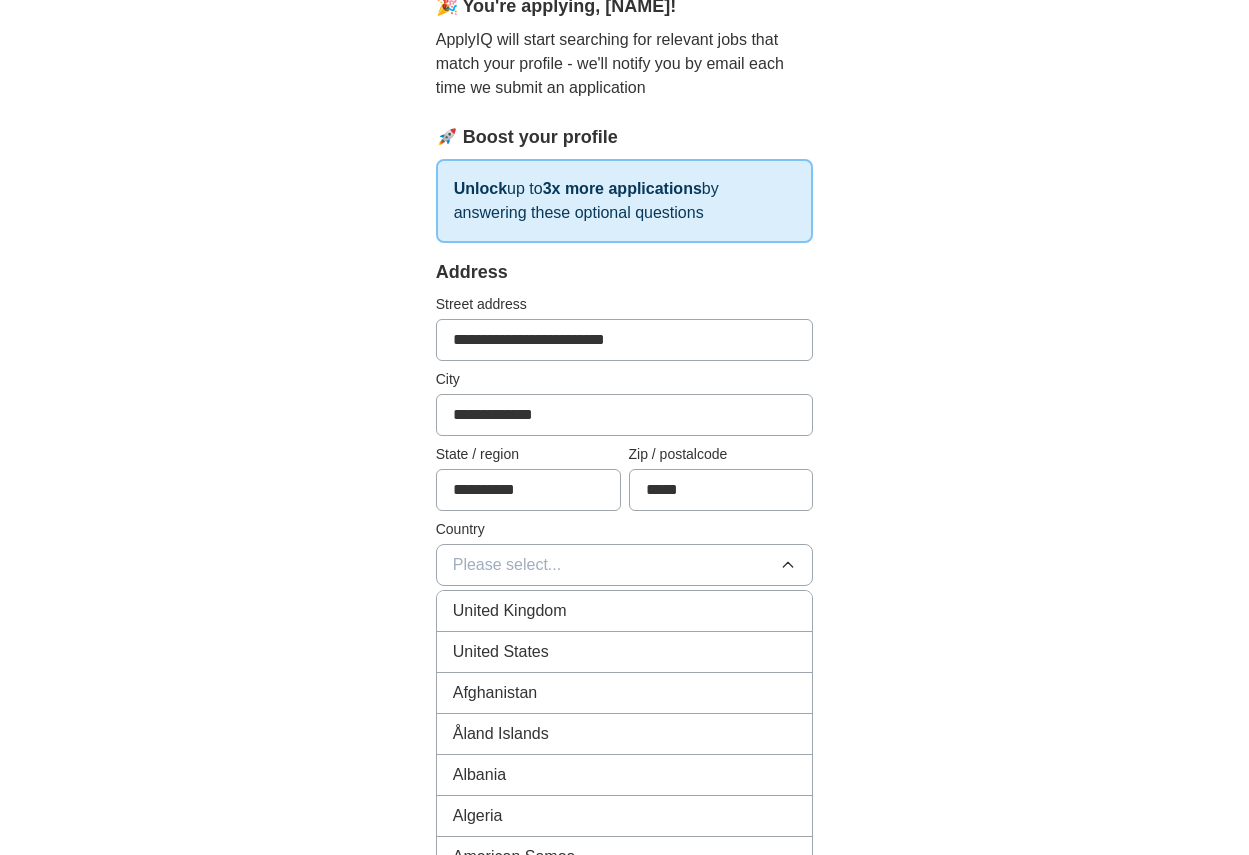 click on "United States" at bounding box center (625, 652) 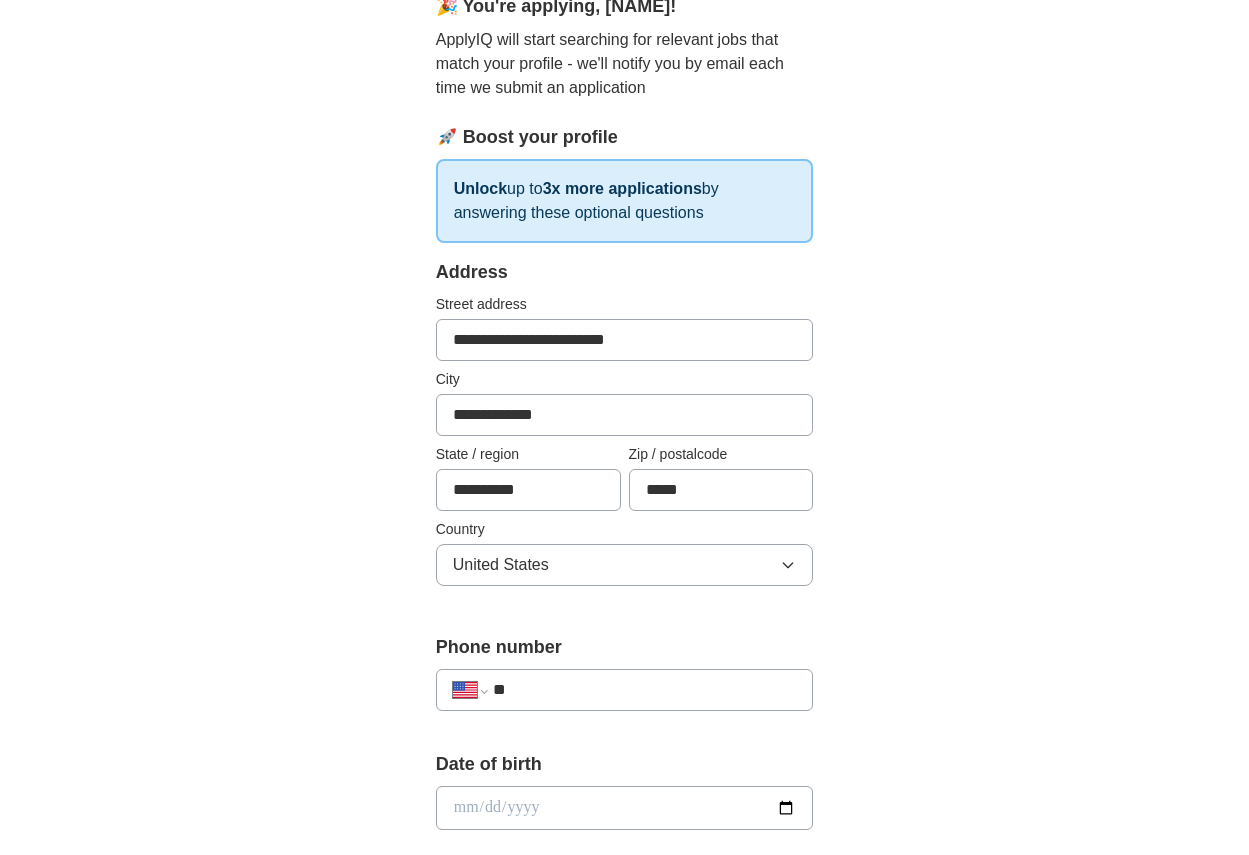 click on "**" at bounding box center (645, 690) 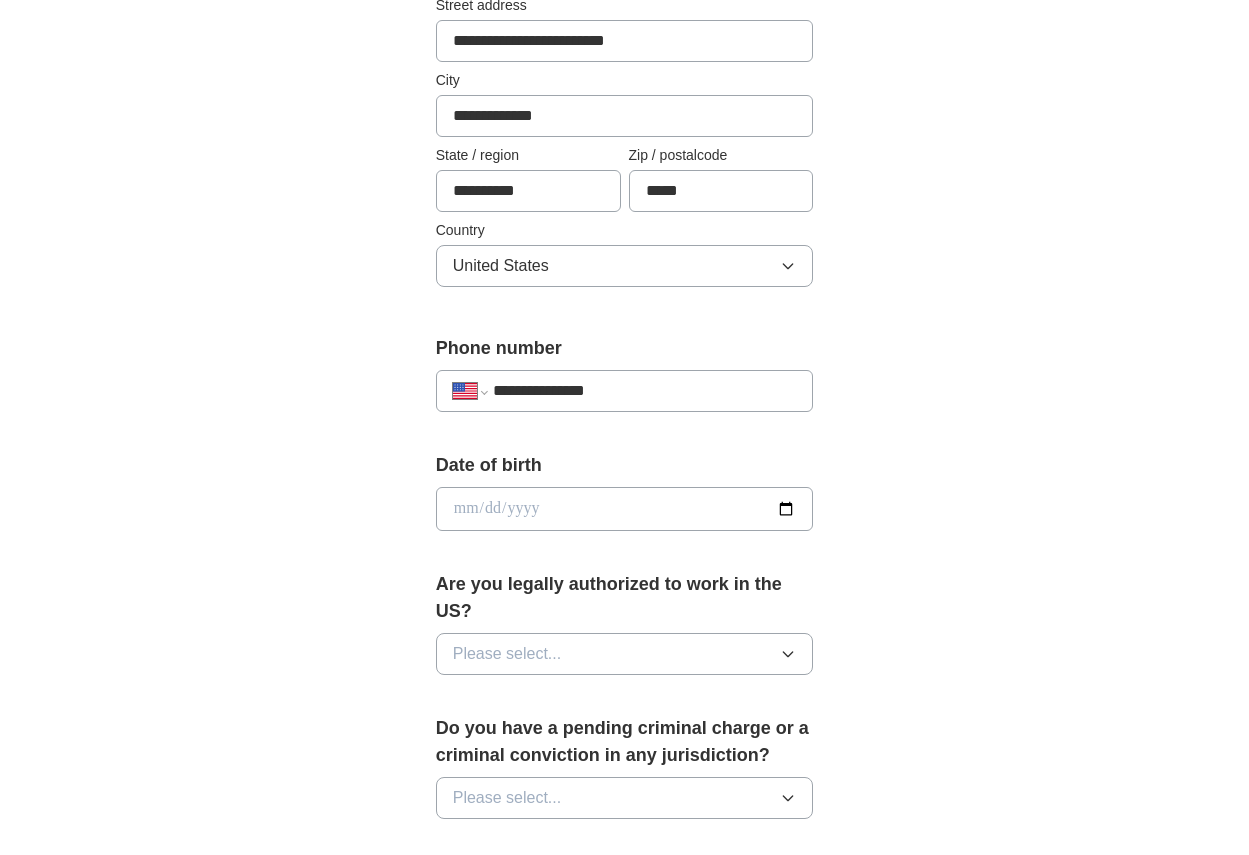 scroll, scrollTop: 500, scrollLeft: 0, axis: vertical 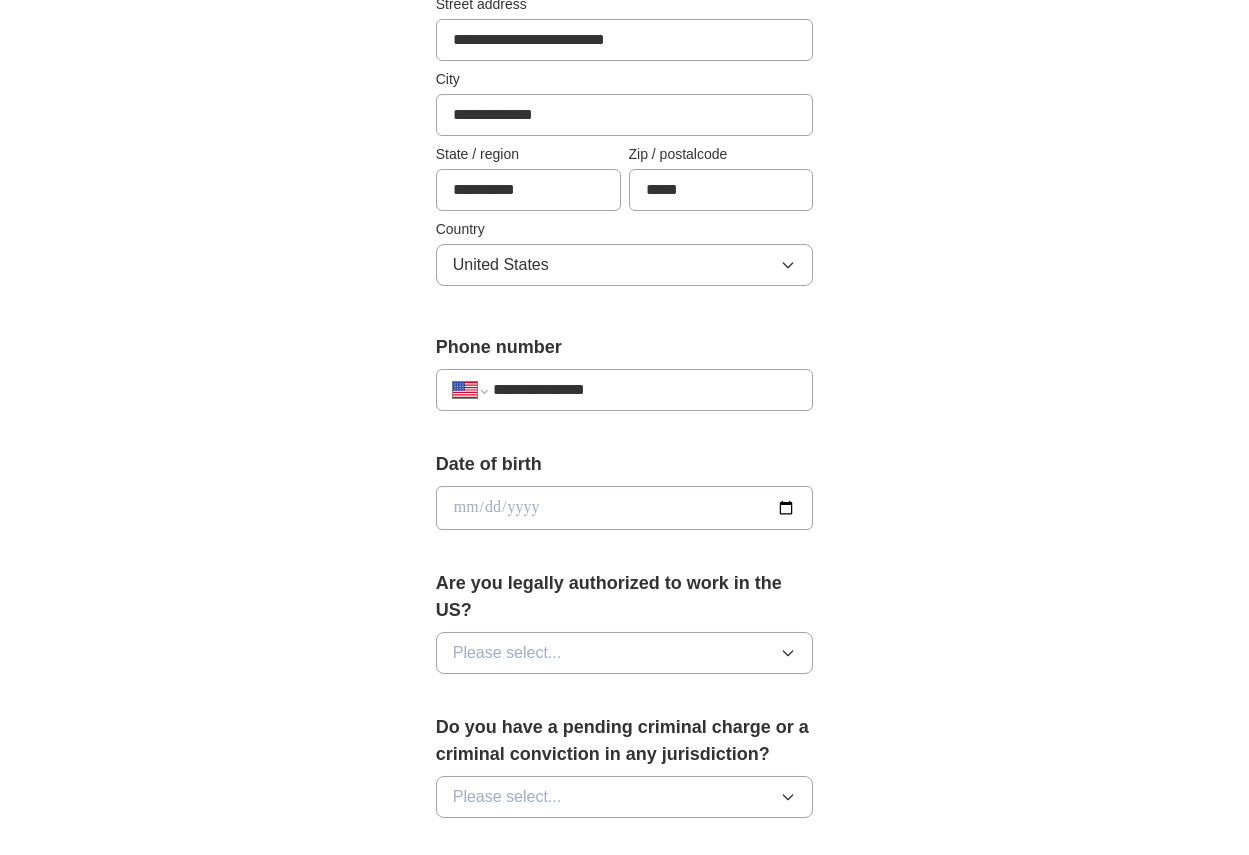 type on "**********" 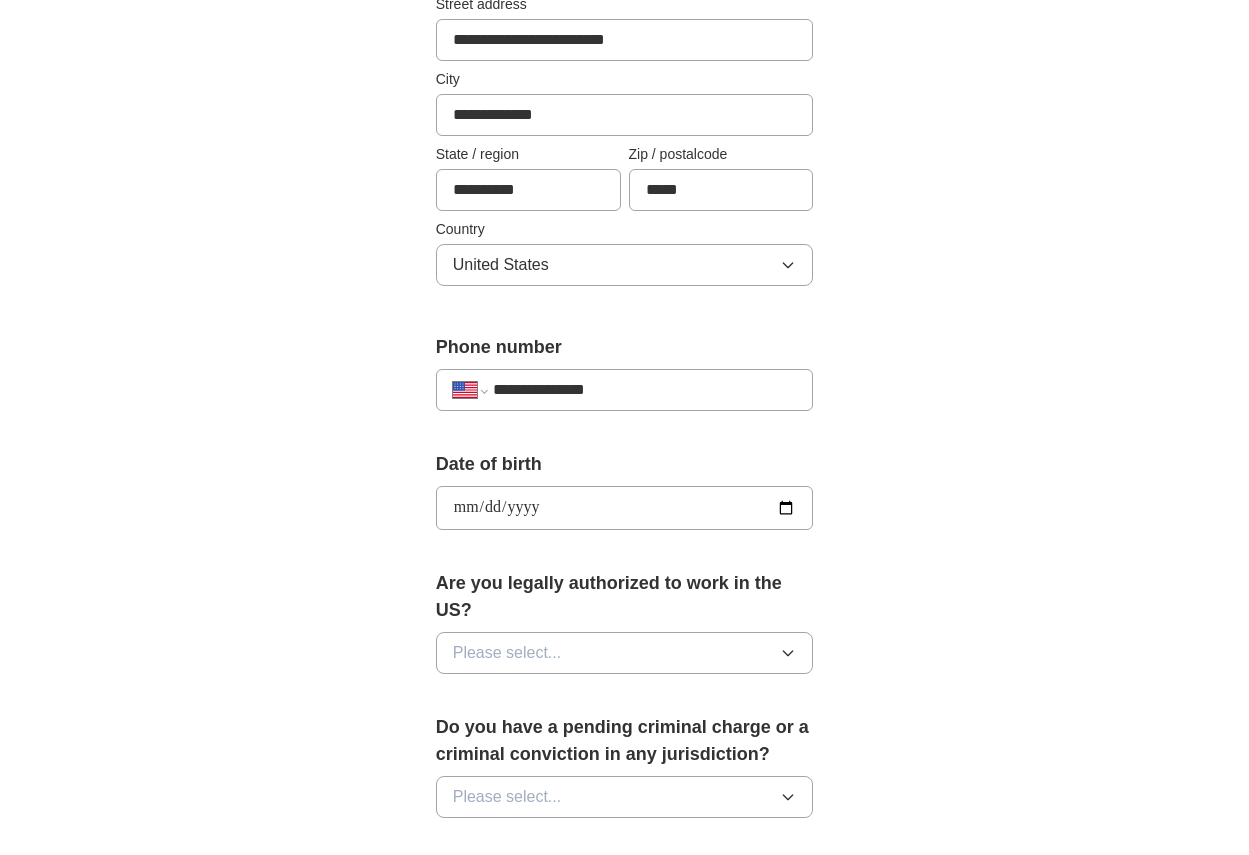 type on "**********" 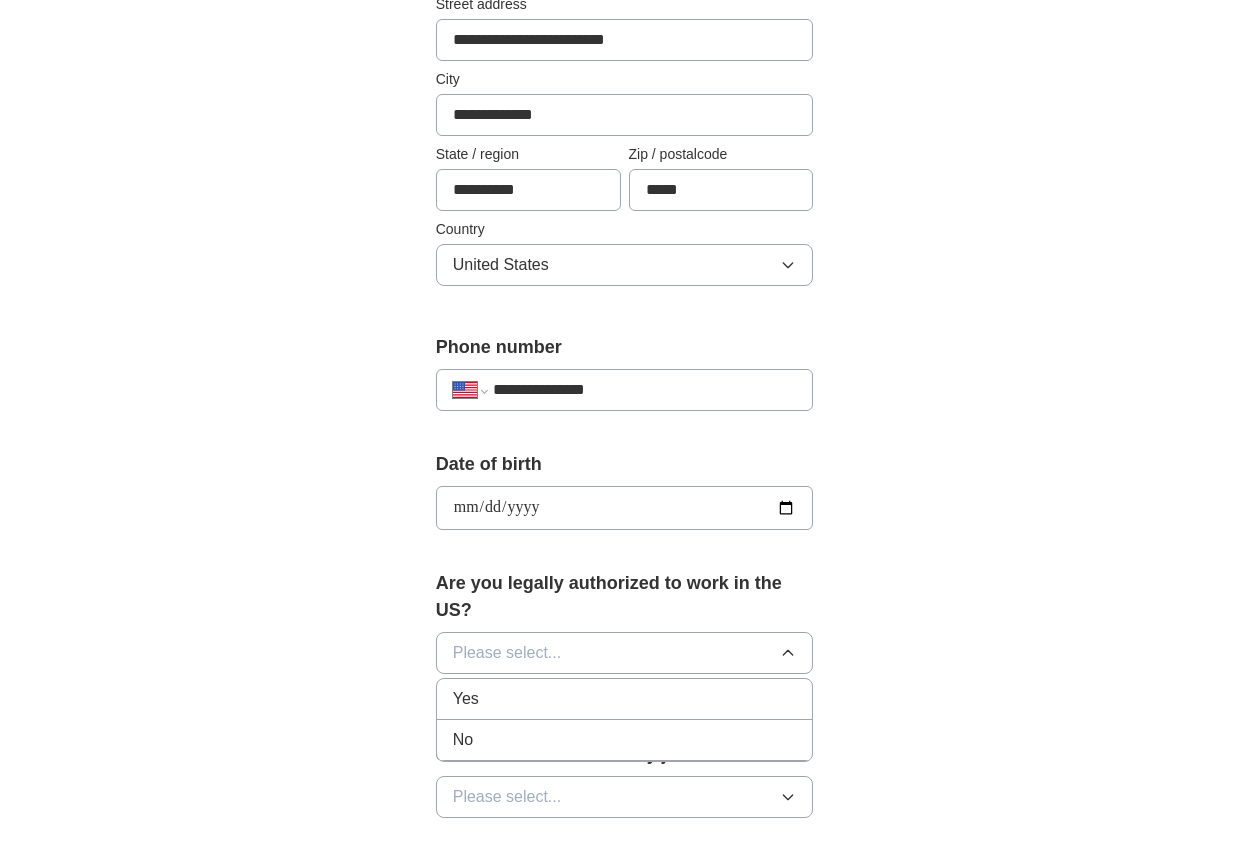 drag, startPoint x: 611, startPoint y: 695, endPoint x: 599, endPoint y: 696, distance: 12.0415945 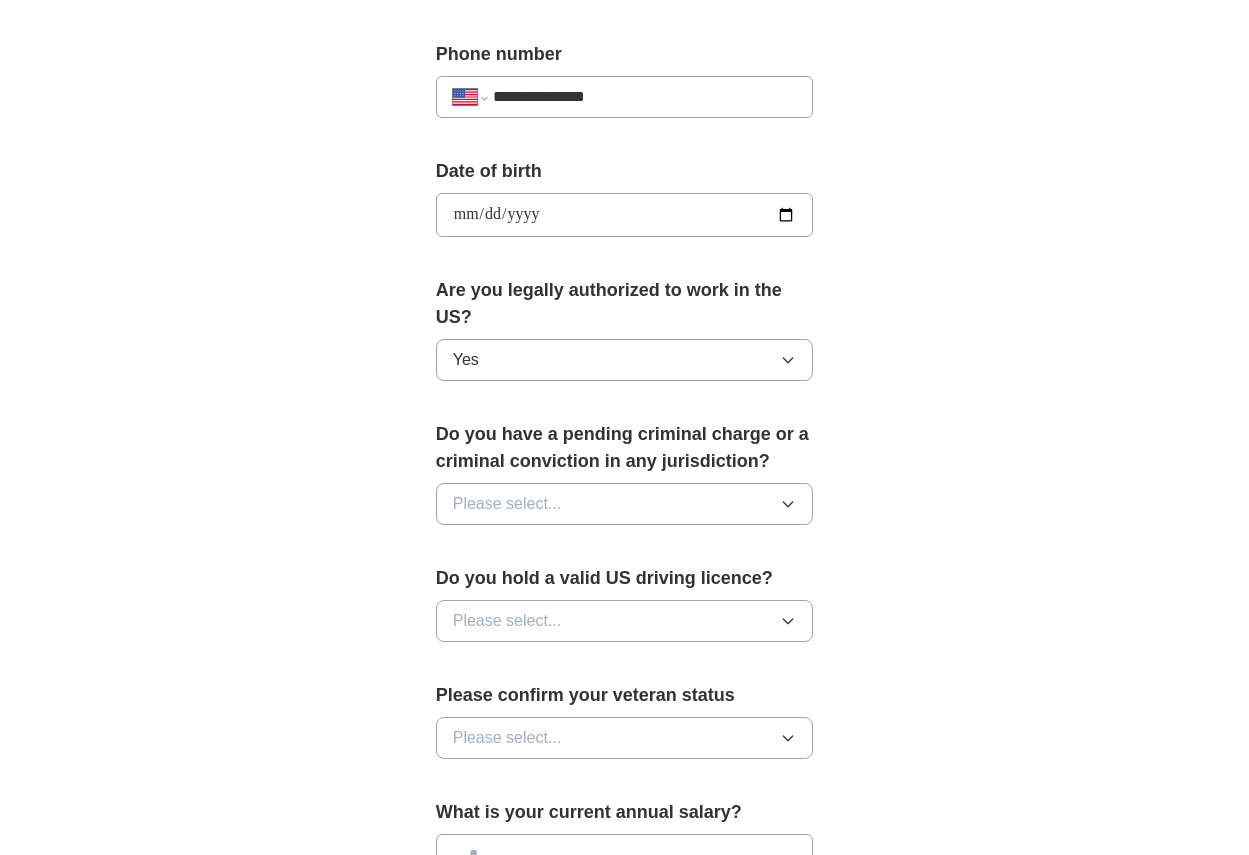 scroll, scrollTop: 800, scrollLeft: 0, axis: vertical 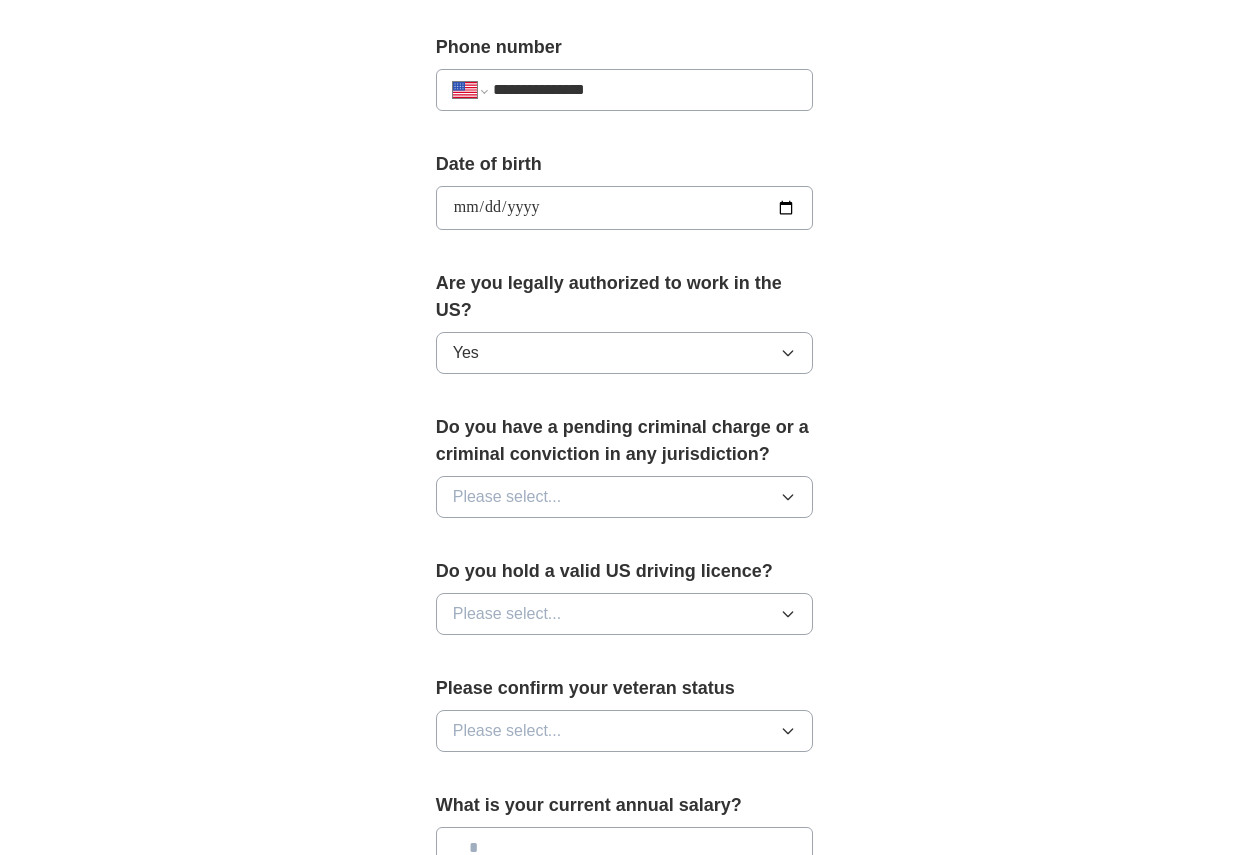 click 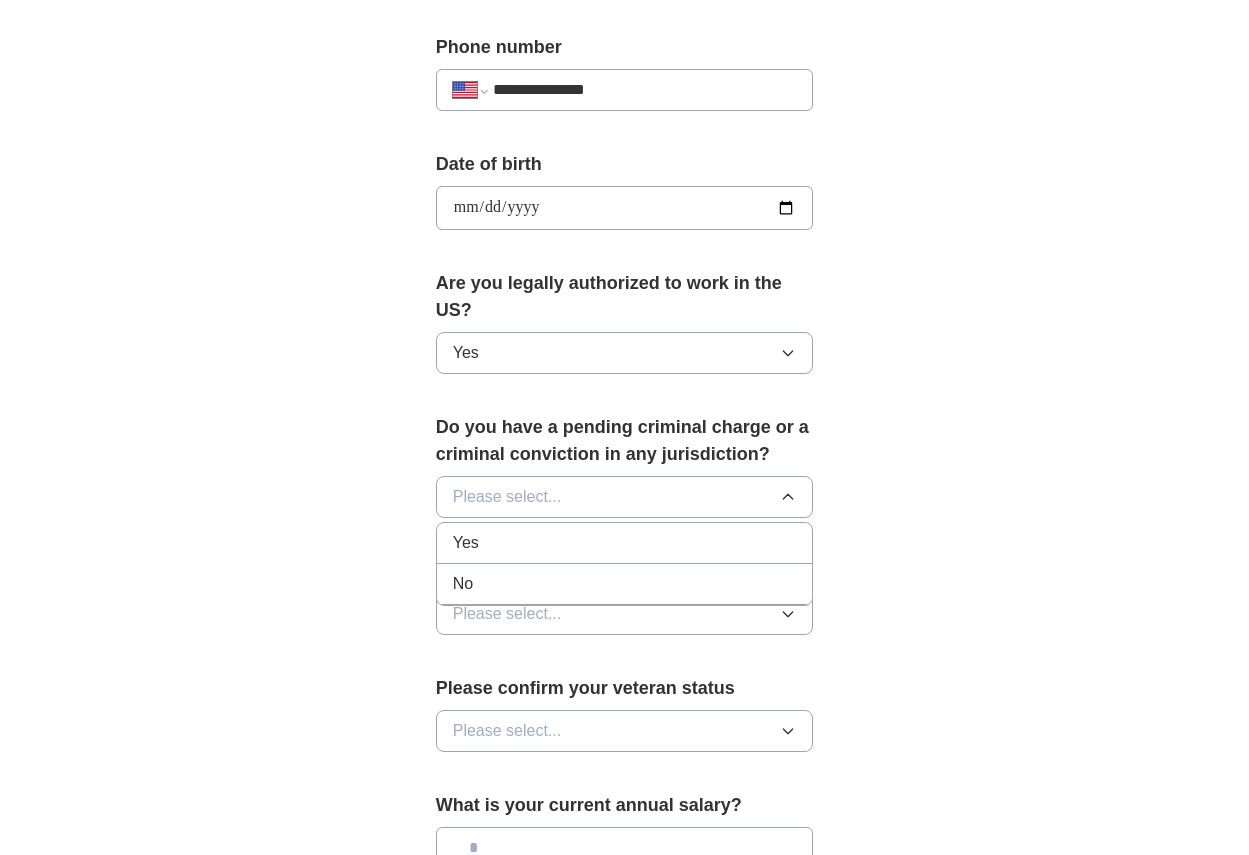 click on "No" at bounding box center (625, 584) 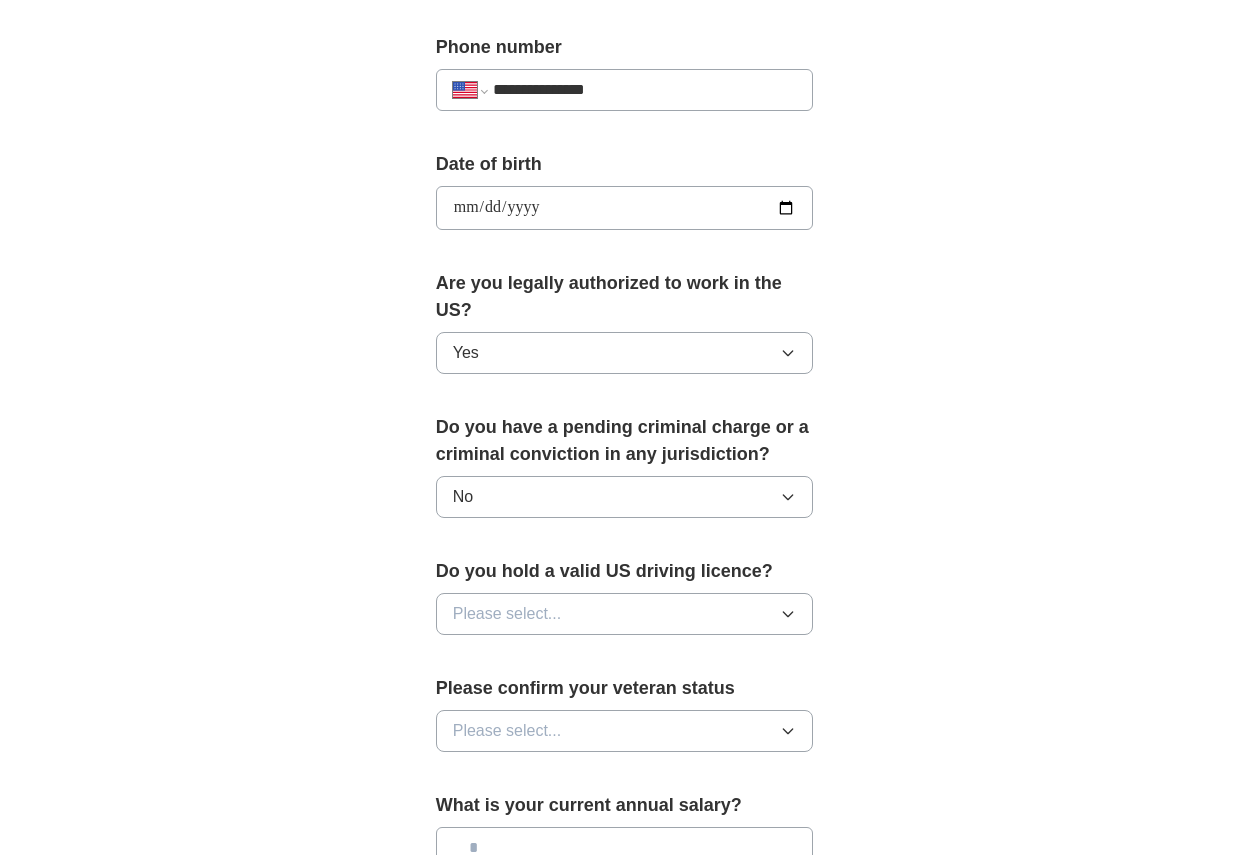 click 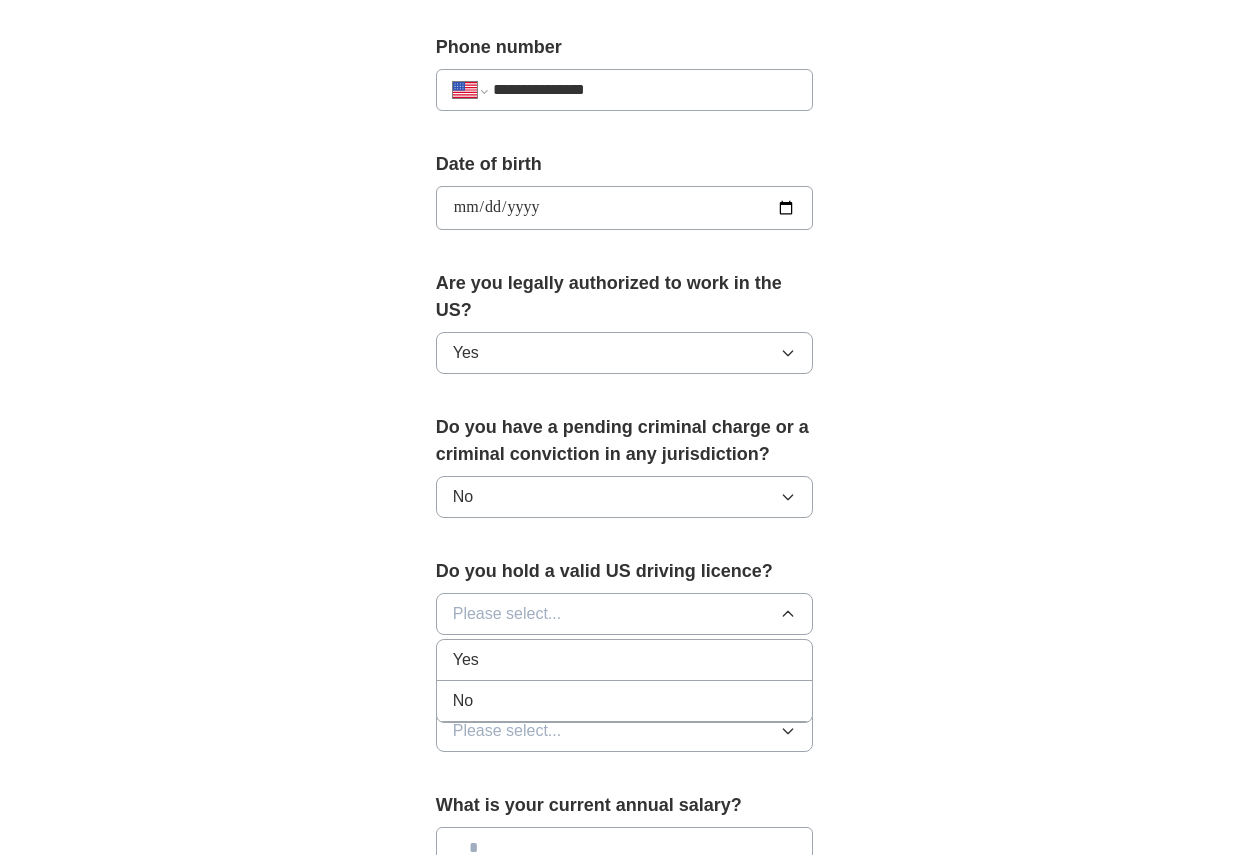 click on "Yes" at bounding box center [625, 660] 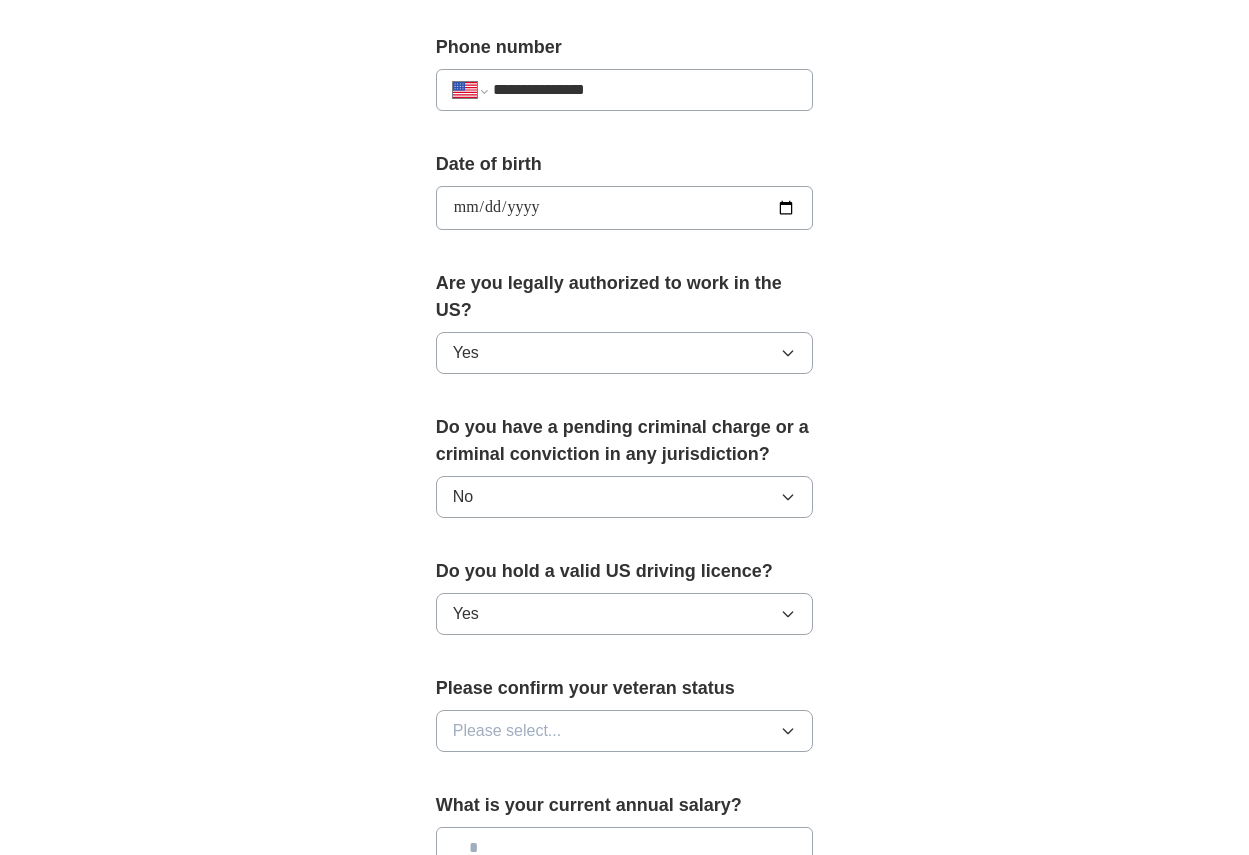 click 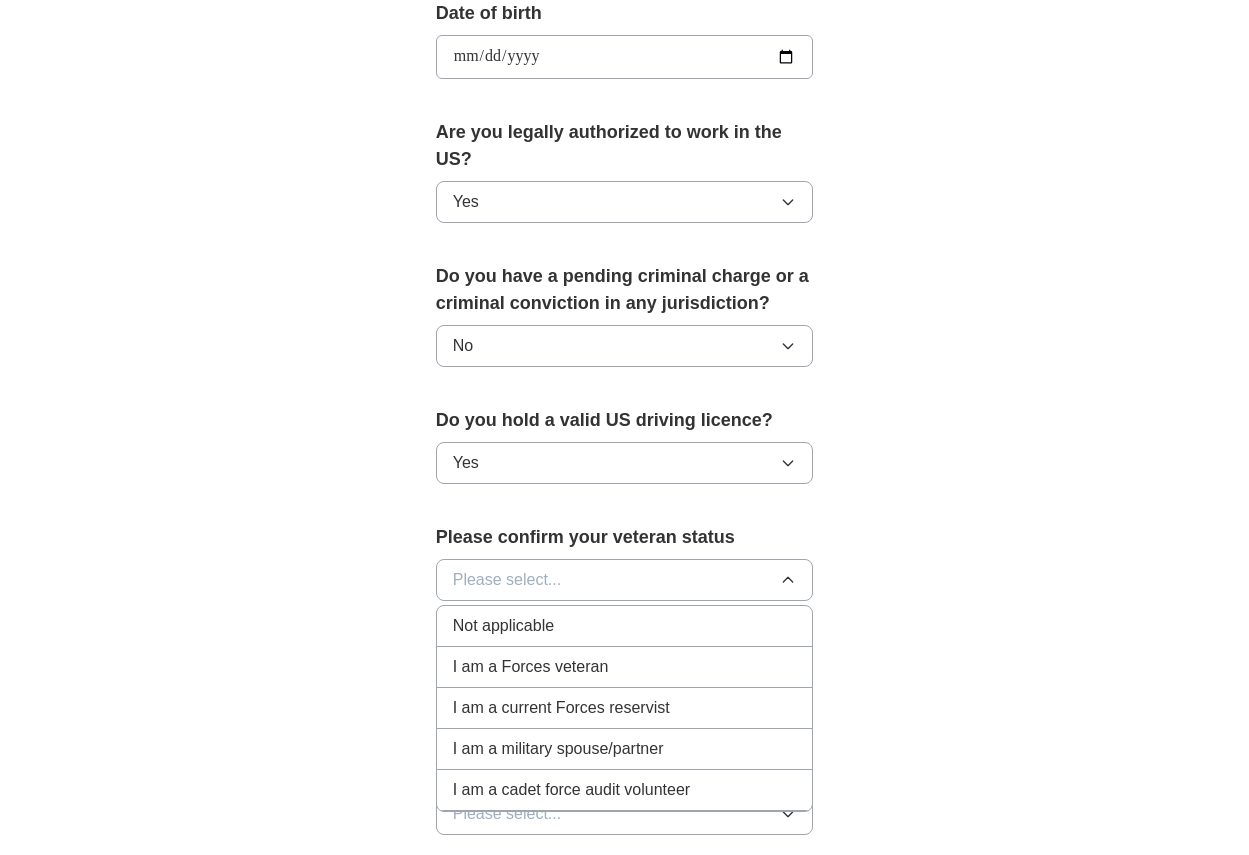 scroll, scrollTop: 1000, scrollLeft: 0, axis: vertical 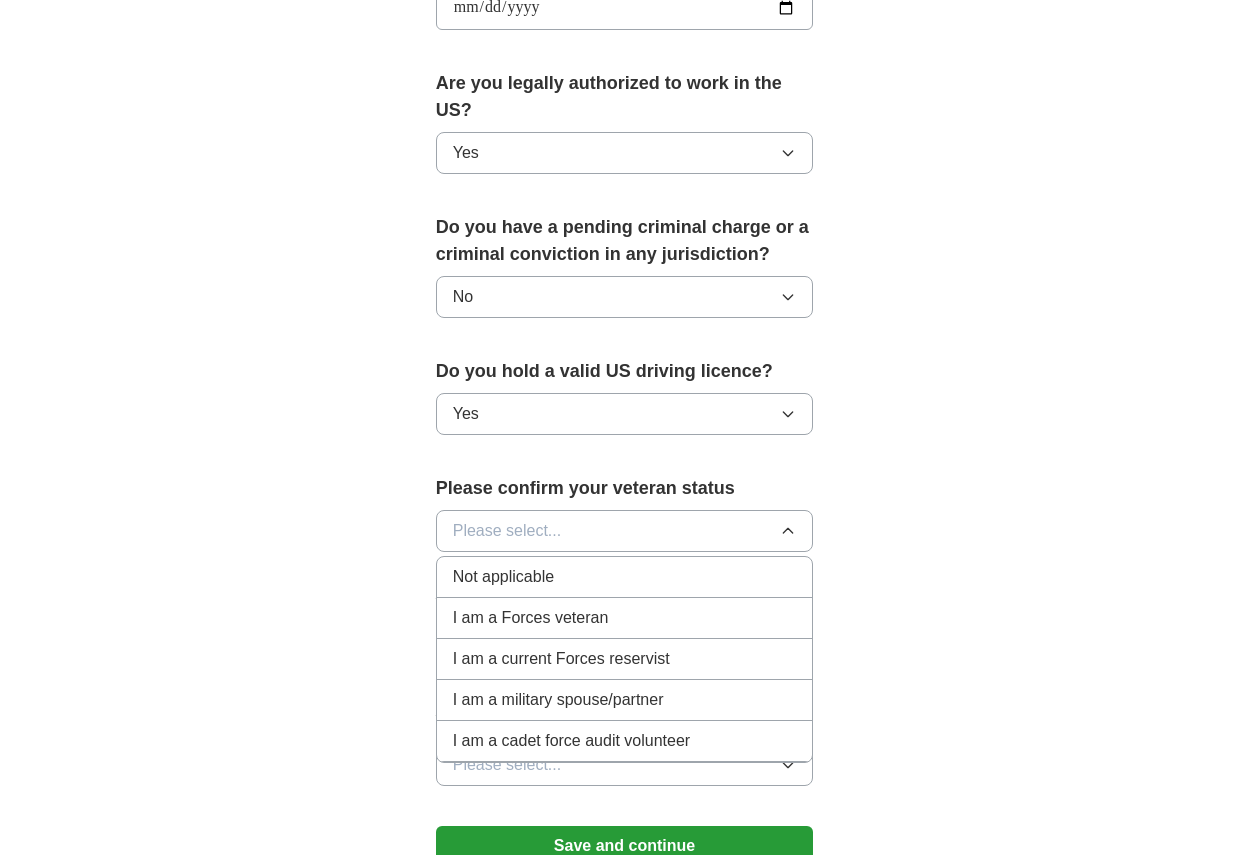 click on "I am a  Forces veteran" at bounding box center [531, 618] 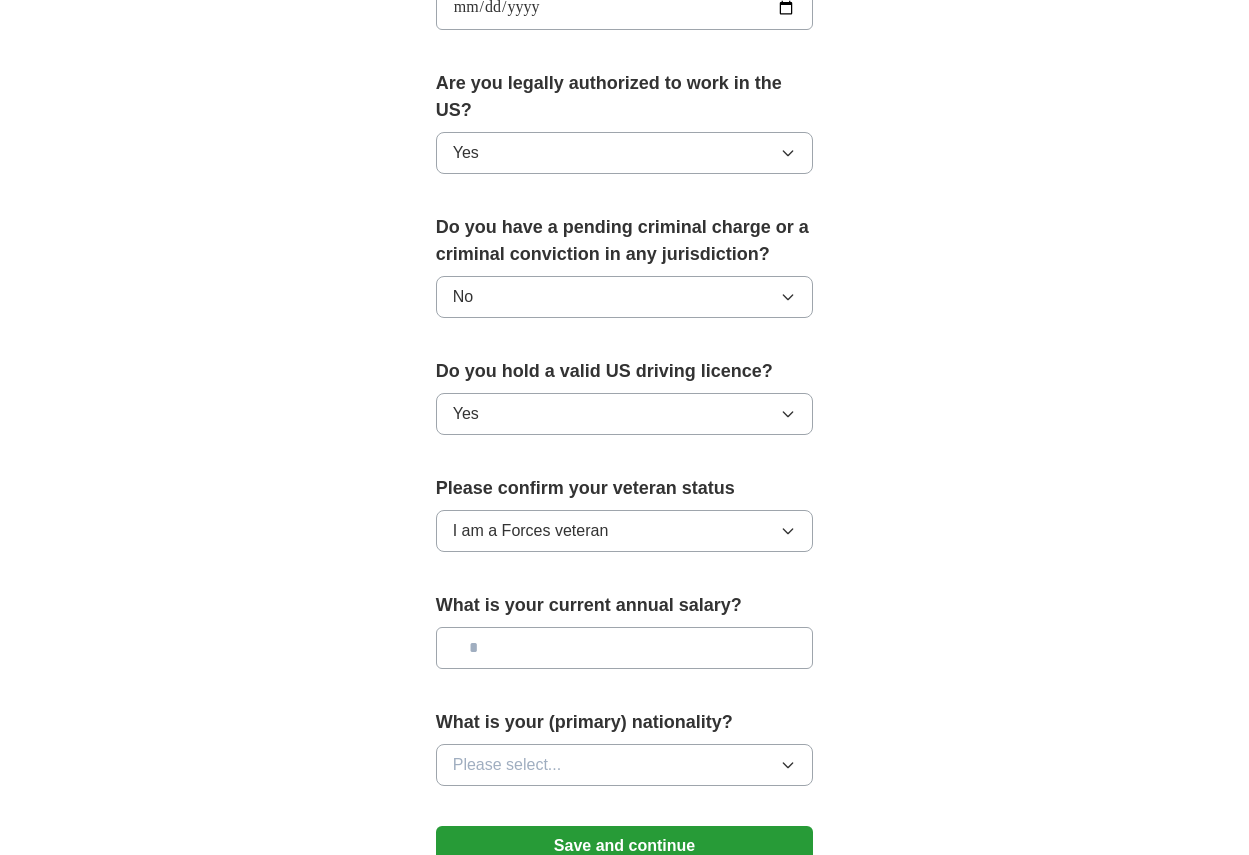 click at bounding box center (625, 648) 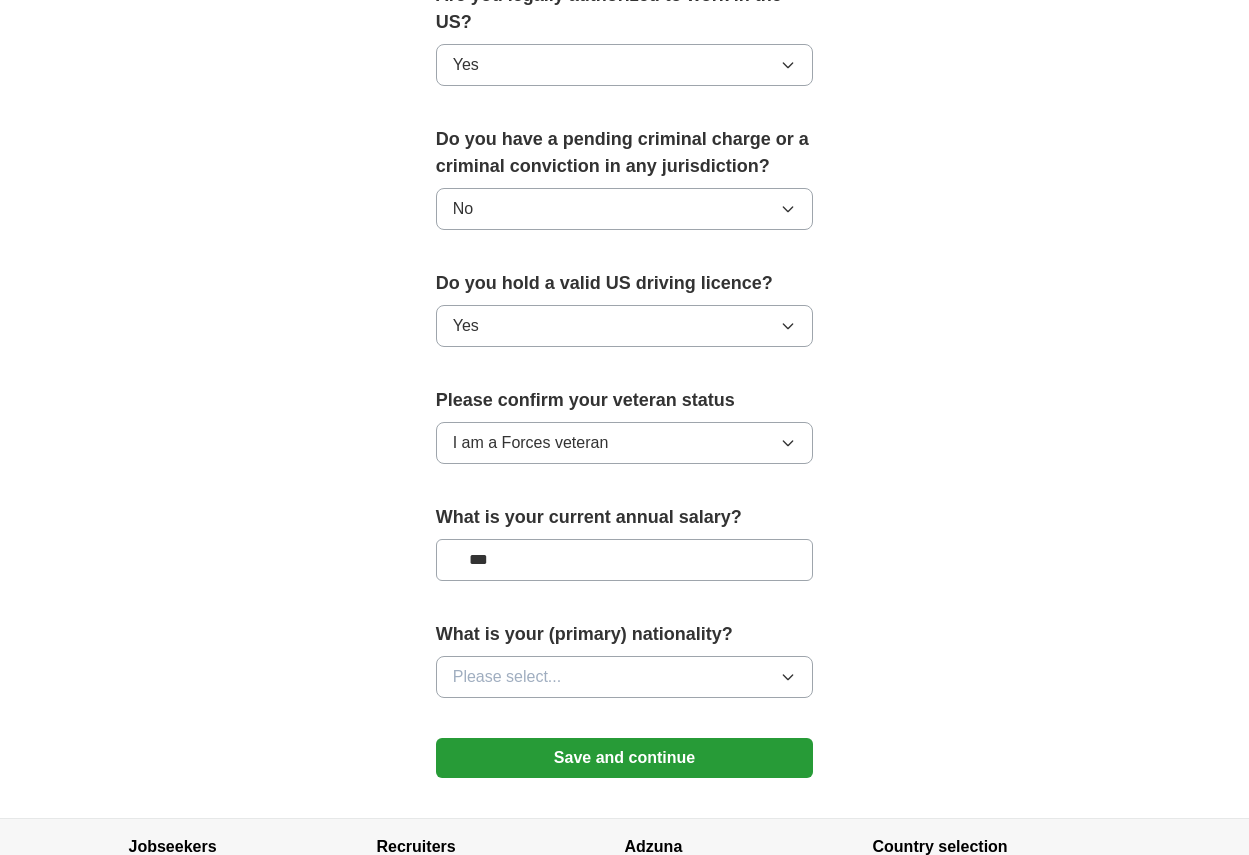 scroll, scrollTop: 1100, scrollLeft: 0, axis: vertical 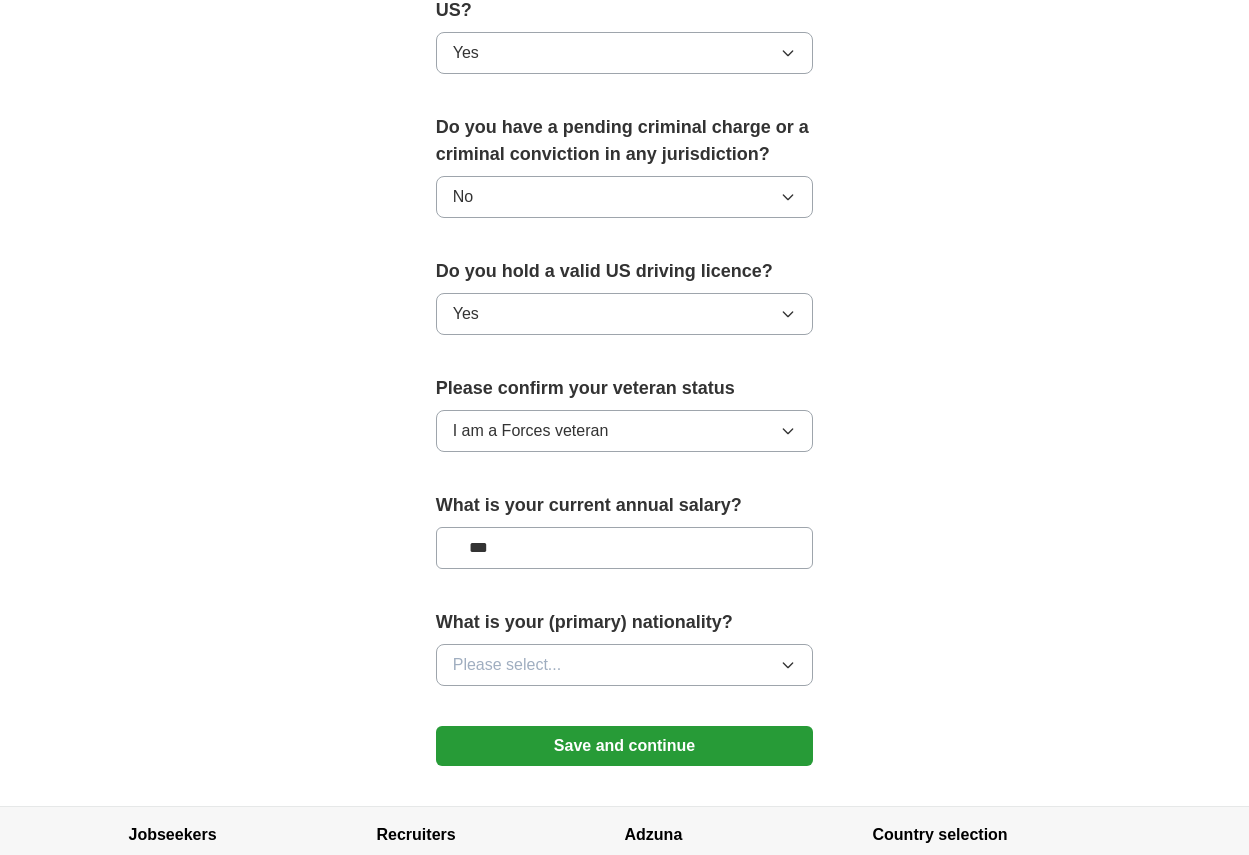 type on "***" 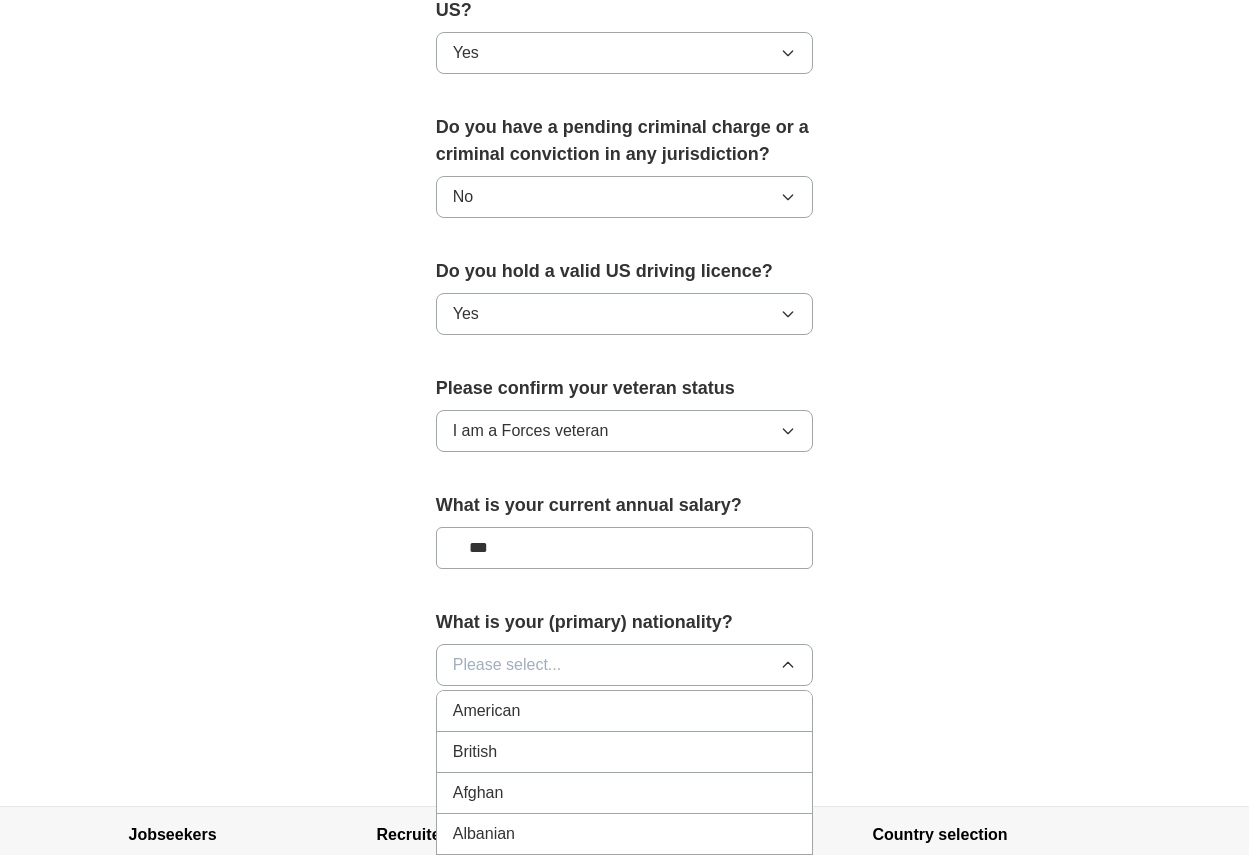 click on "American" at bounding box center (625, 711) 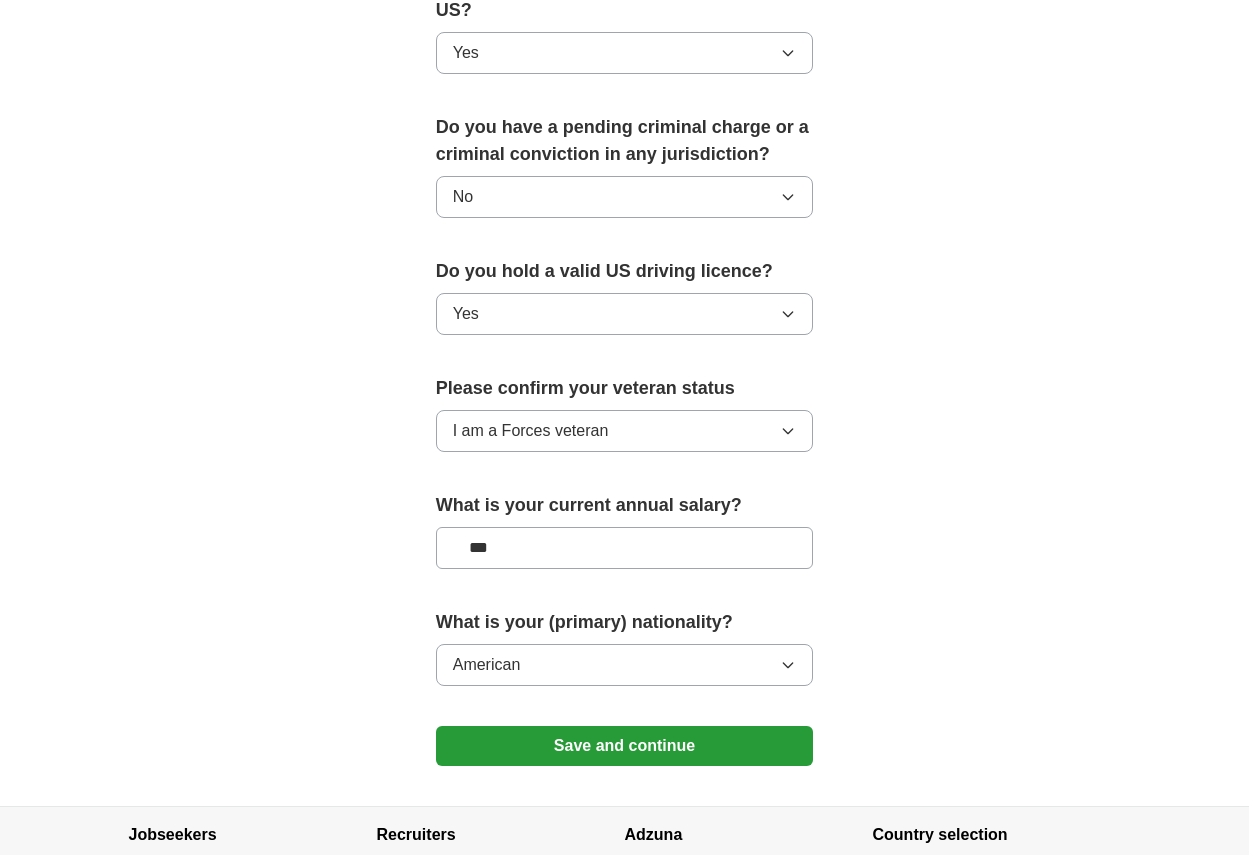 click on "Save and continue" at bounding box center [625, 746] 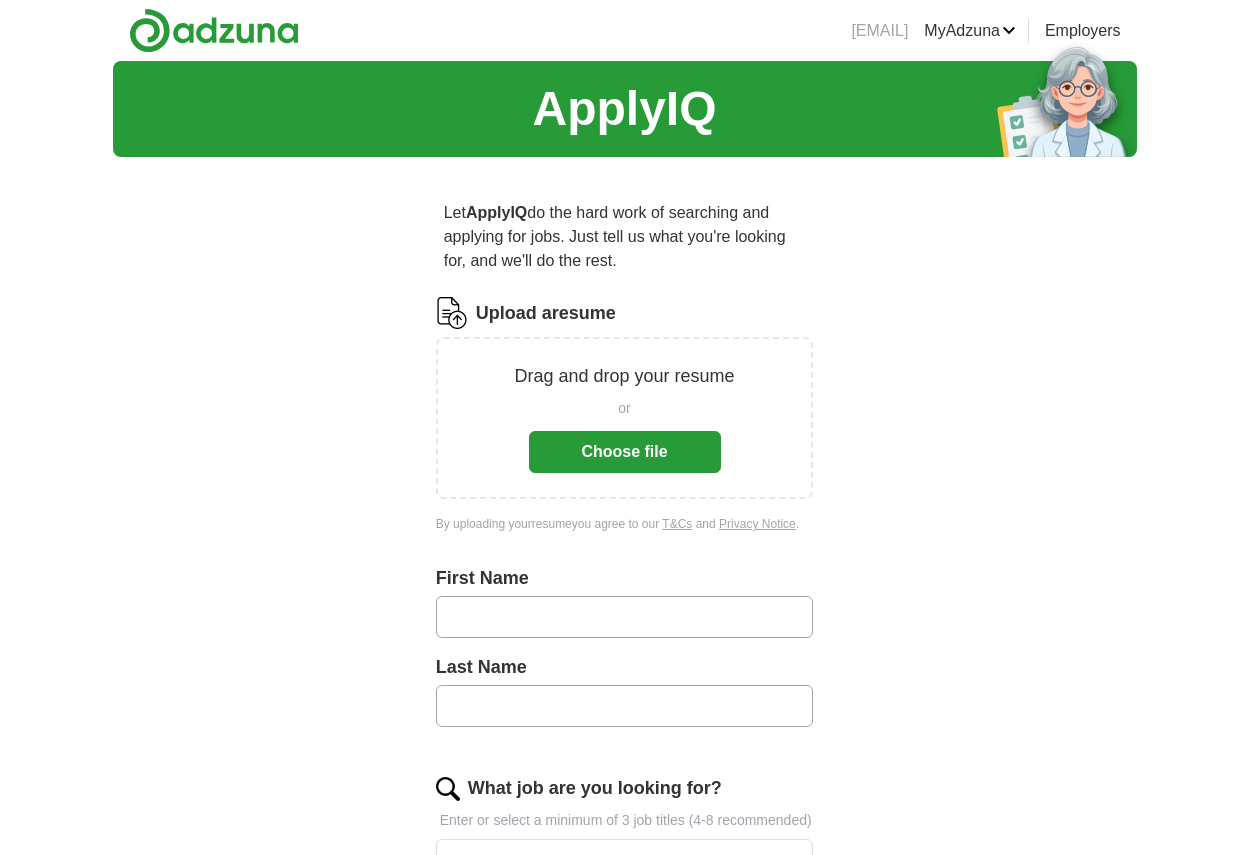 scroll, scrollTop: 0, scrollLeft: 0, axis: both 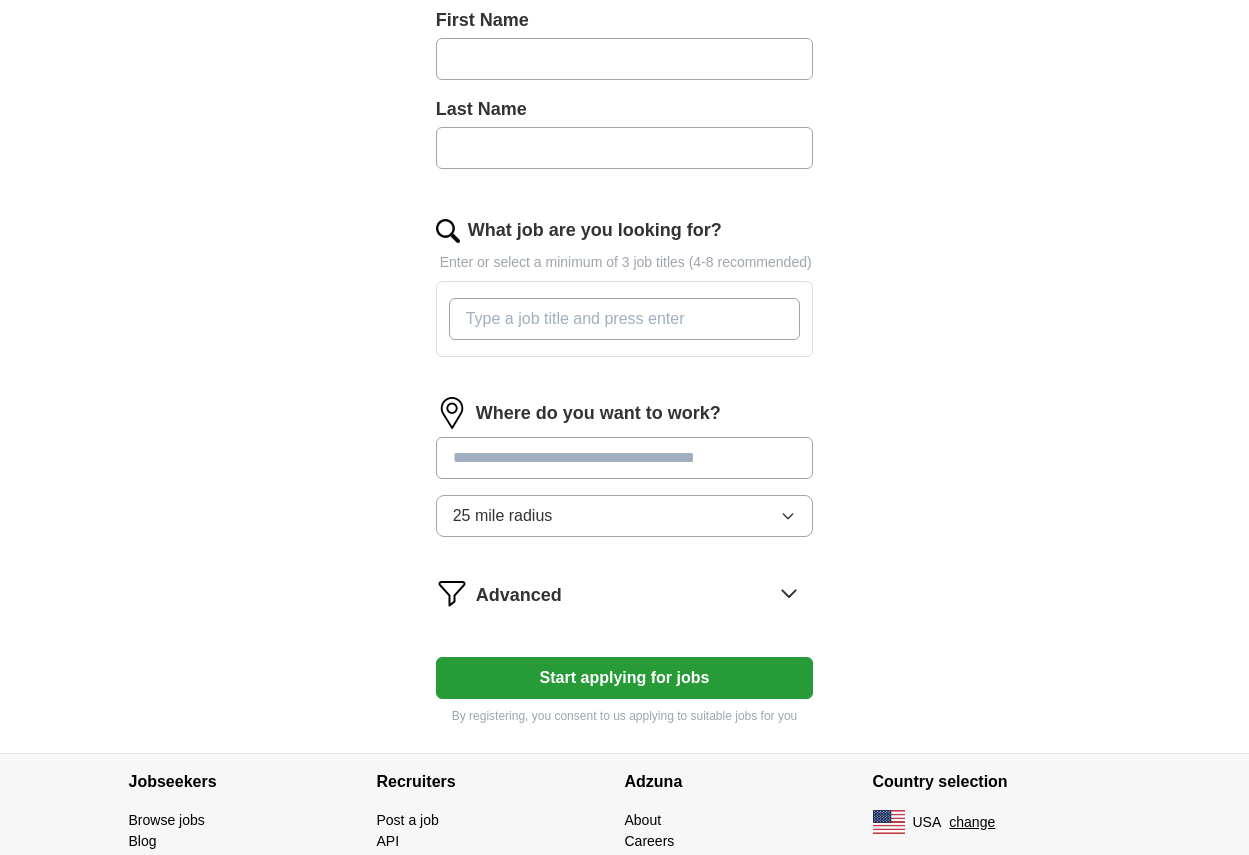 click at bounding box center [625, 458] 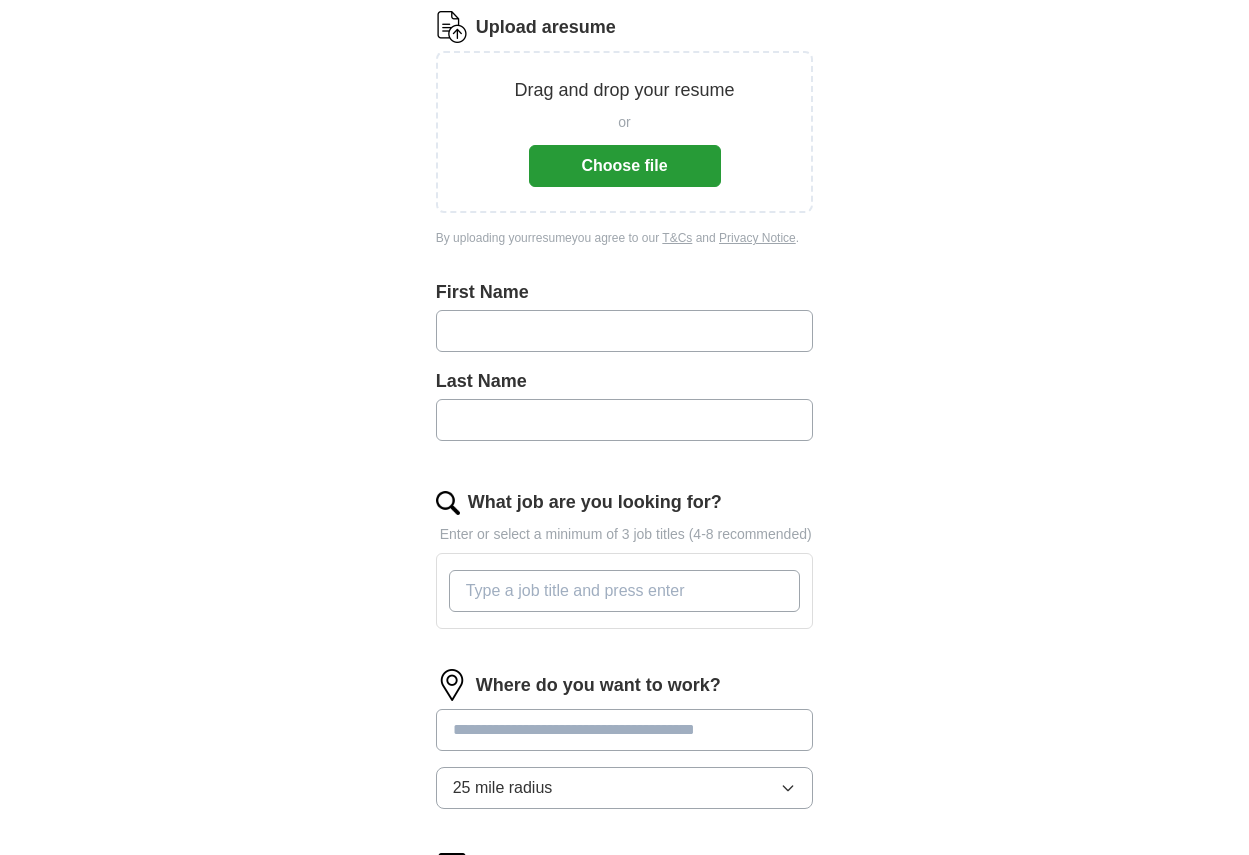 scroll, scrollTop: 258, scrollLeft: 0, axis: vertical 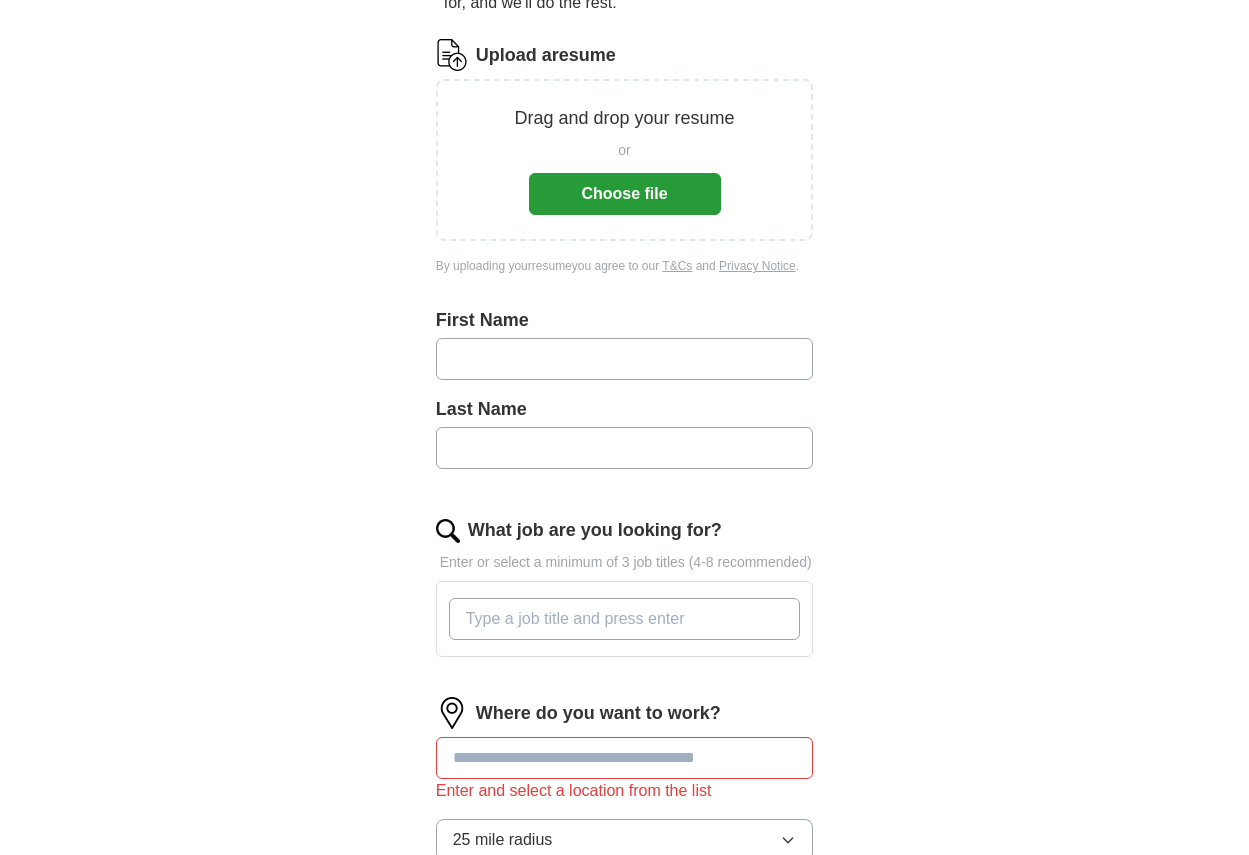 click on "Choose file" at bounding box center (625, 194) 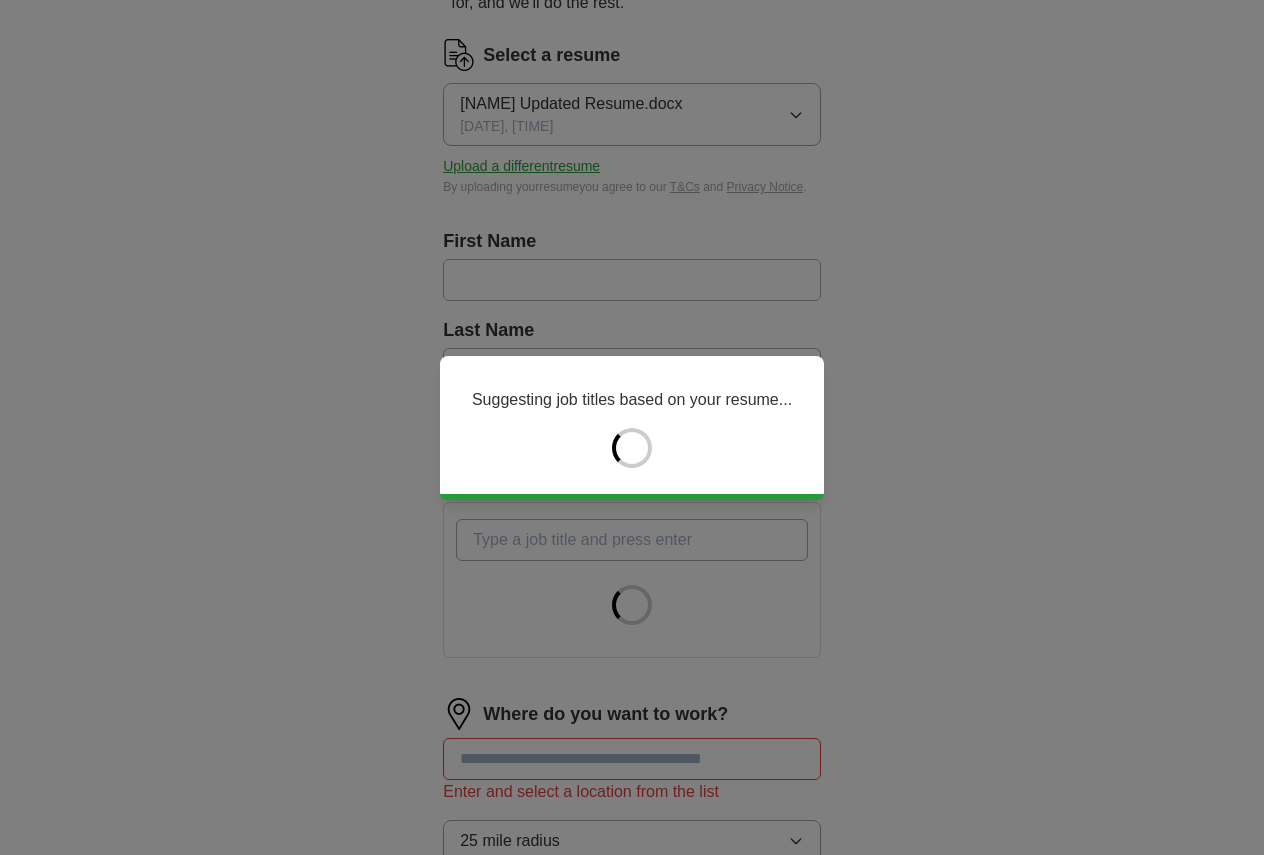 type on "***" 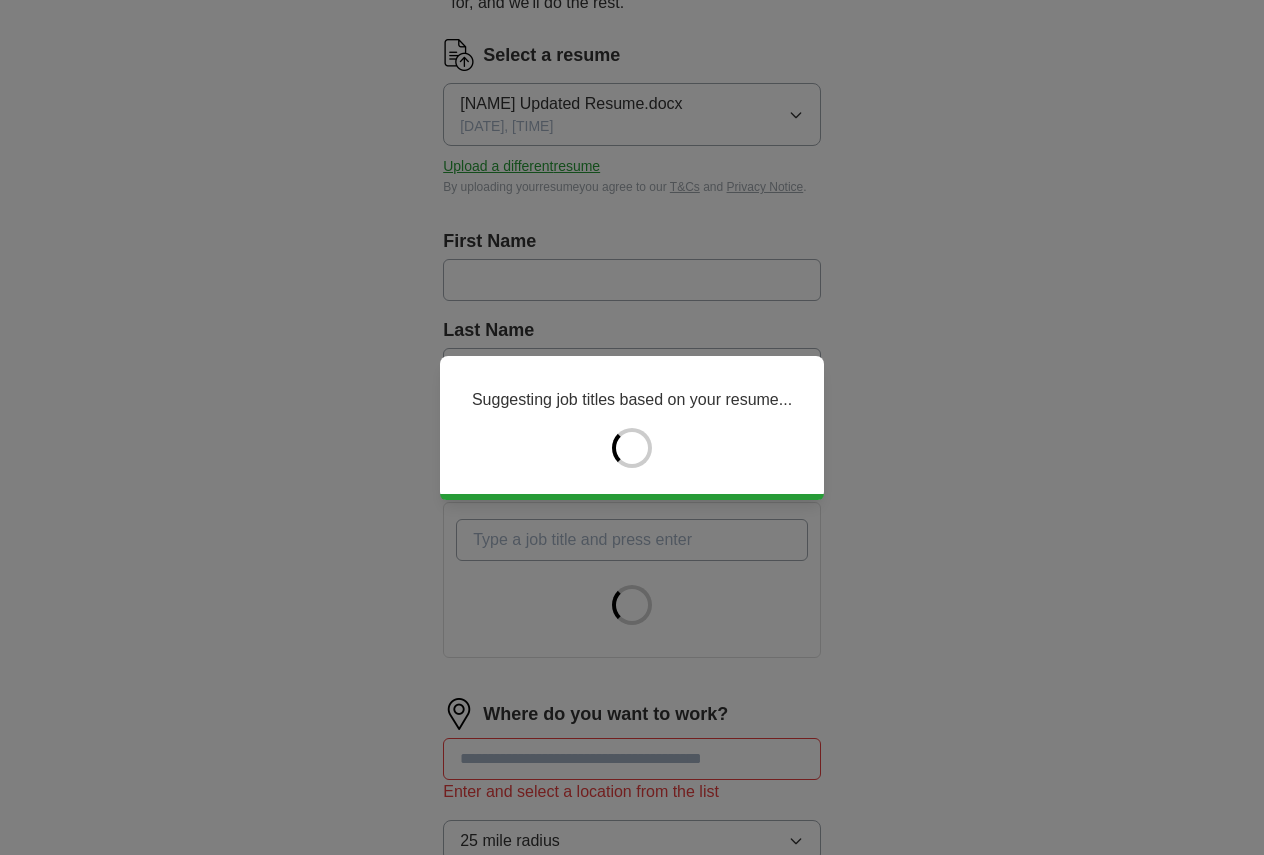 type on "******" 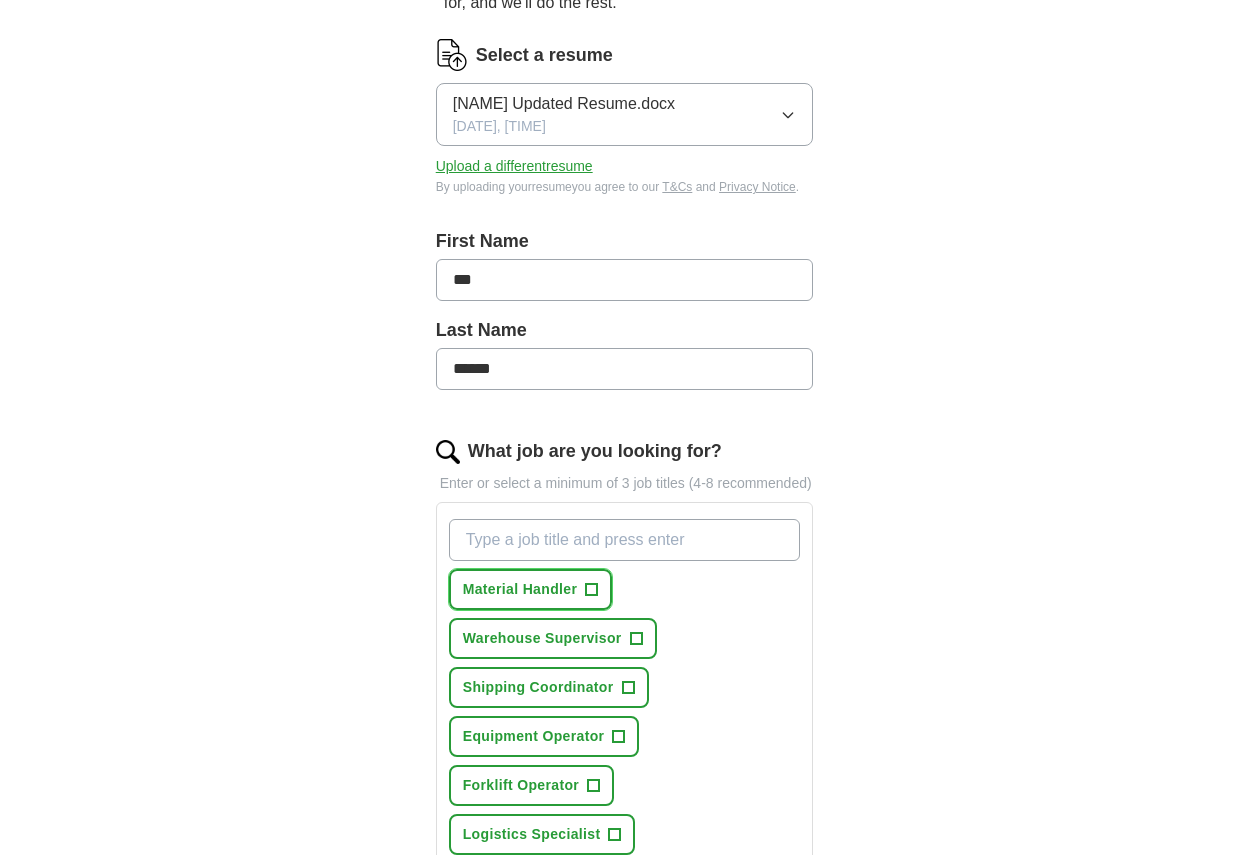 click on "+" at bounding box center (592, 590) 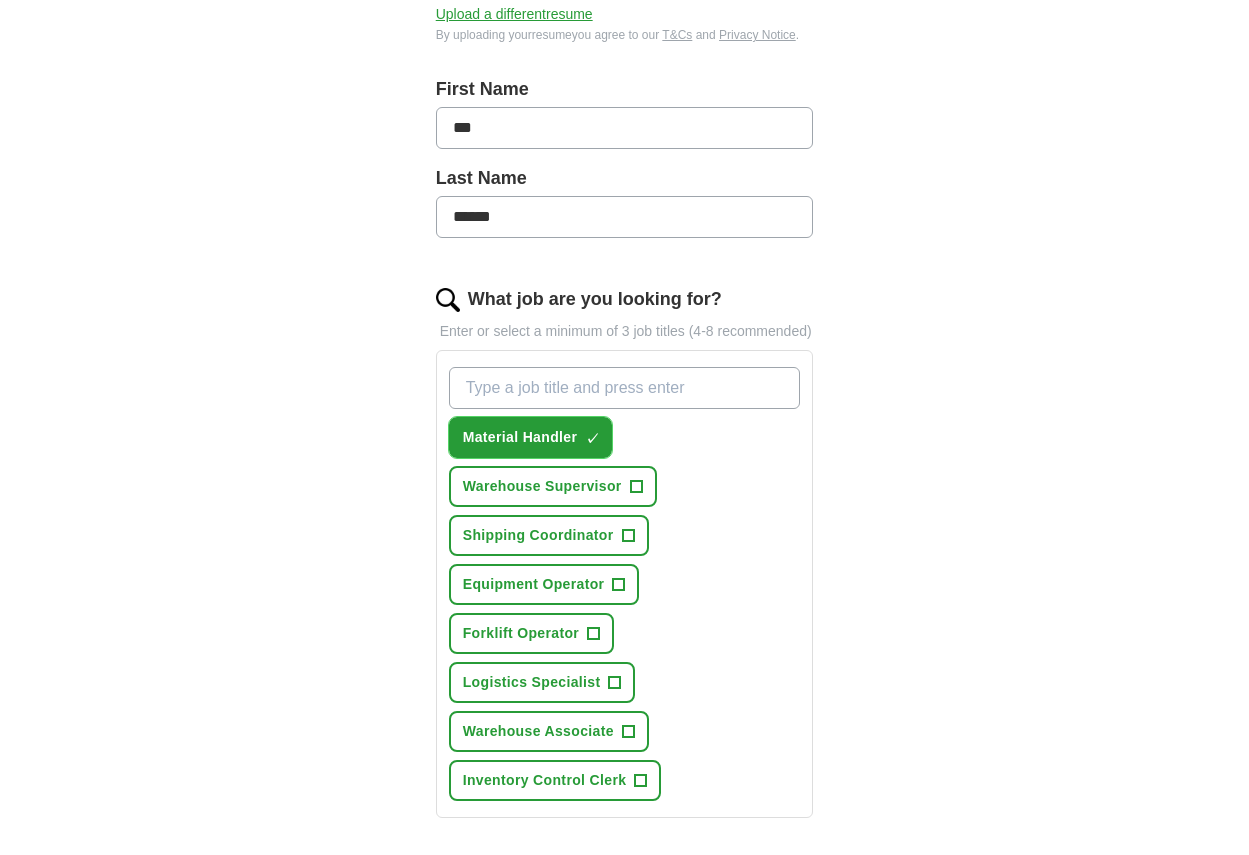 scroll, scrollTop: 458, scrollLeft: 0, axis: vertical 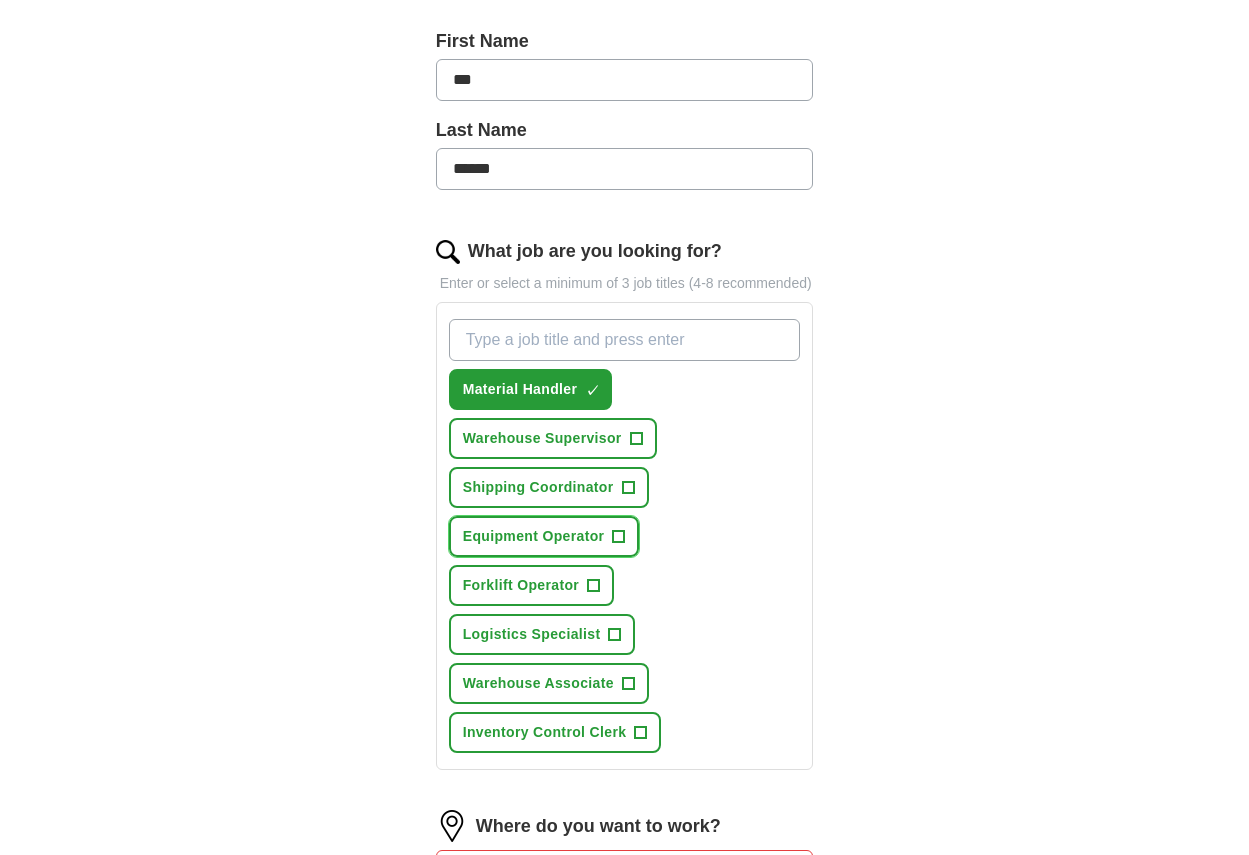 click on "+" at bounding box center (619, 537) 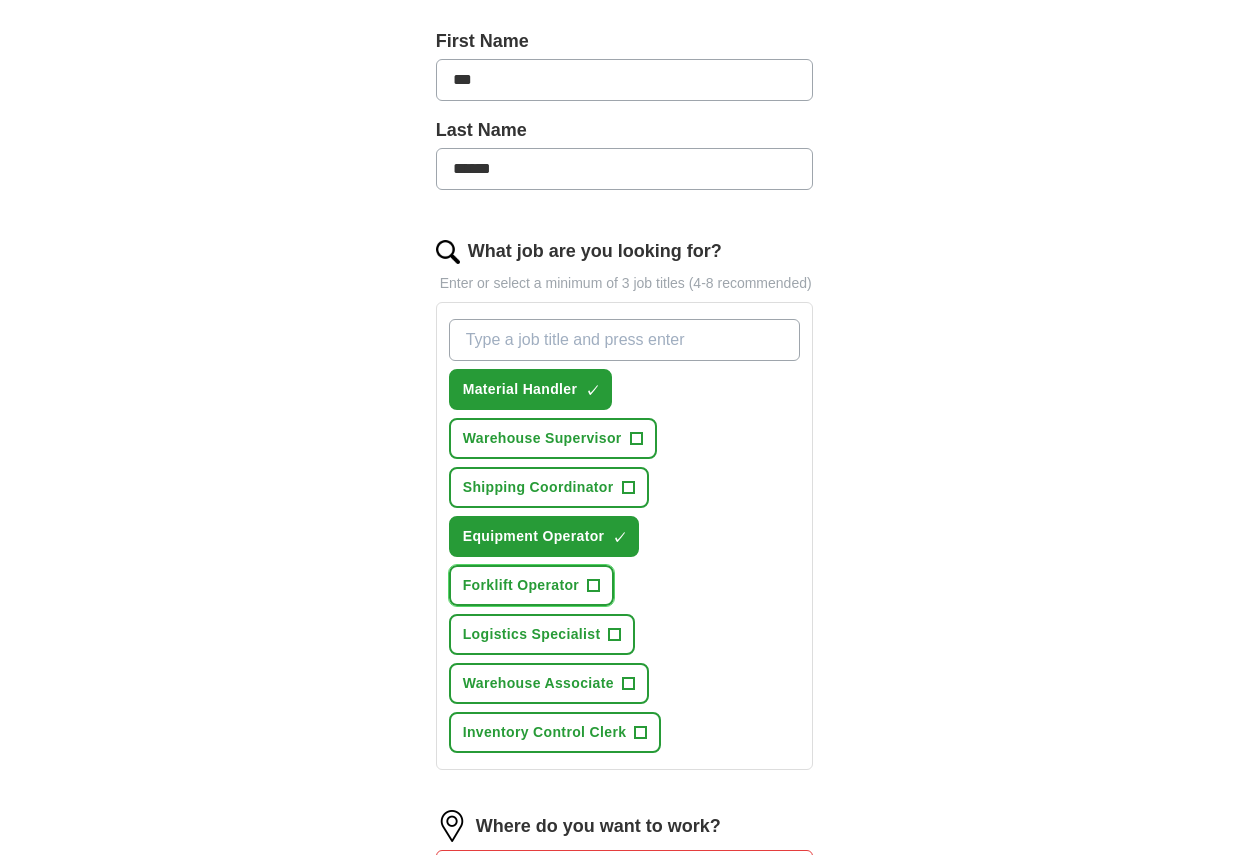 click on "+" at bounding box center (594, 586) 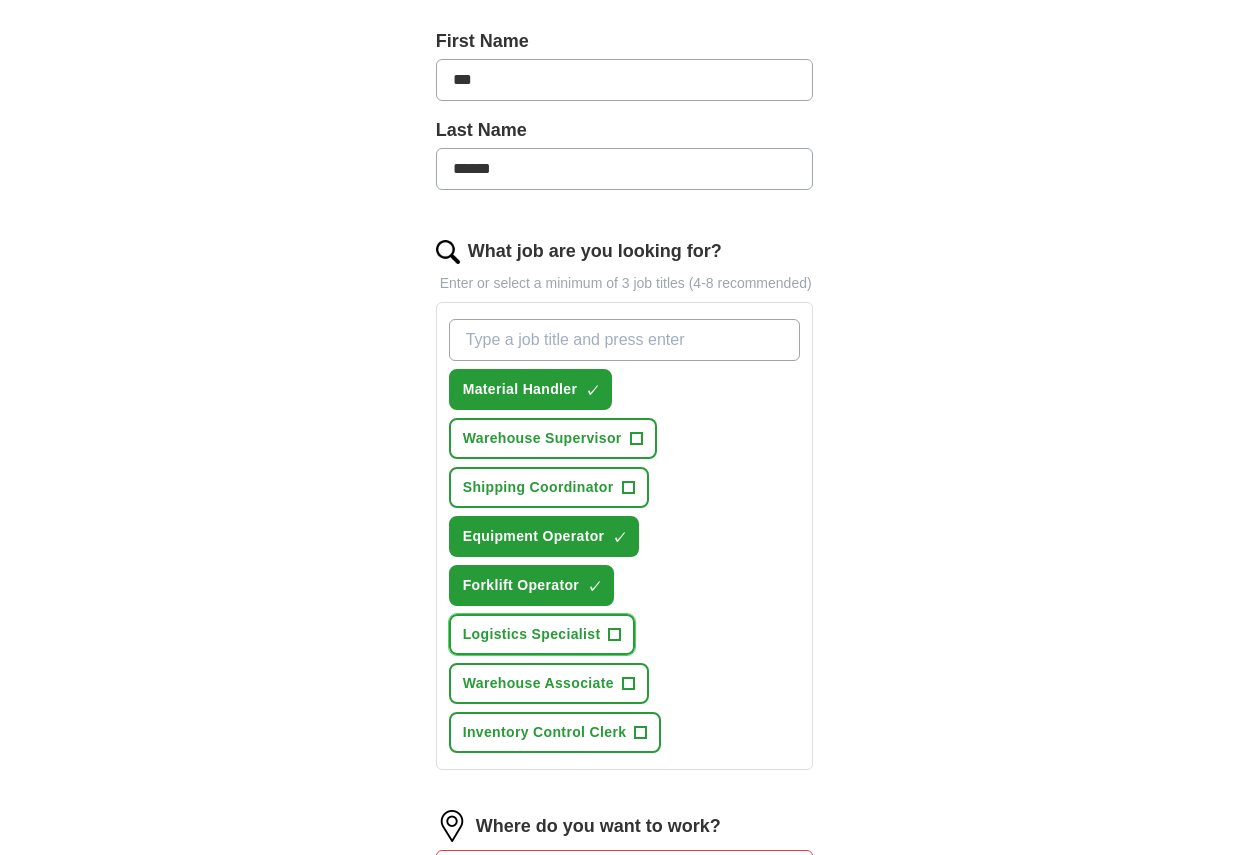 click on "+" at bounding box center (615, 635) 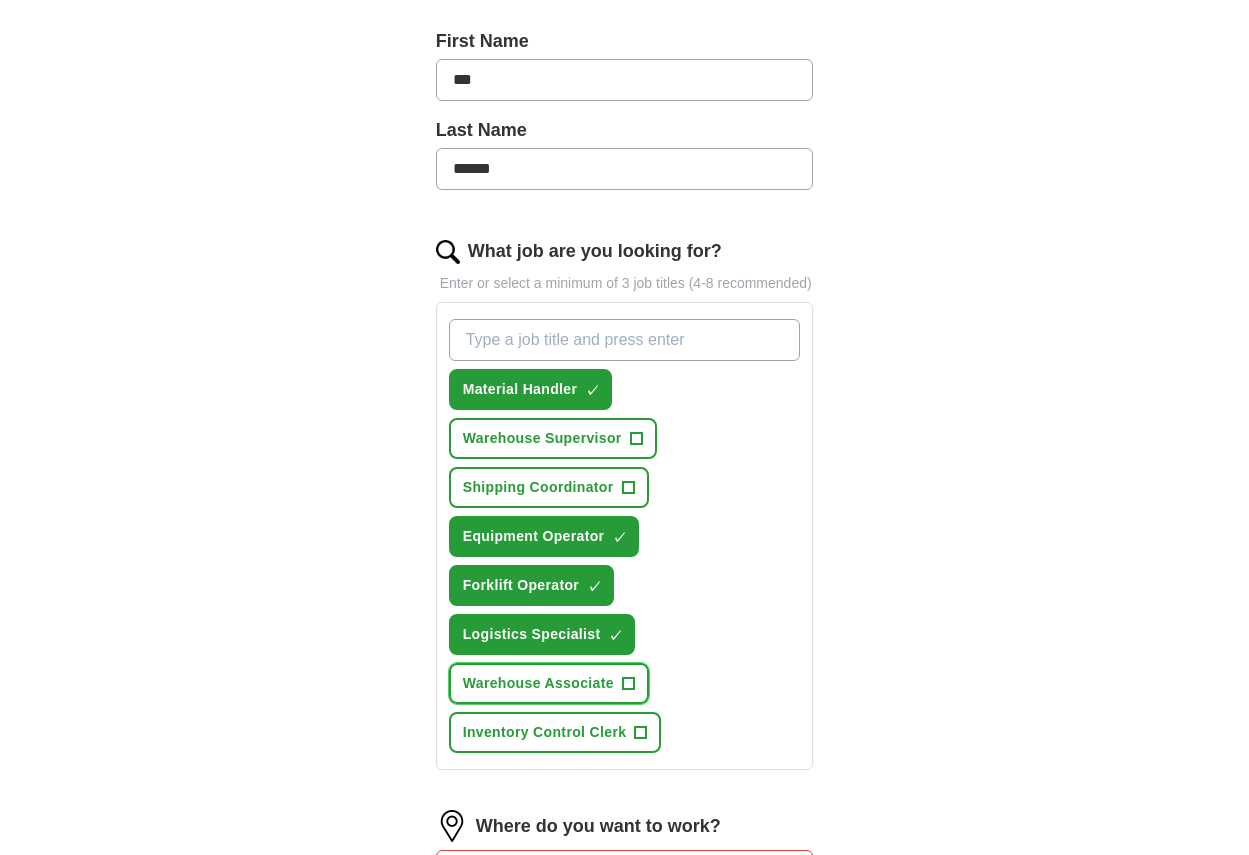 click on "+" at bounding box center (628, 684) 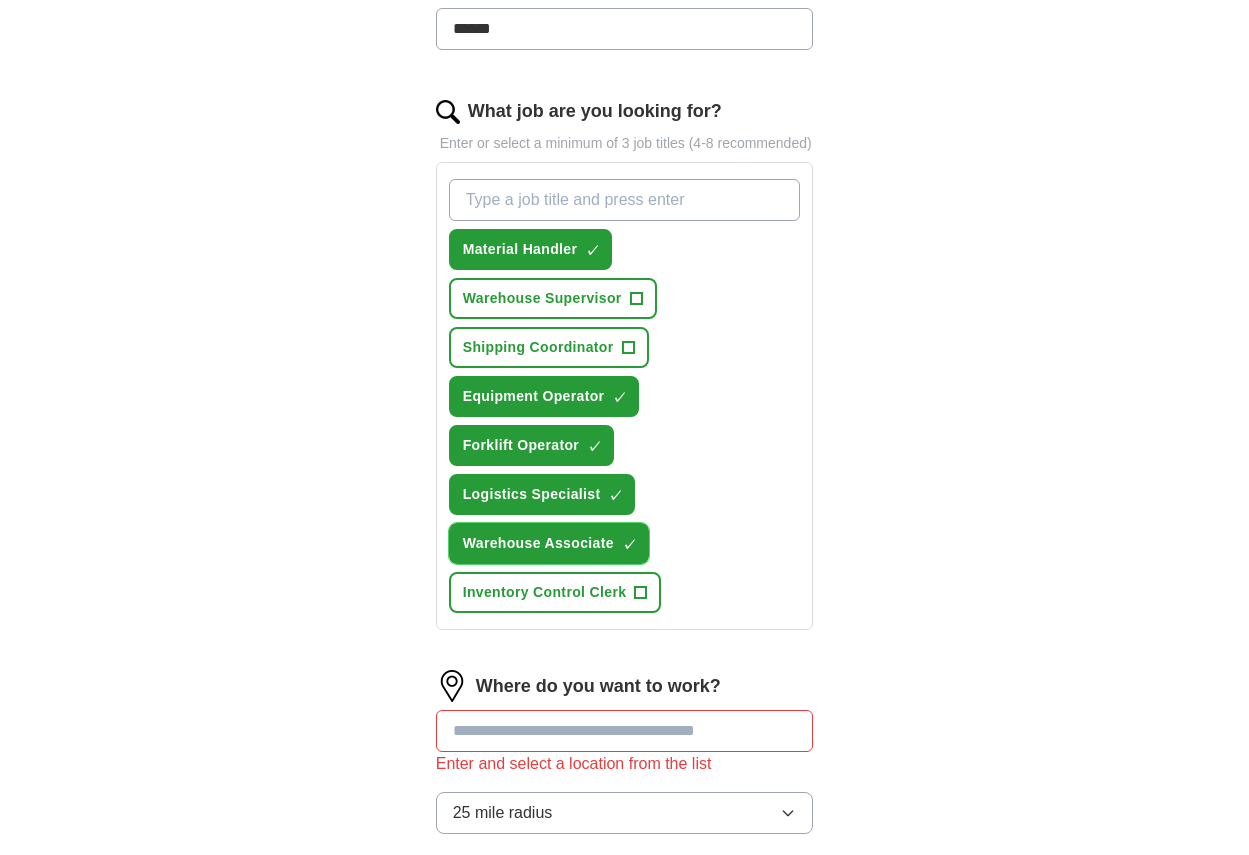 scroll, scrollTop: 658, scrollLeft: 0, axis: vertical 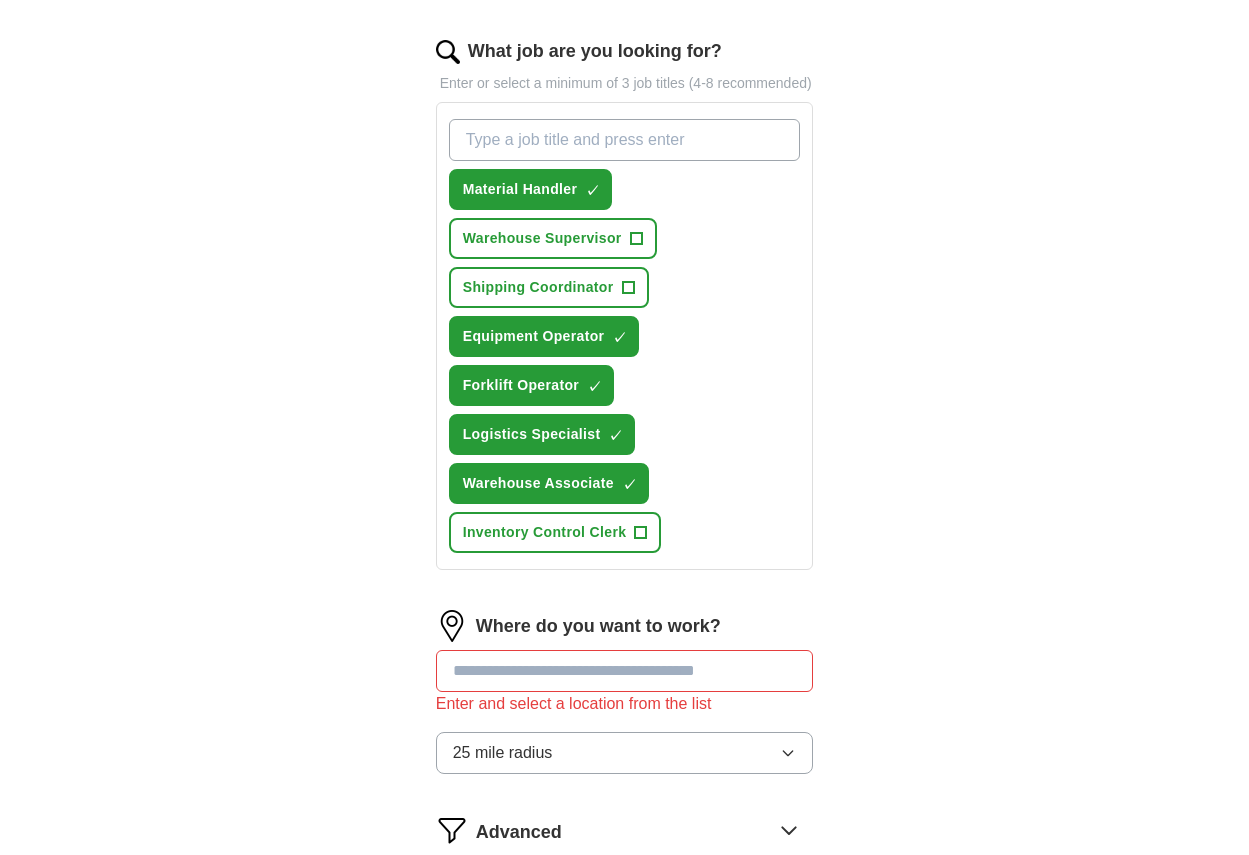 click at bounding box center [625, 671] 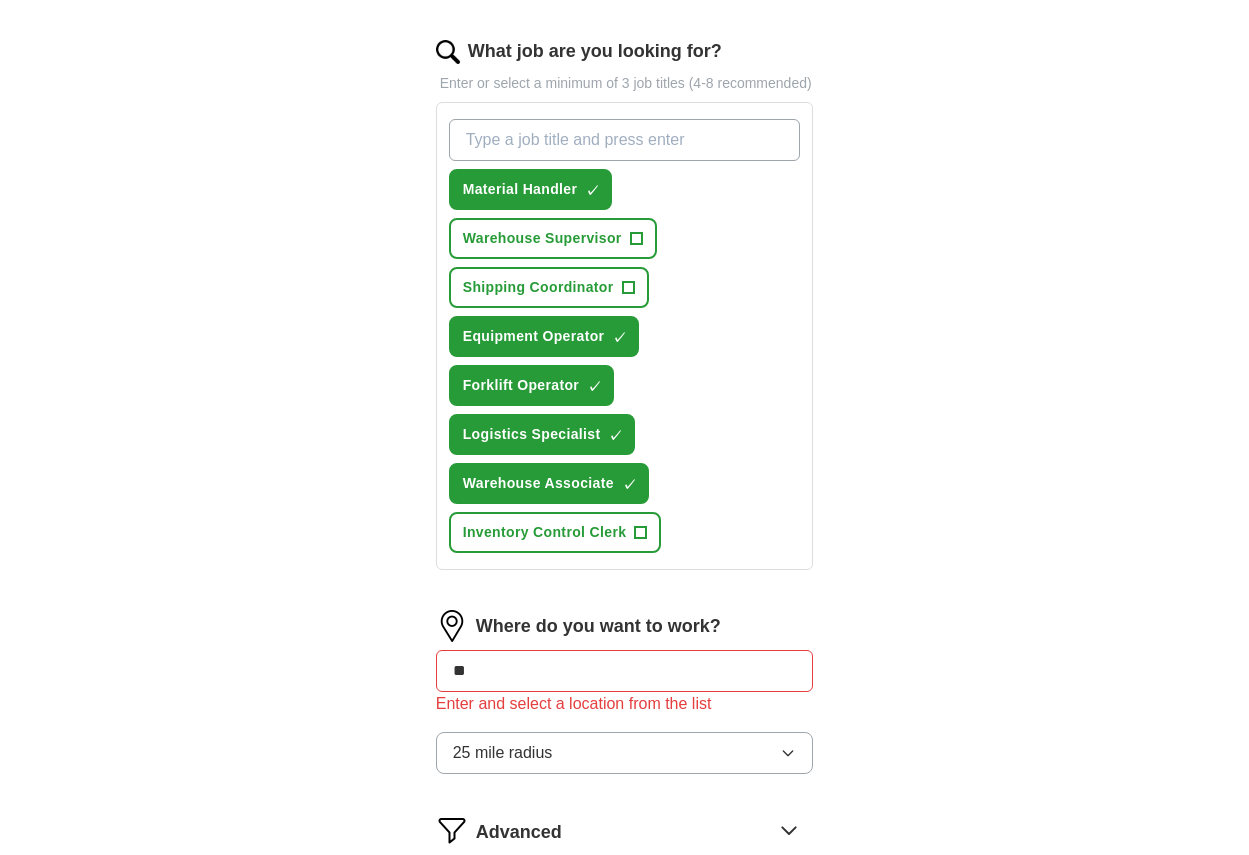 type on "***" 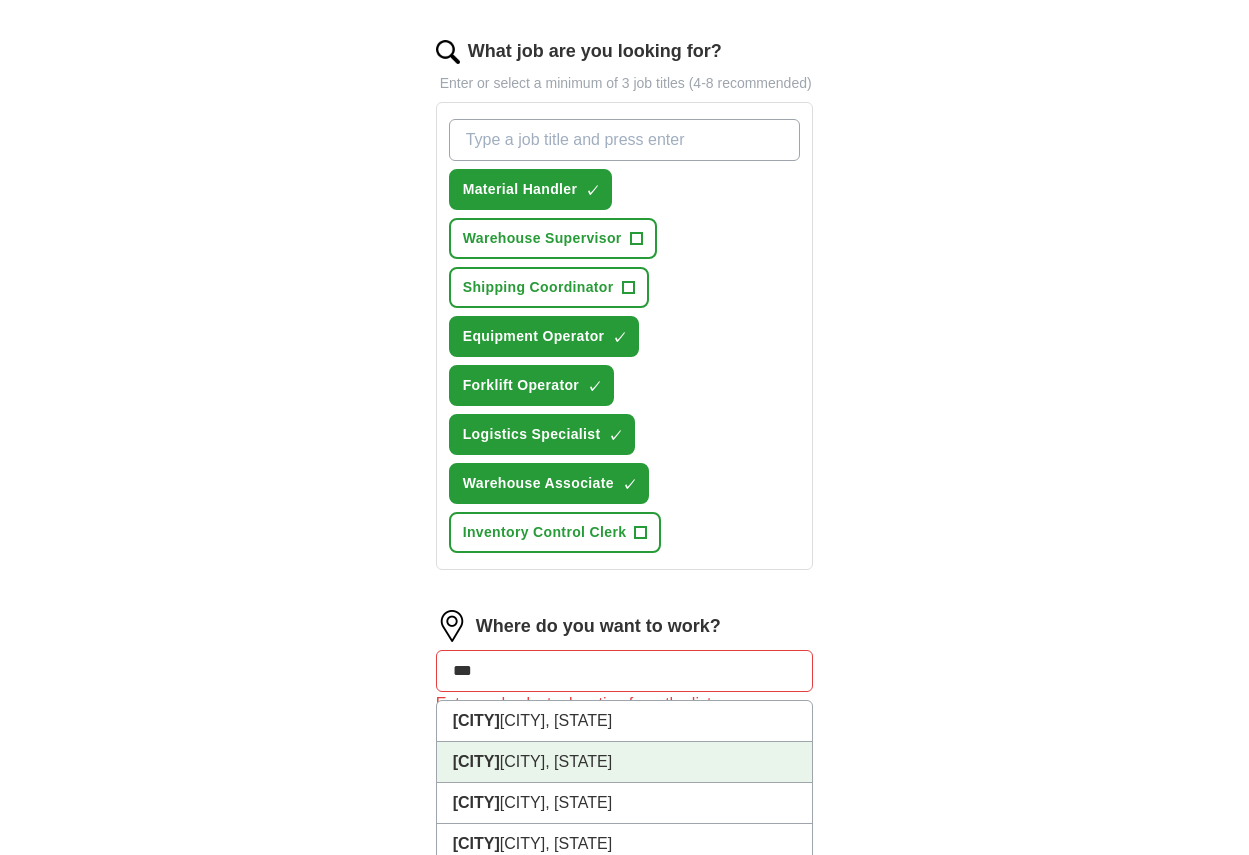 click on "[CITY], [STATE]" at bounding box center (625, 762) 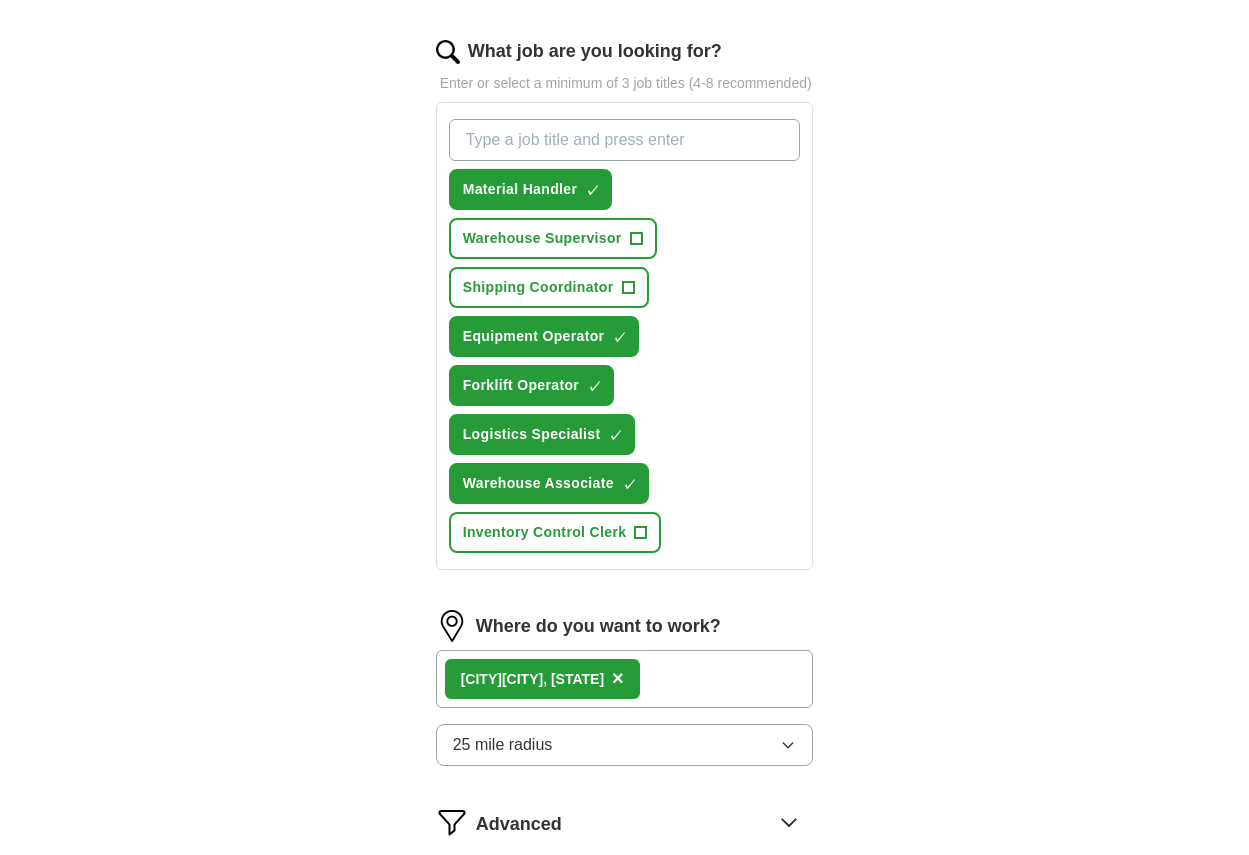 click 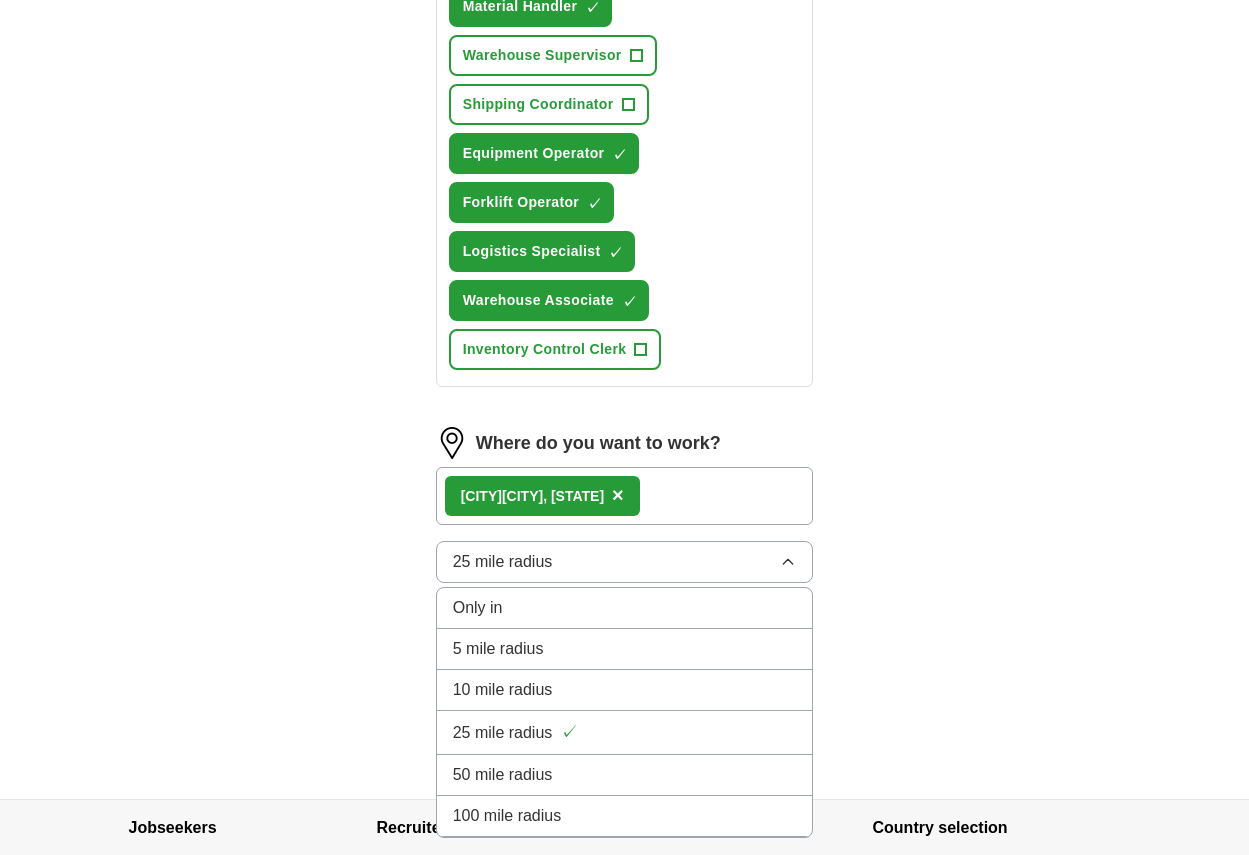 scroll, scrollTop: 858, scrollLeft: 0, axis: vertical 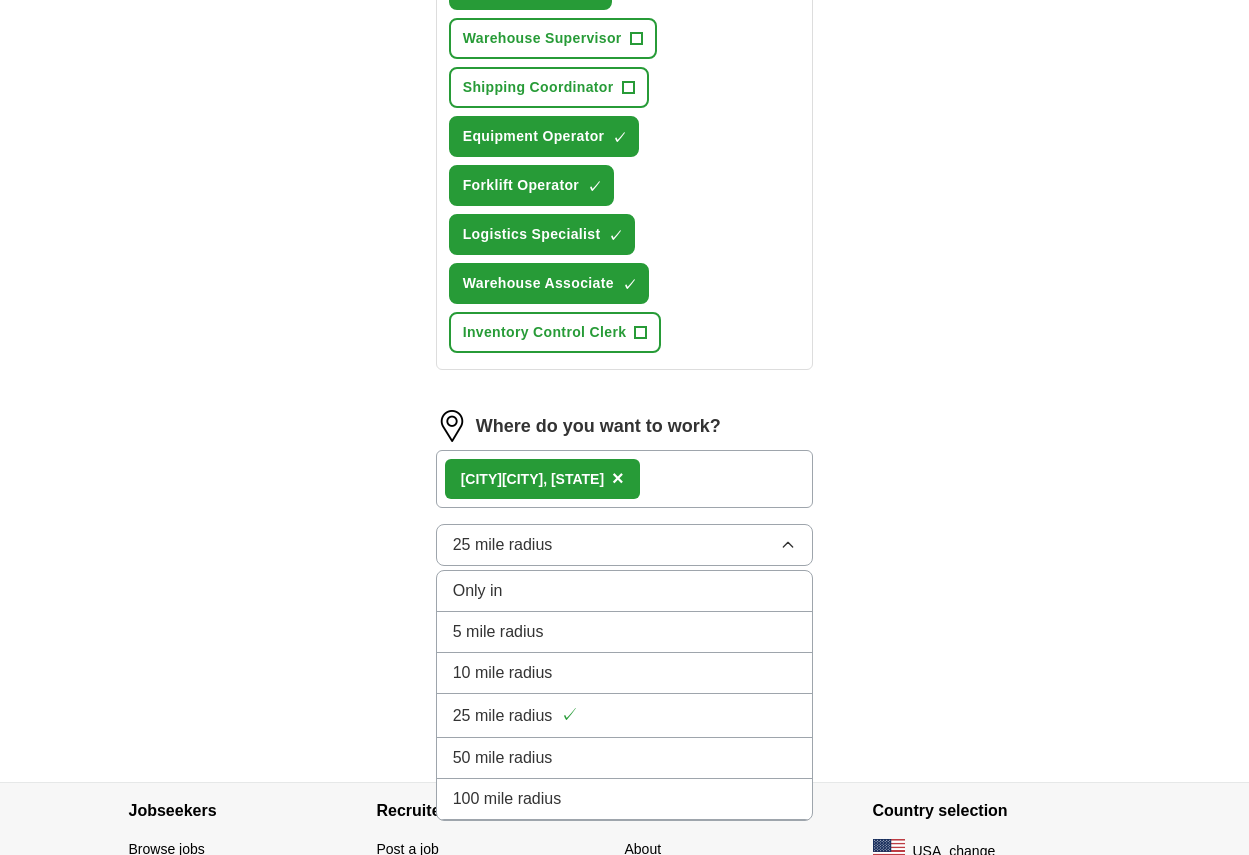 click on "10 mile radius" at bounding box center (625, 673) 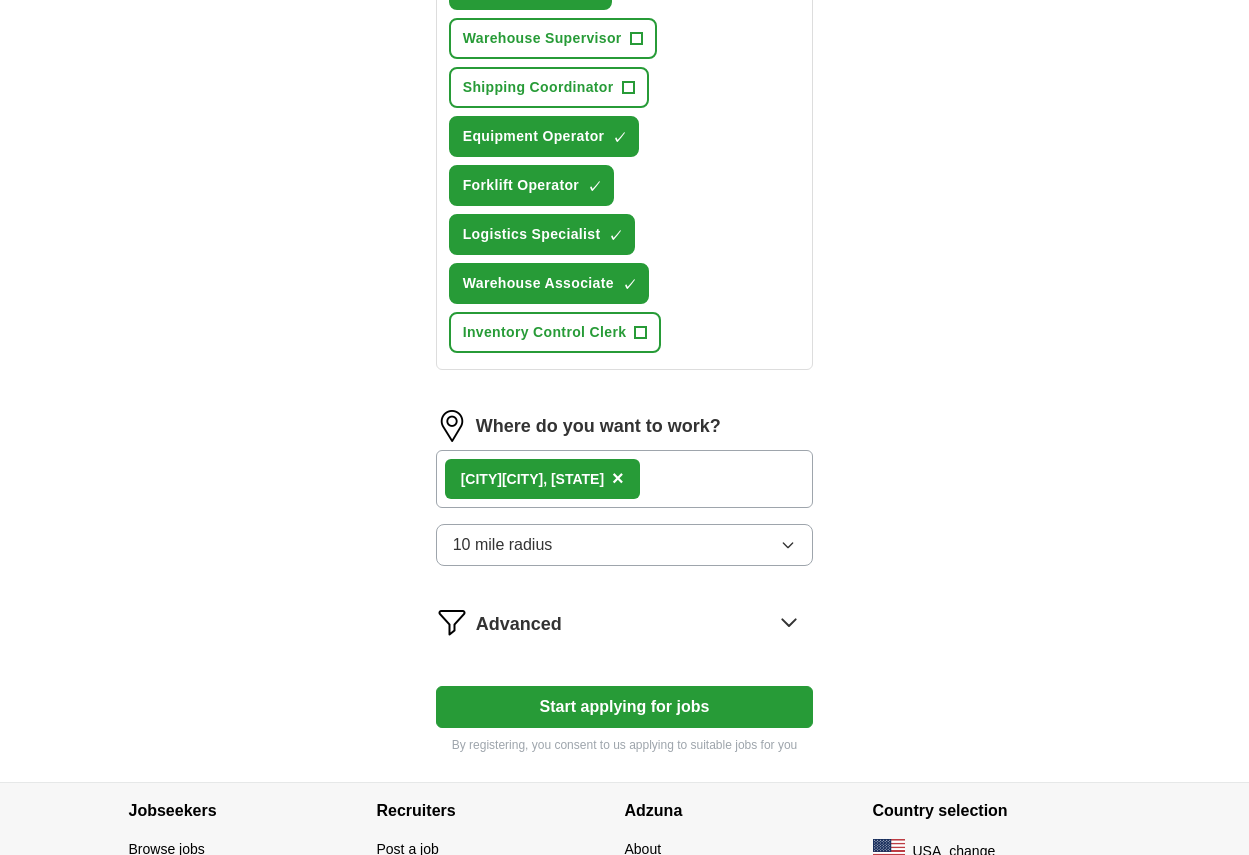 click on "Start applying for jobs" at bounding box center (625, 707) 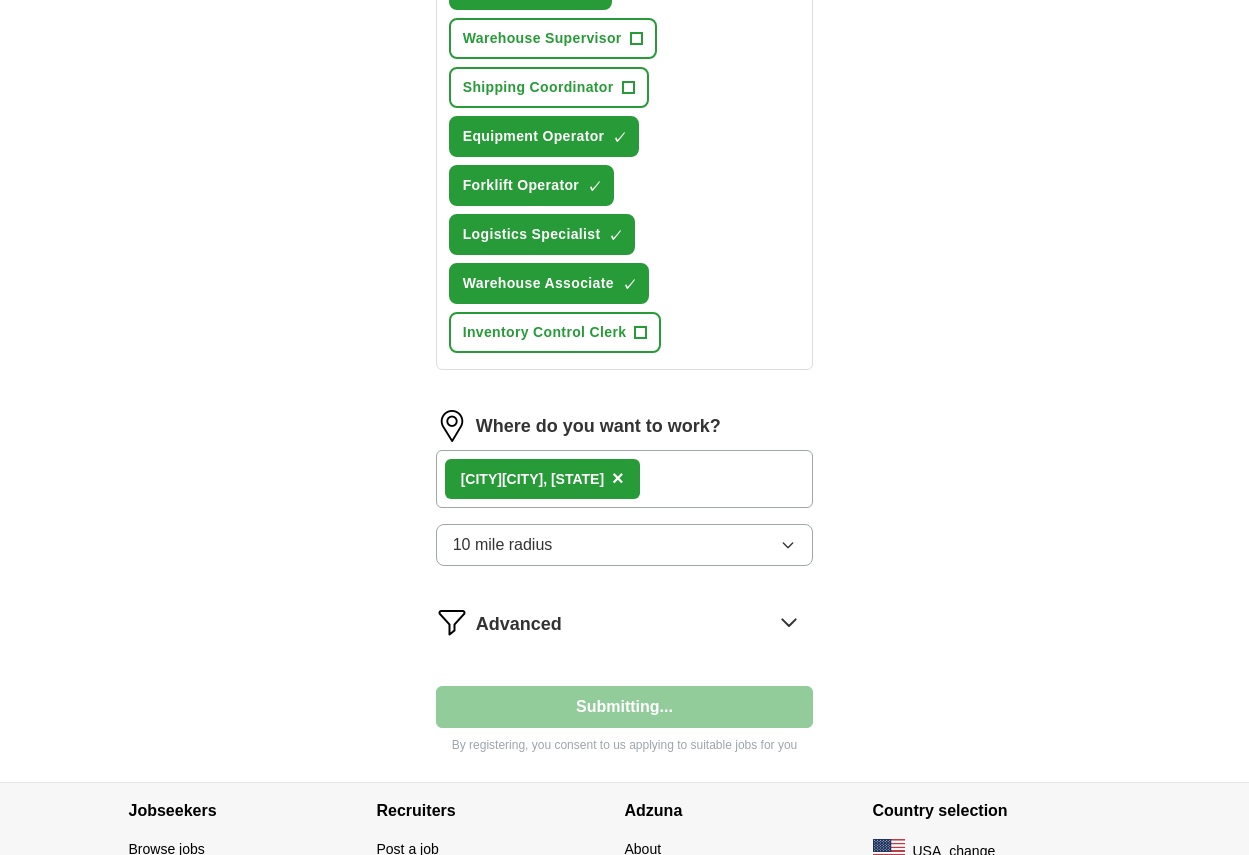 select on "**" 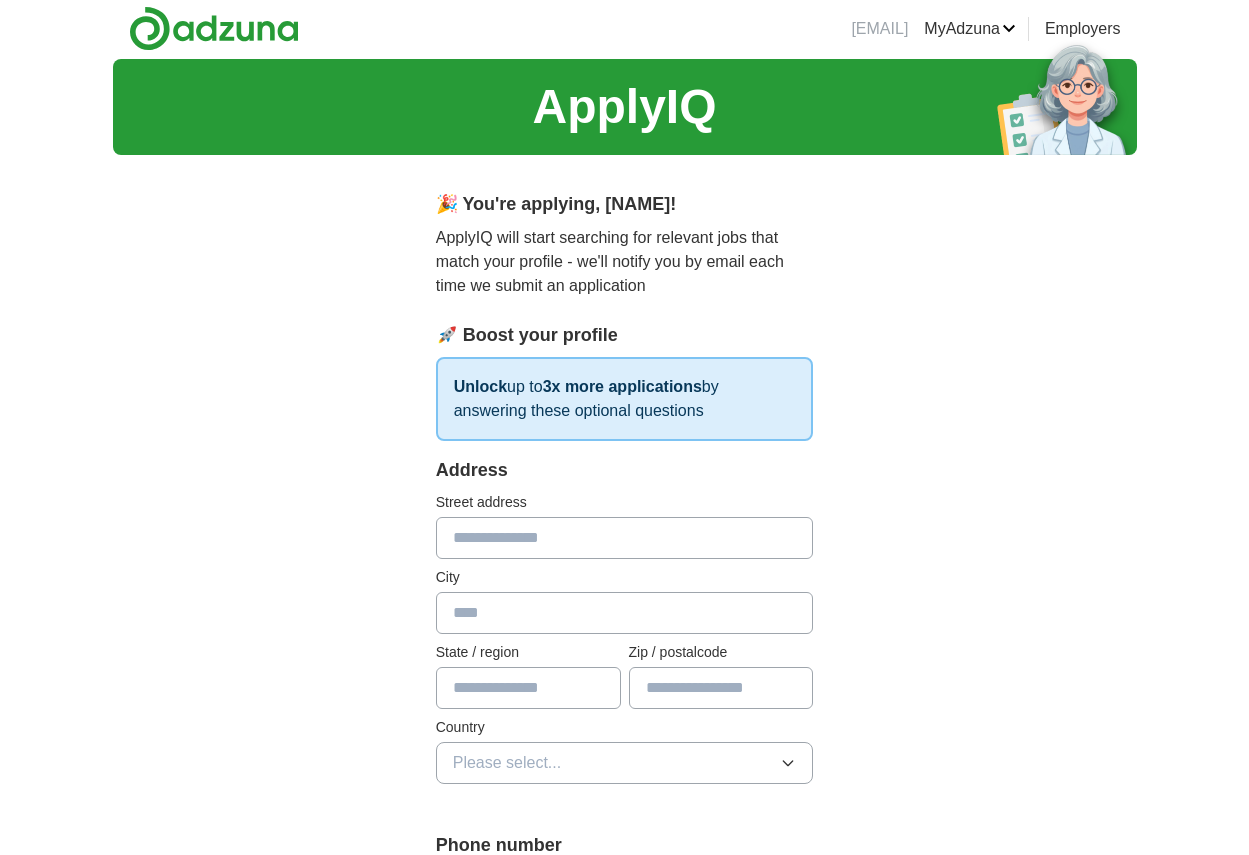 scroll, scrollTop: 0, scrollLeft: 0, axis: both 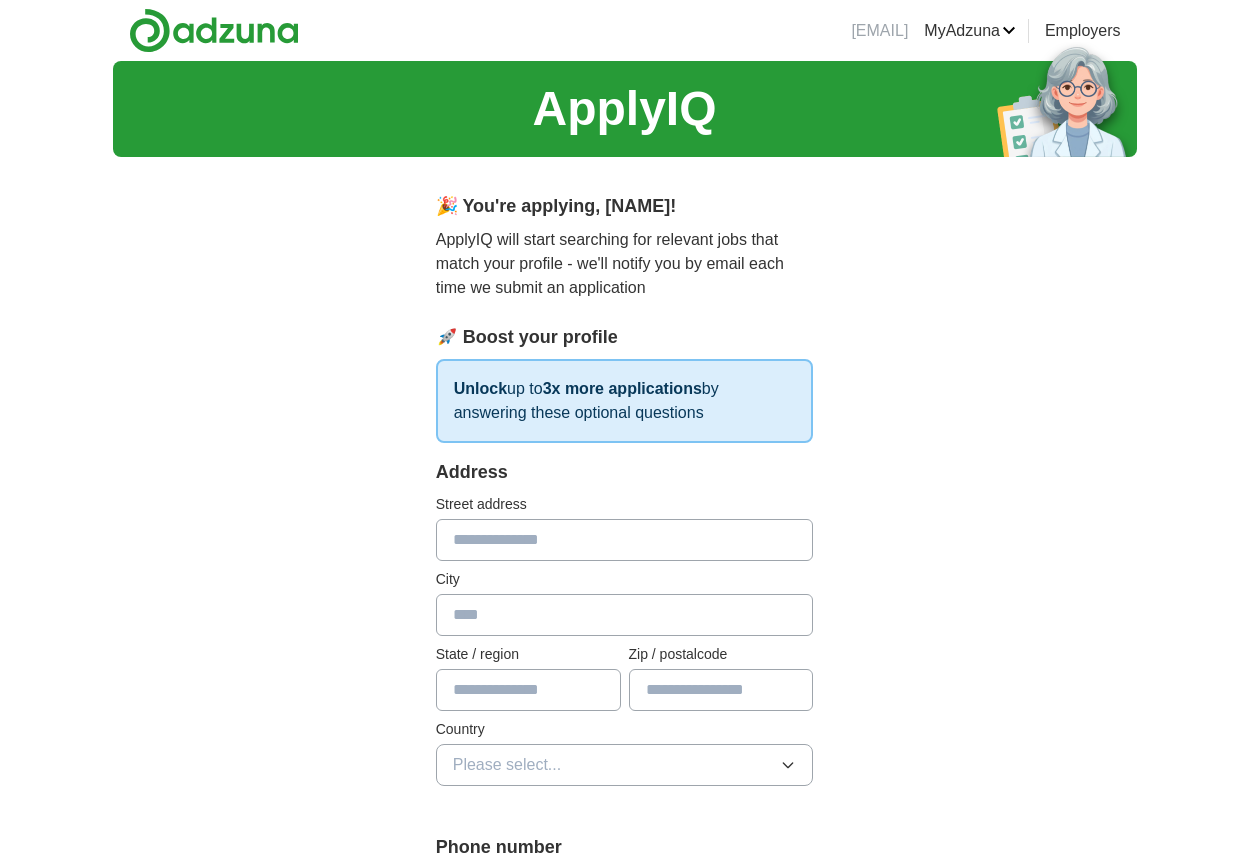 click at bounding box center (625, 540) 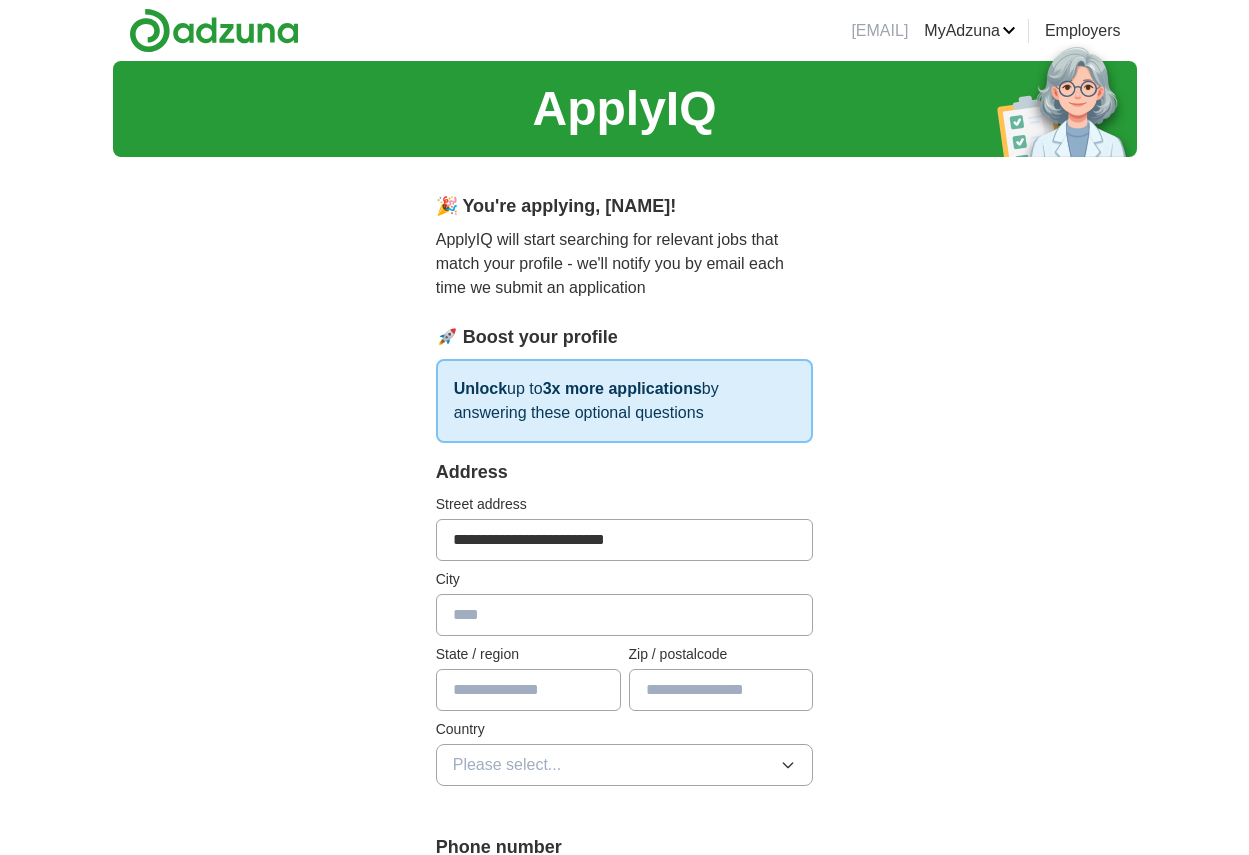 type on "**********" 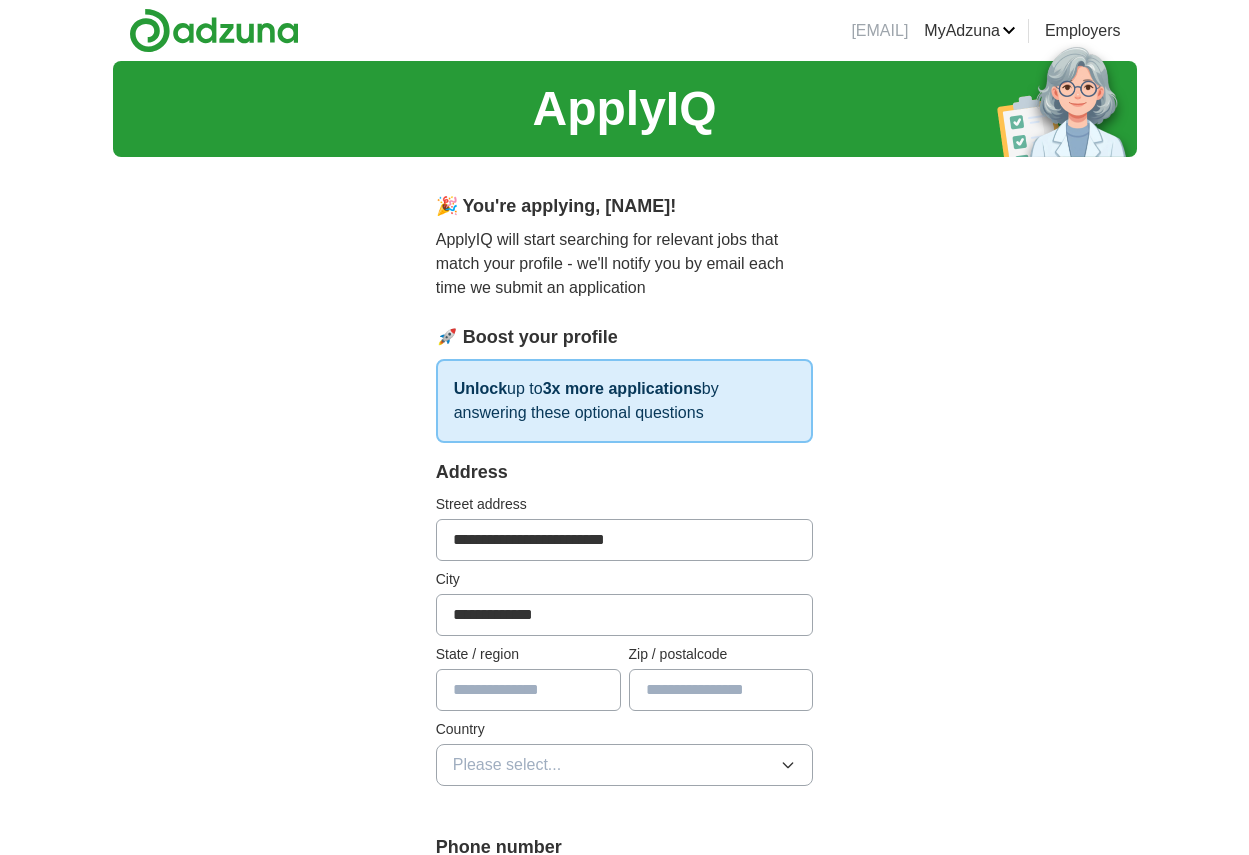 type on "**********" 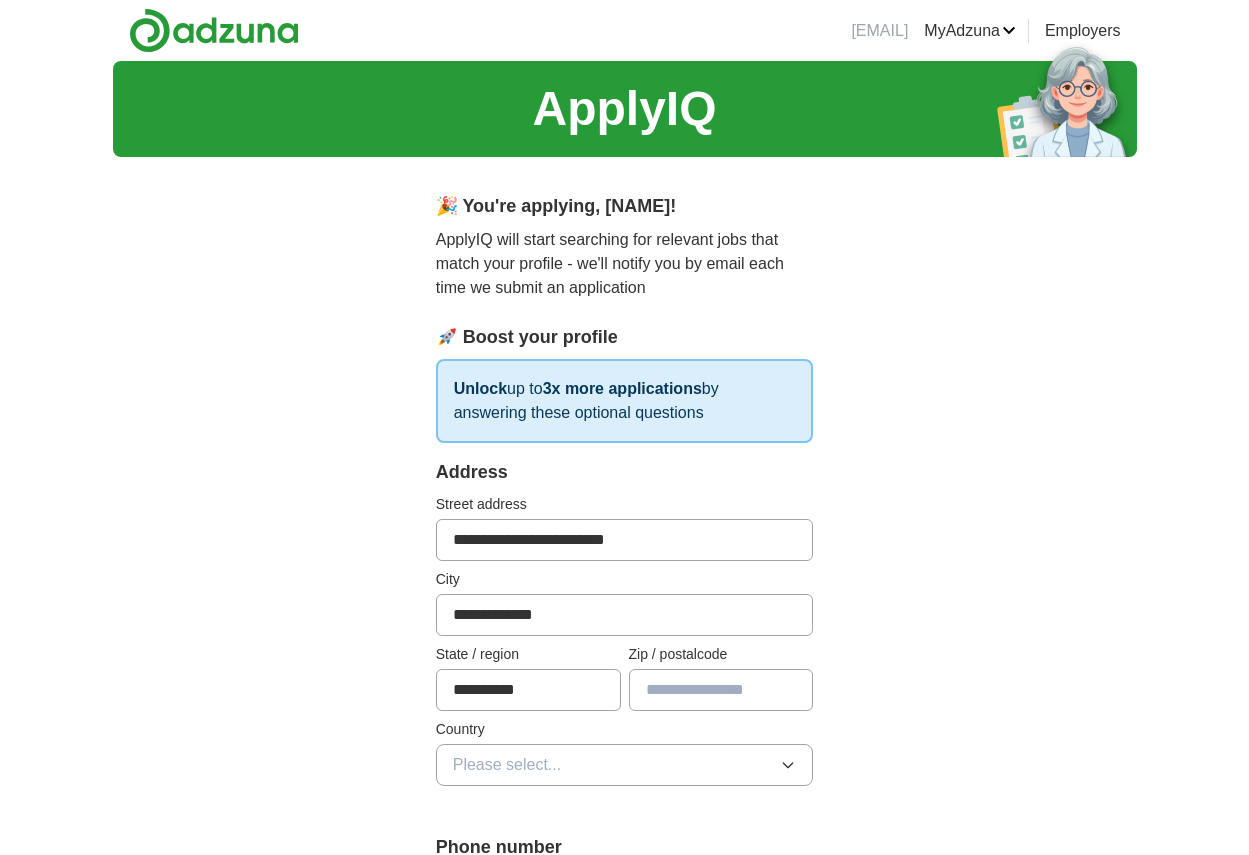 type on "*****" 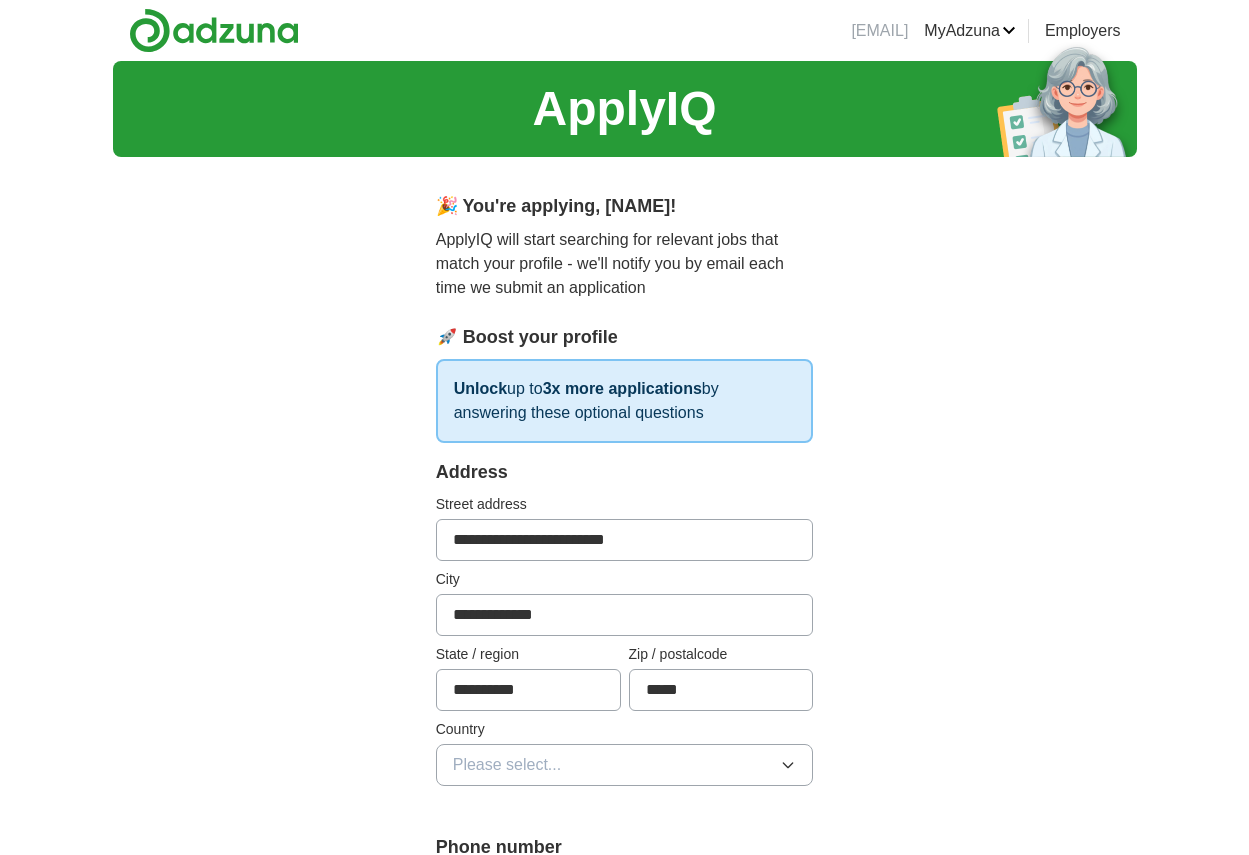 click 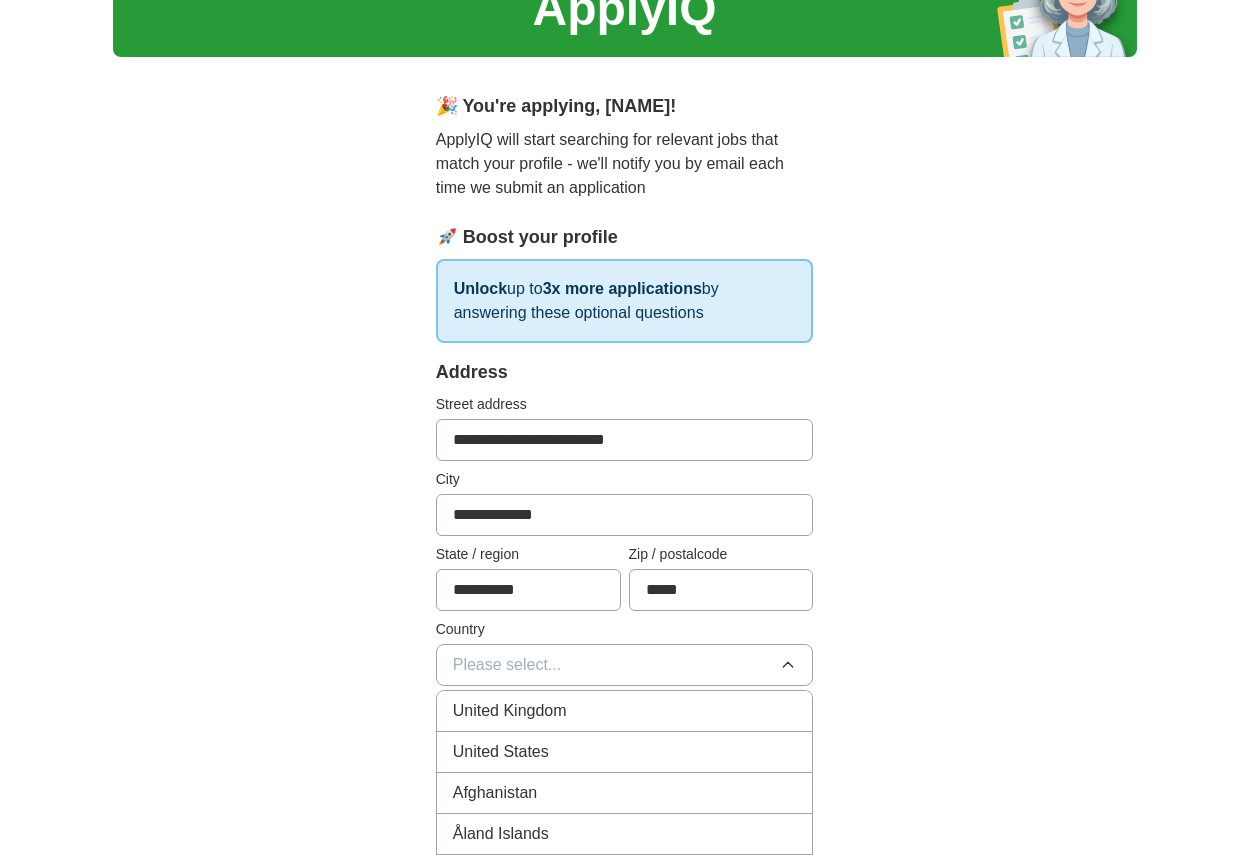 scroll, scrollTop: 200, scrollLeft: 0, axis: vertical 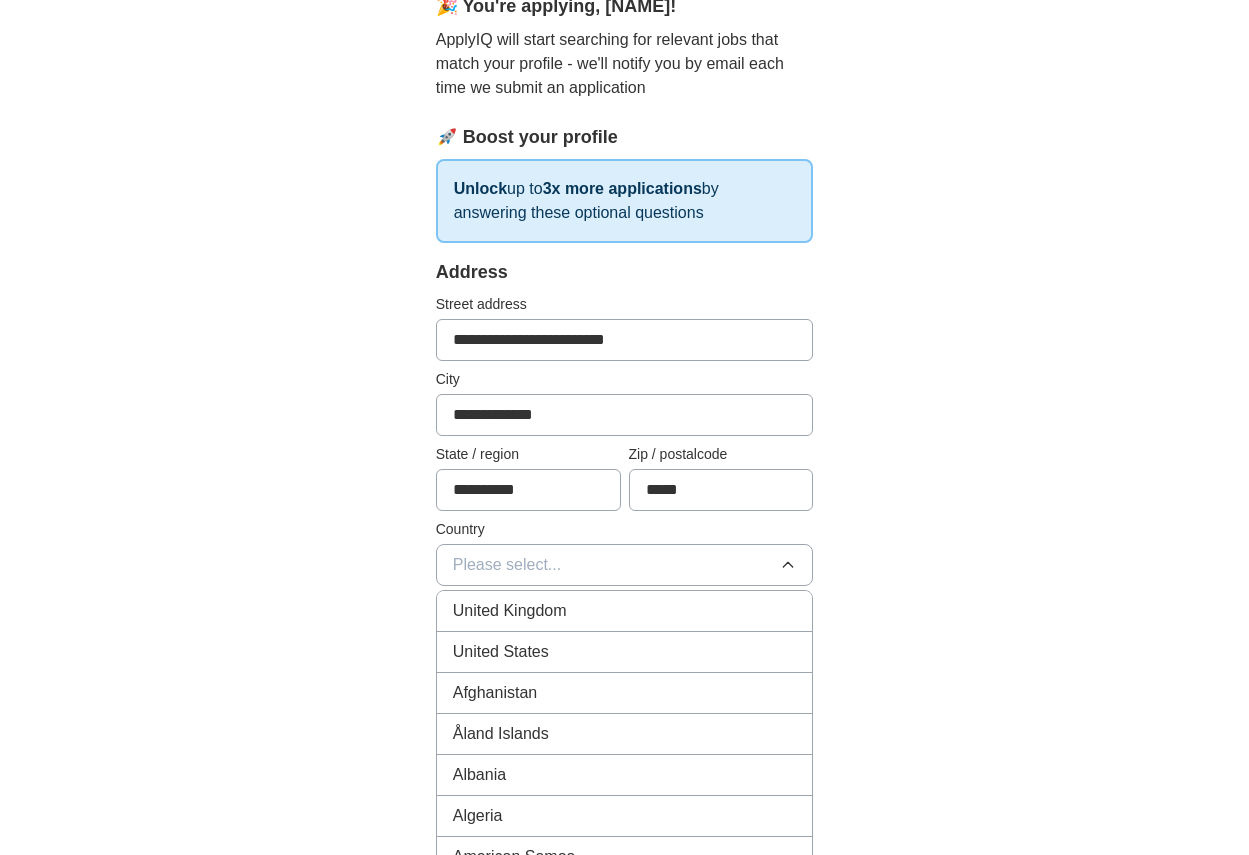 click on "United States" at bounding box center (625, 652) 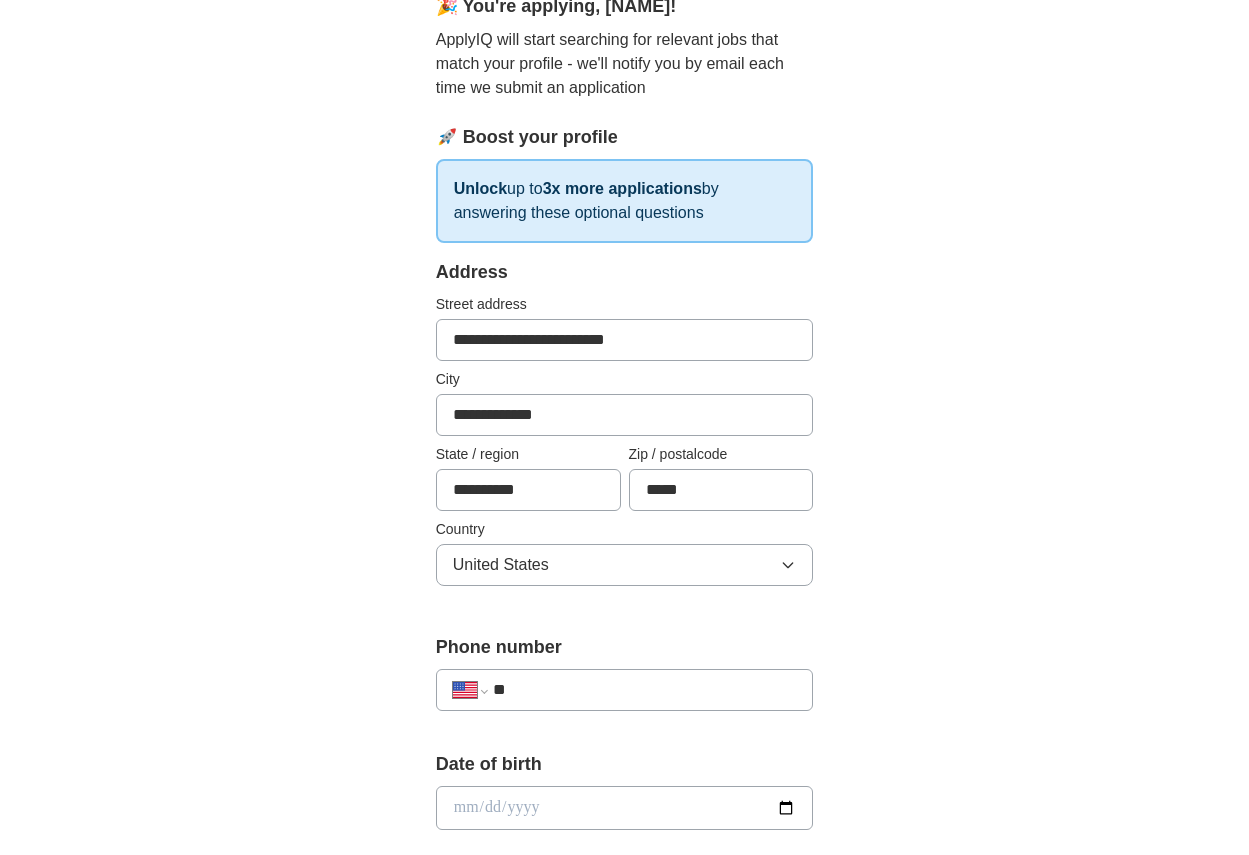click on "**" at bounding box center (645, 690) 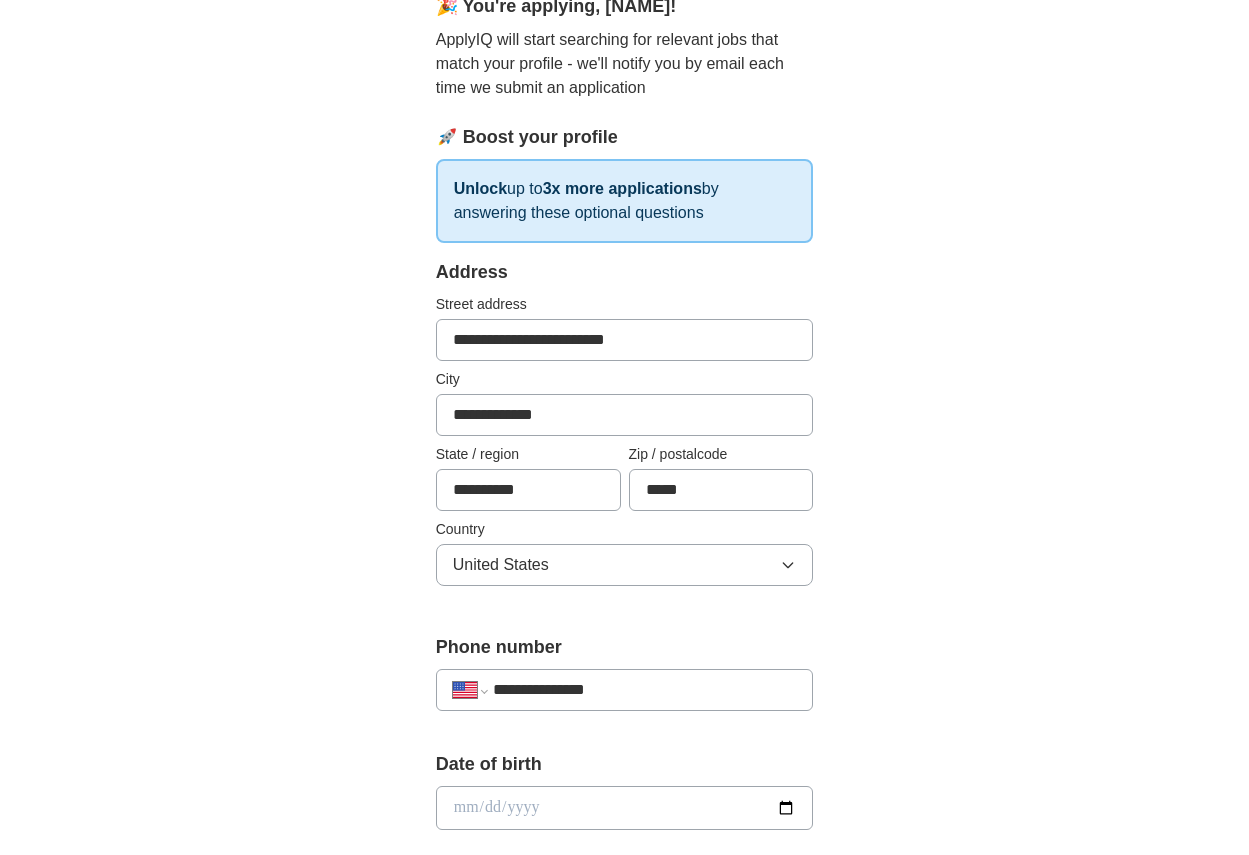 type on "**********" 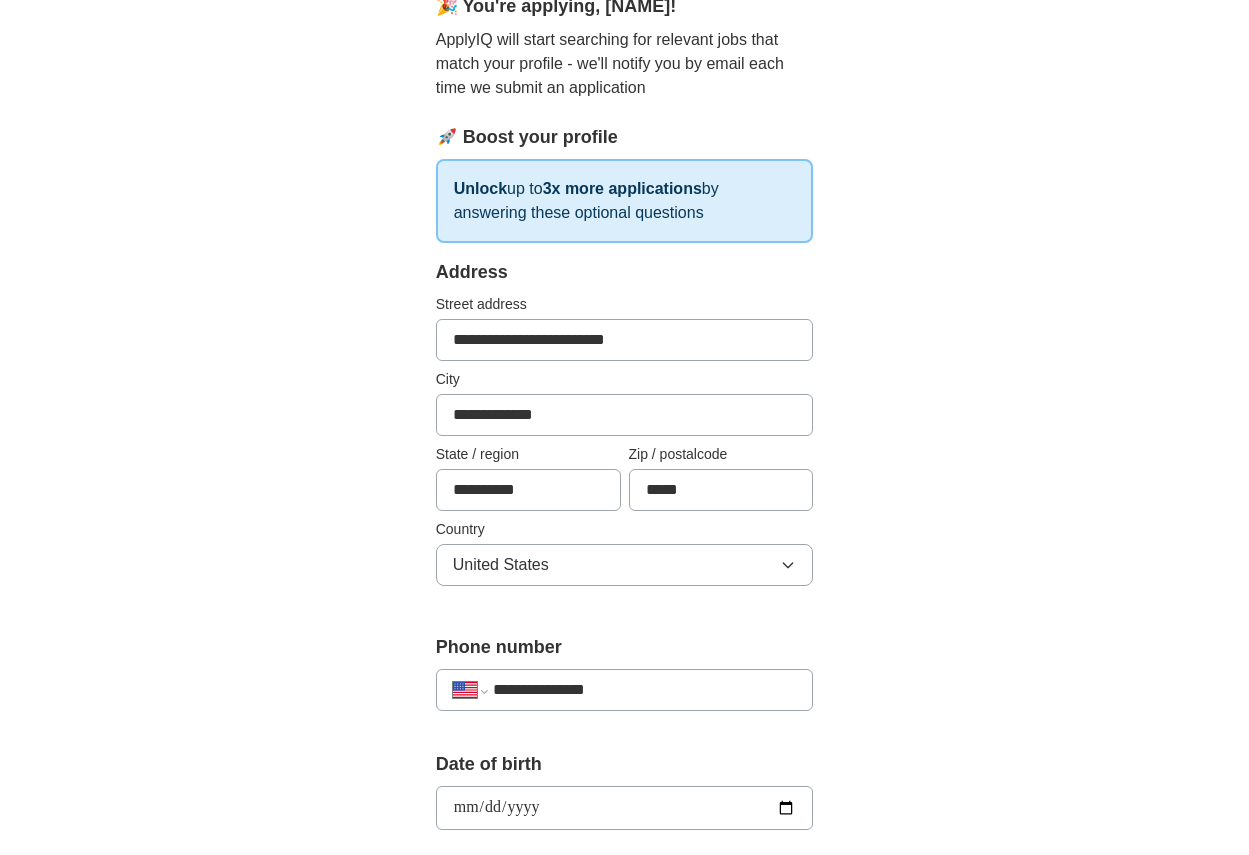 type on "**********" 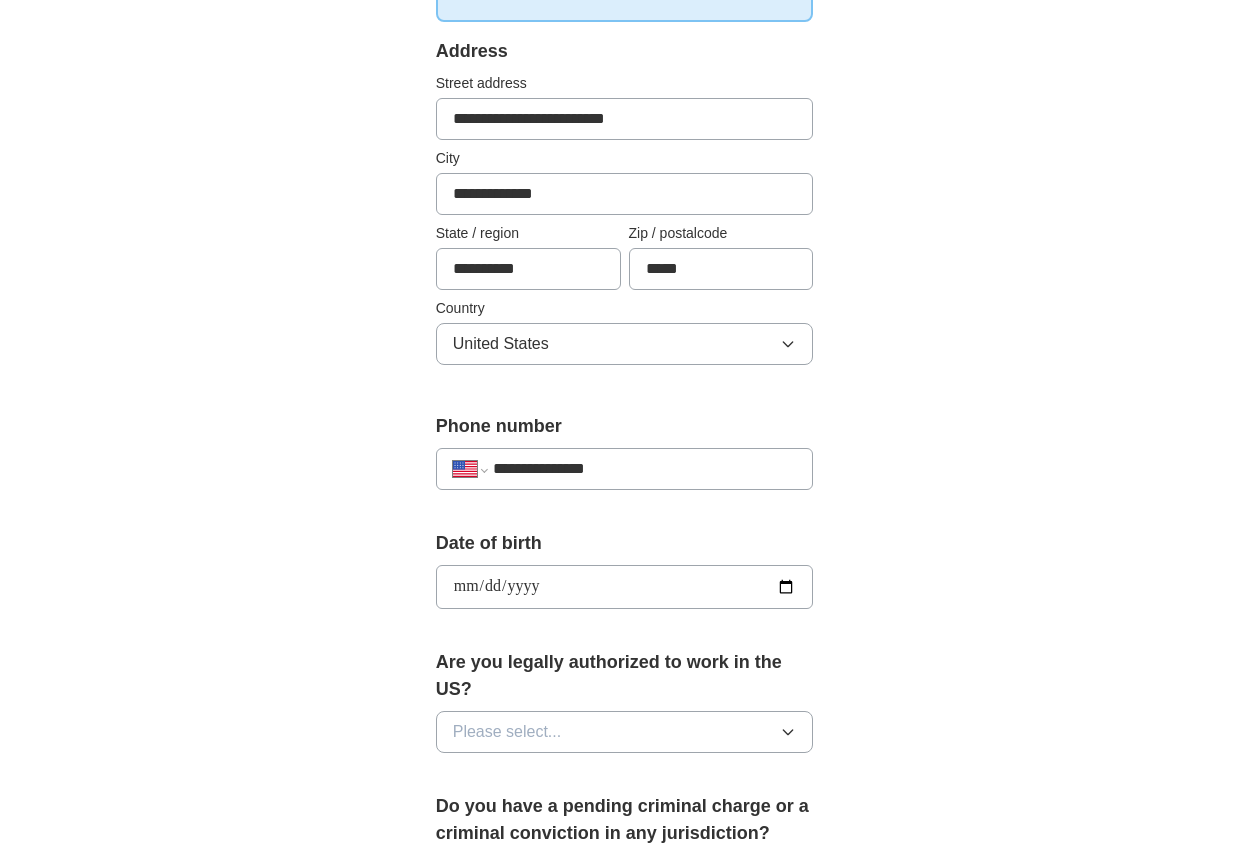 scroll, scrollTop: 500, scrollLeft: 0, axis: vertical 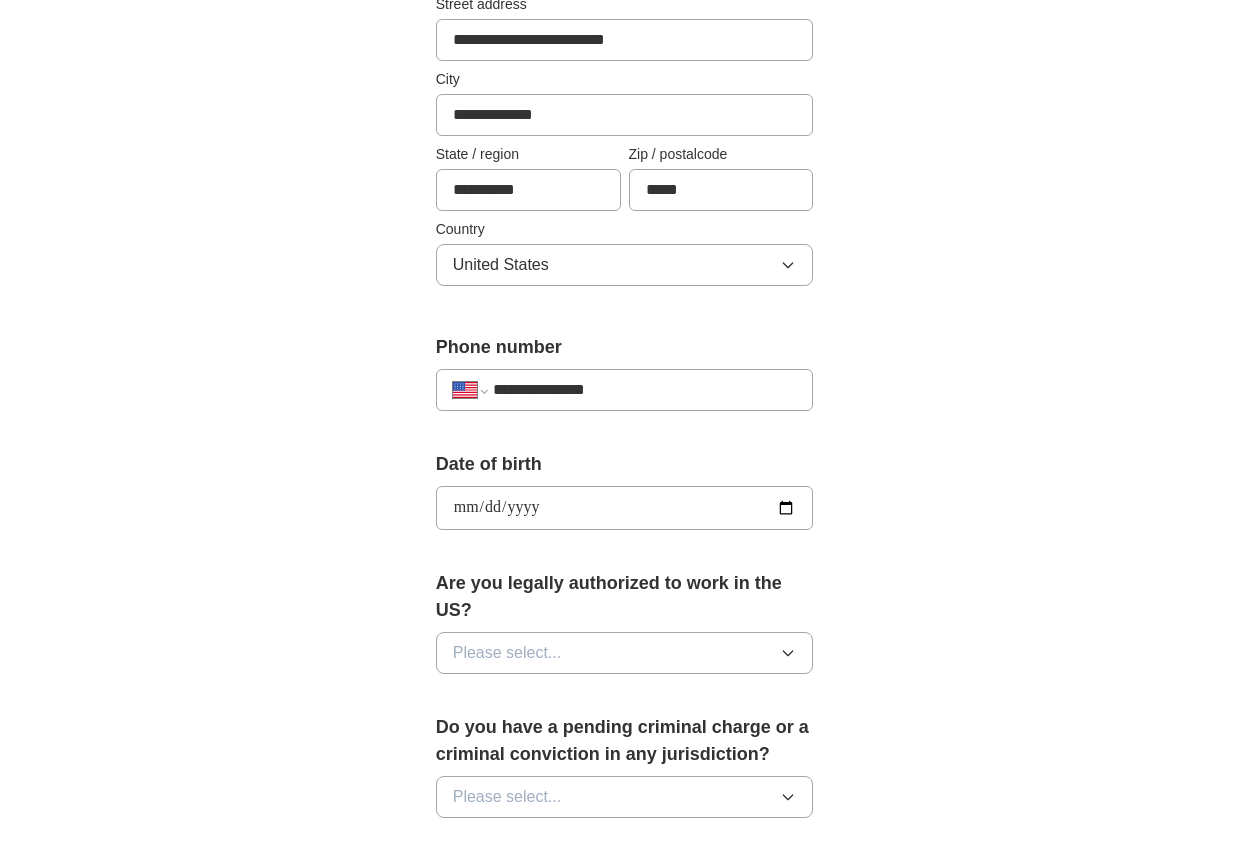 click 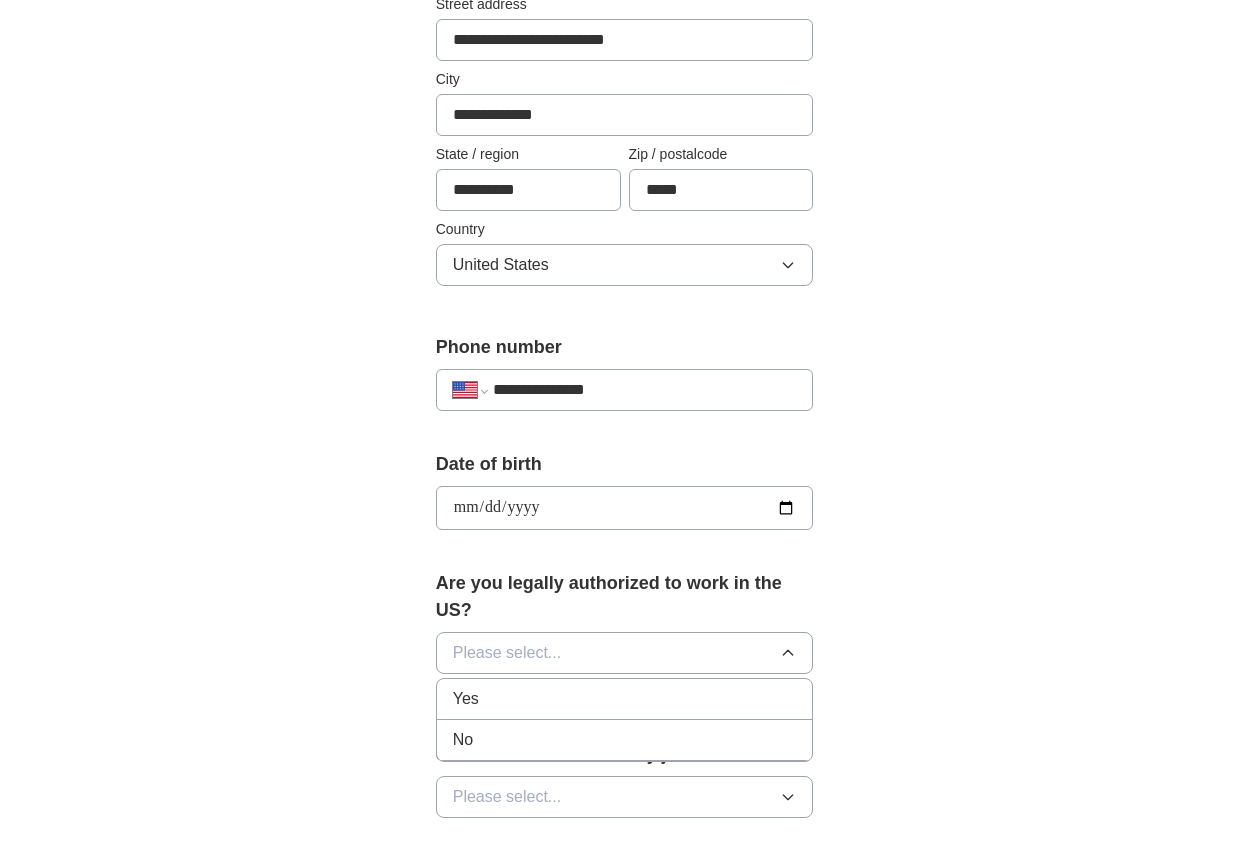 click on "Yes" at bounding box center (625, 699) 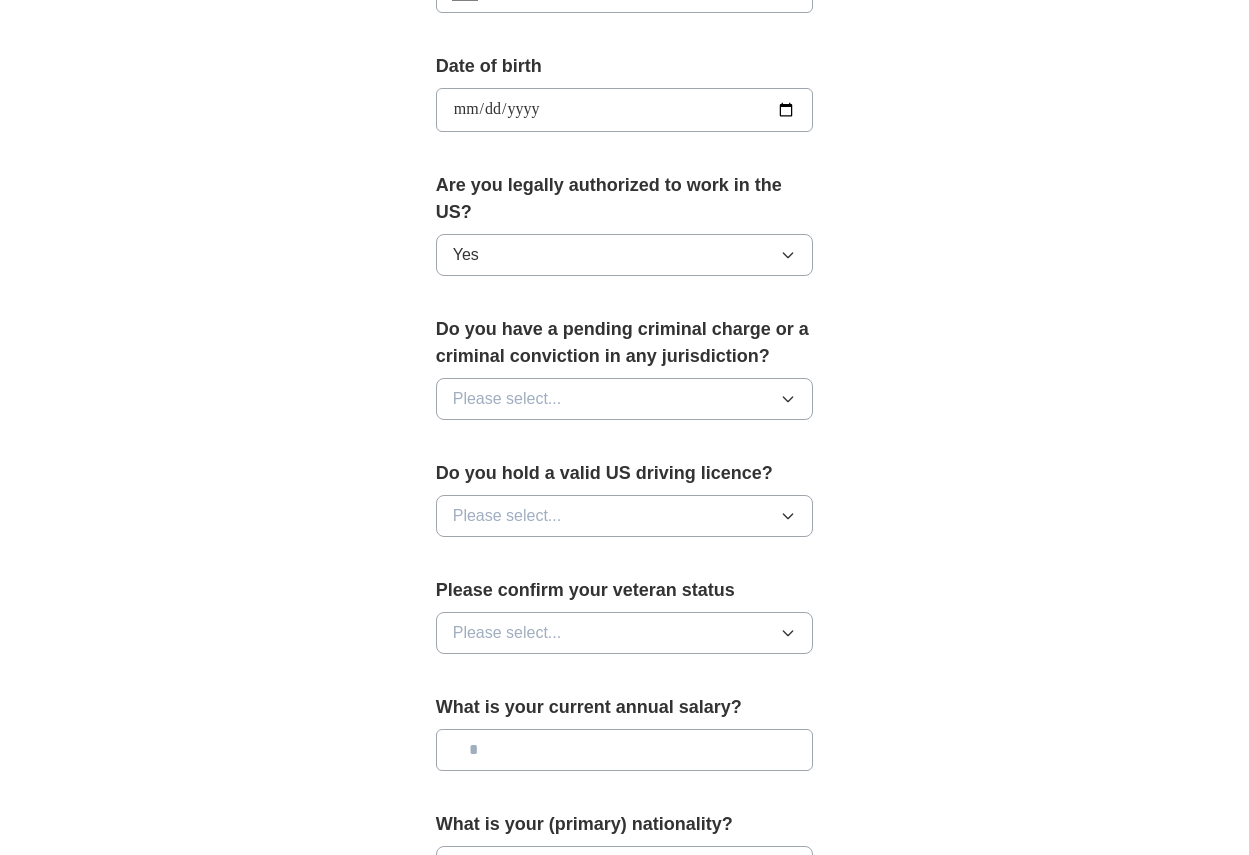 scroll, scrollTop: 900, scrollLeft: 0, axis: vertical 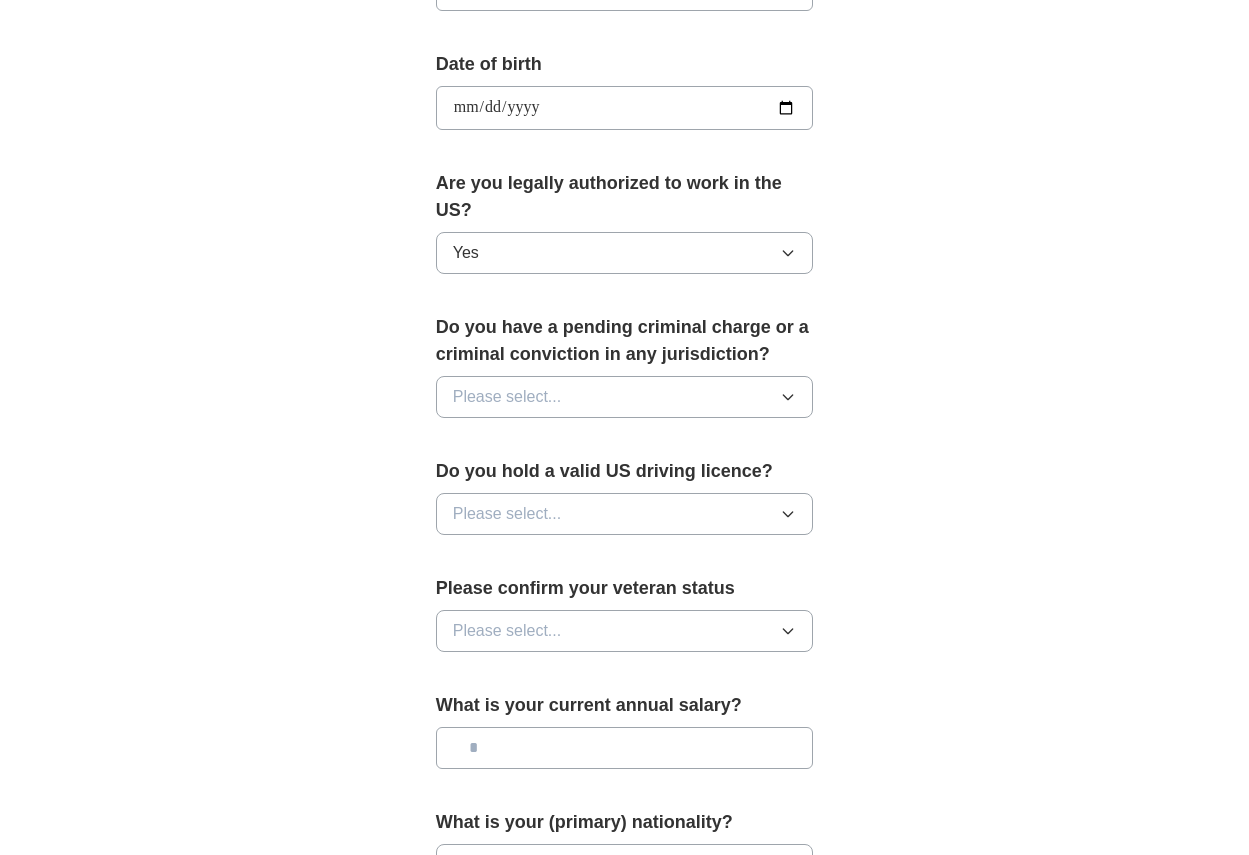 click 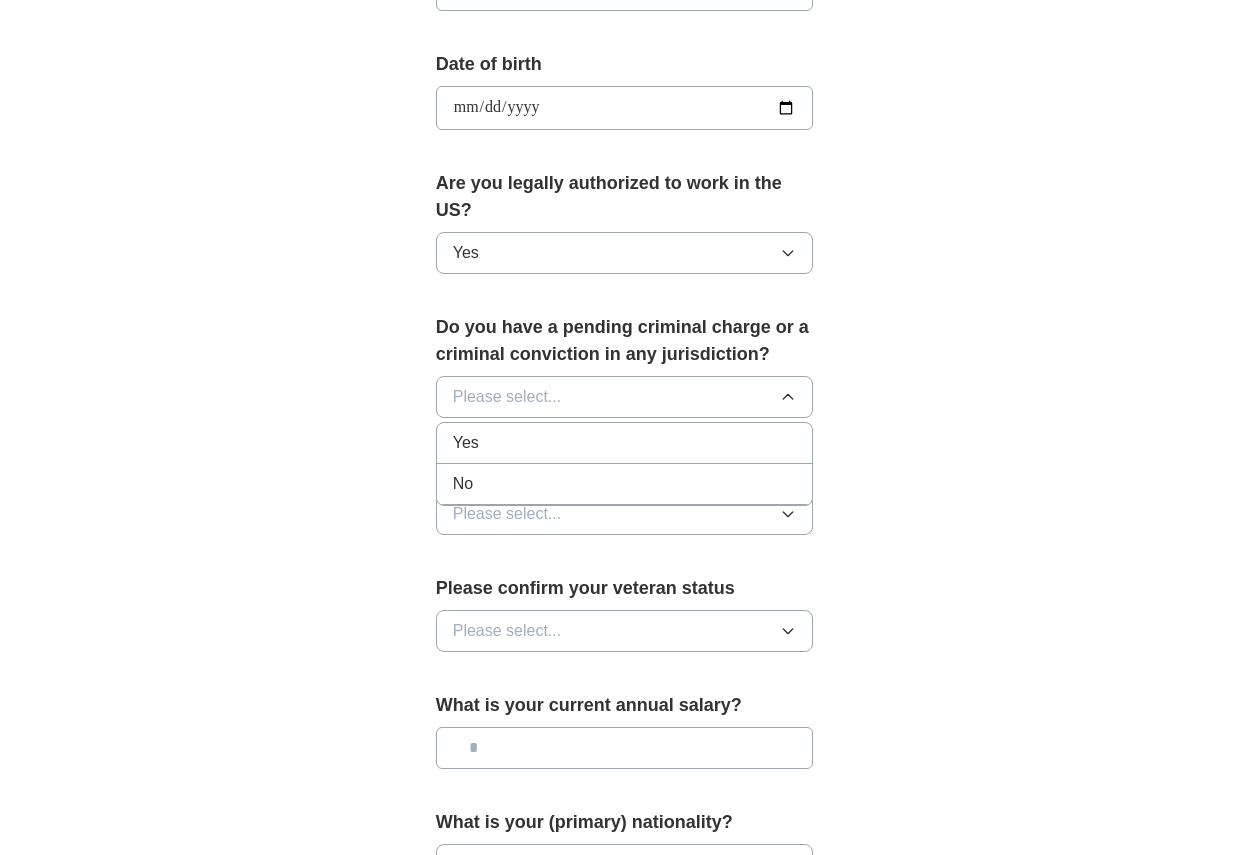 click on "No" at bounding box center (625, 484) 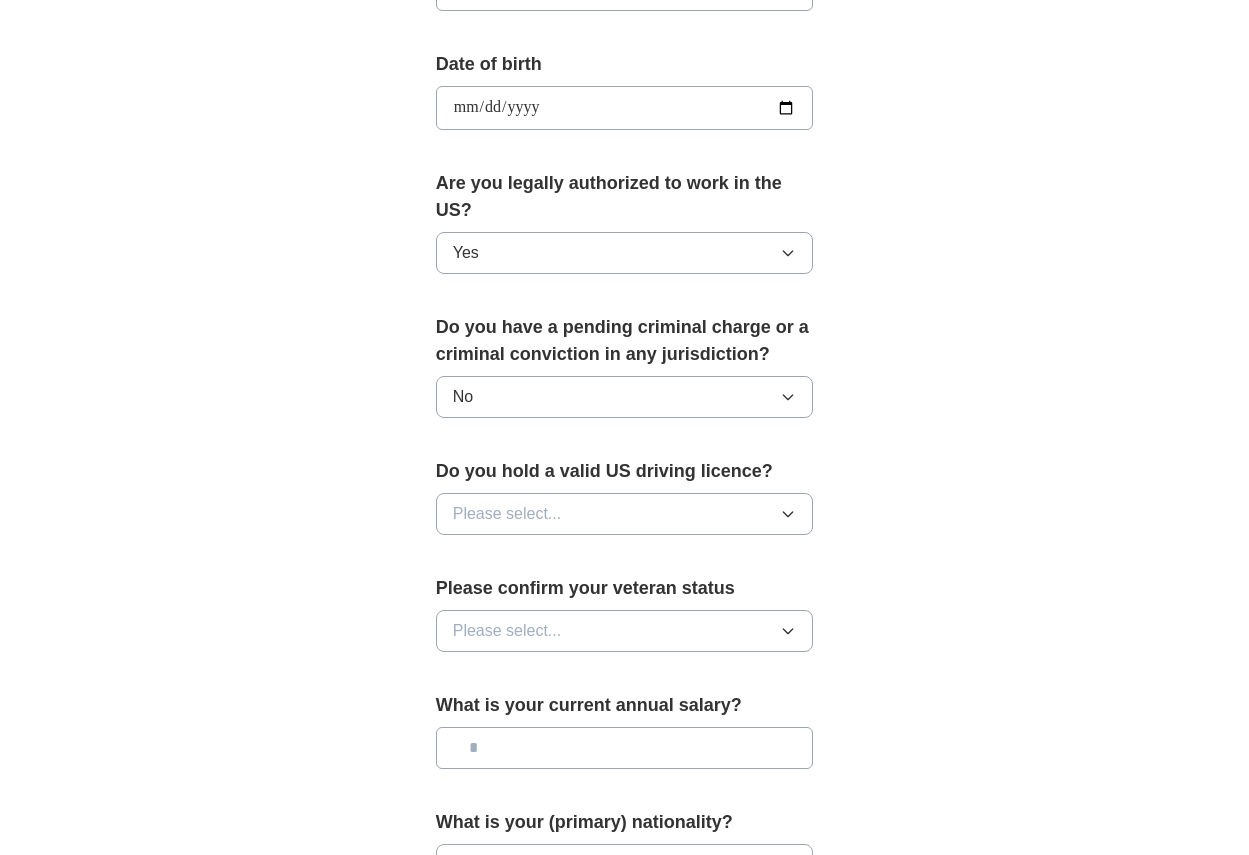 click 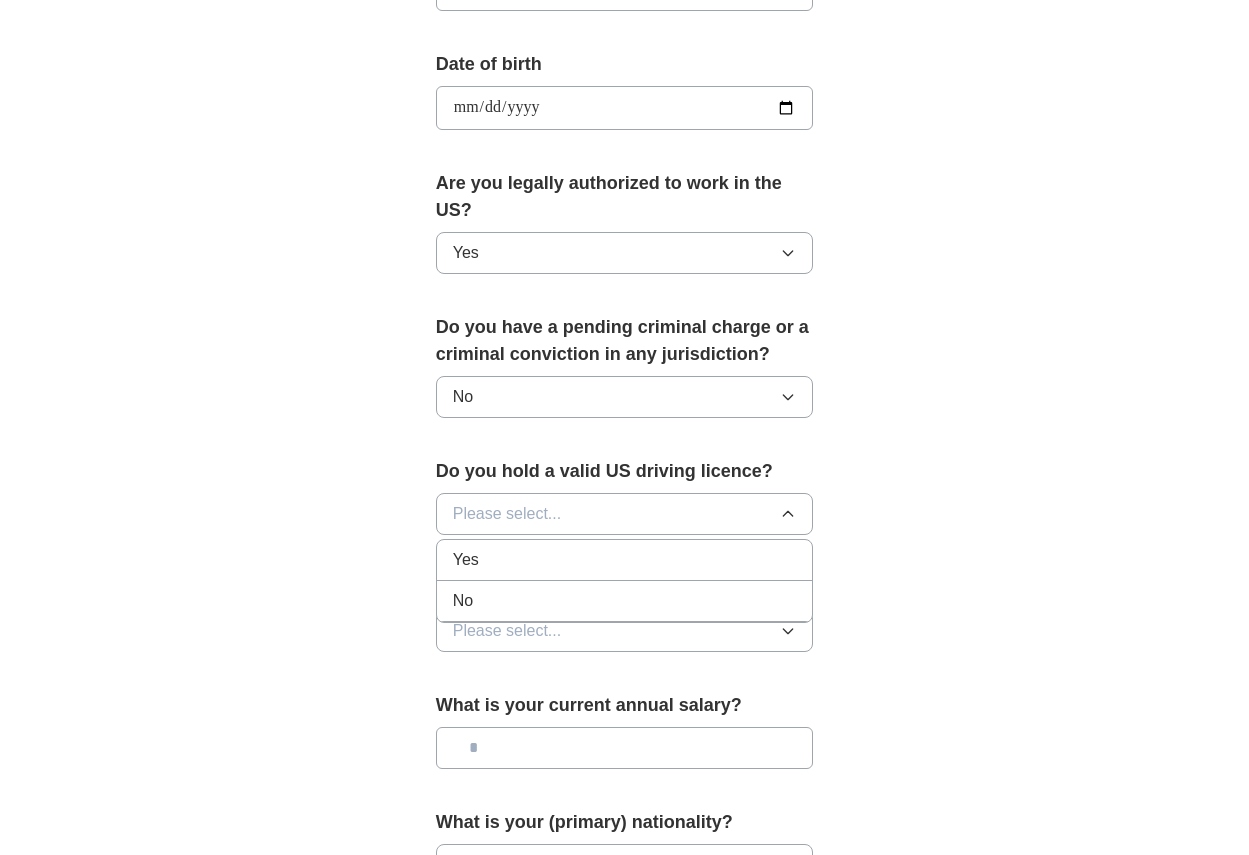click on "Yes" at bounding box center (625, 560) 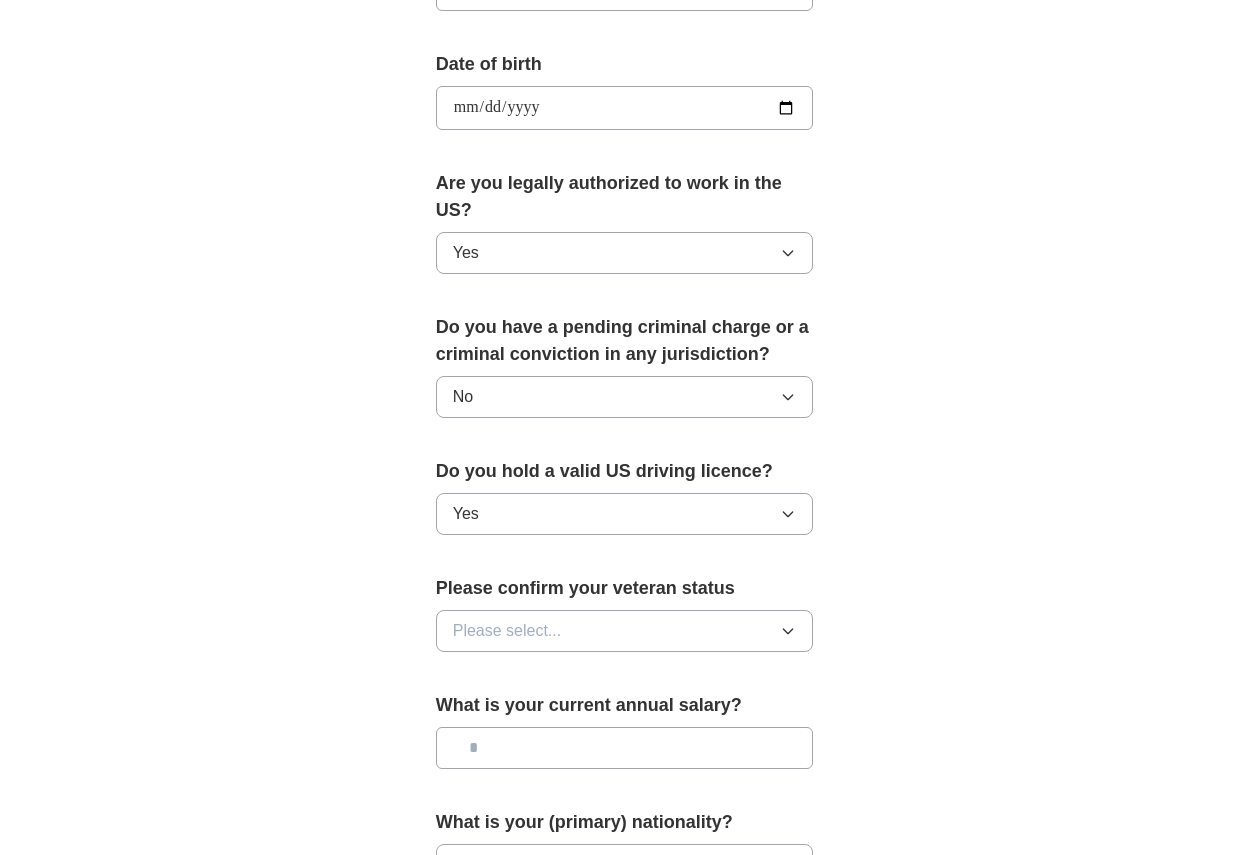 click 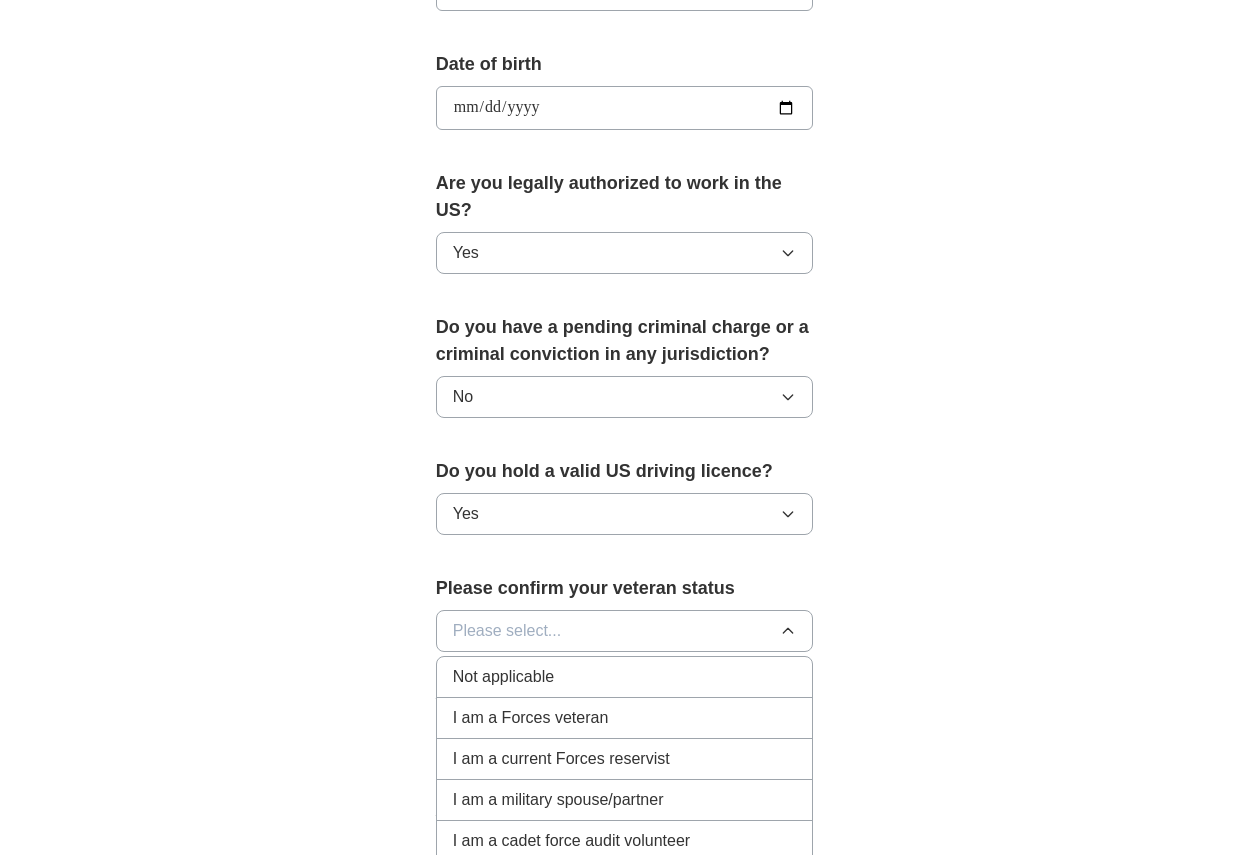 click on "I am a  Forces veteran" at bounding box center [531, 718] 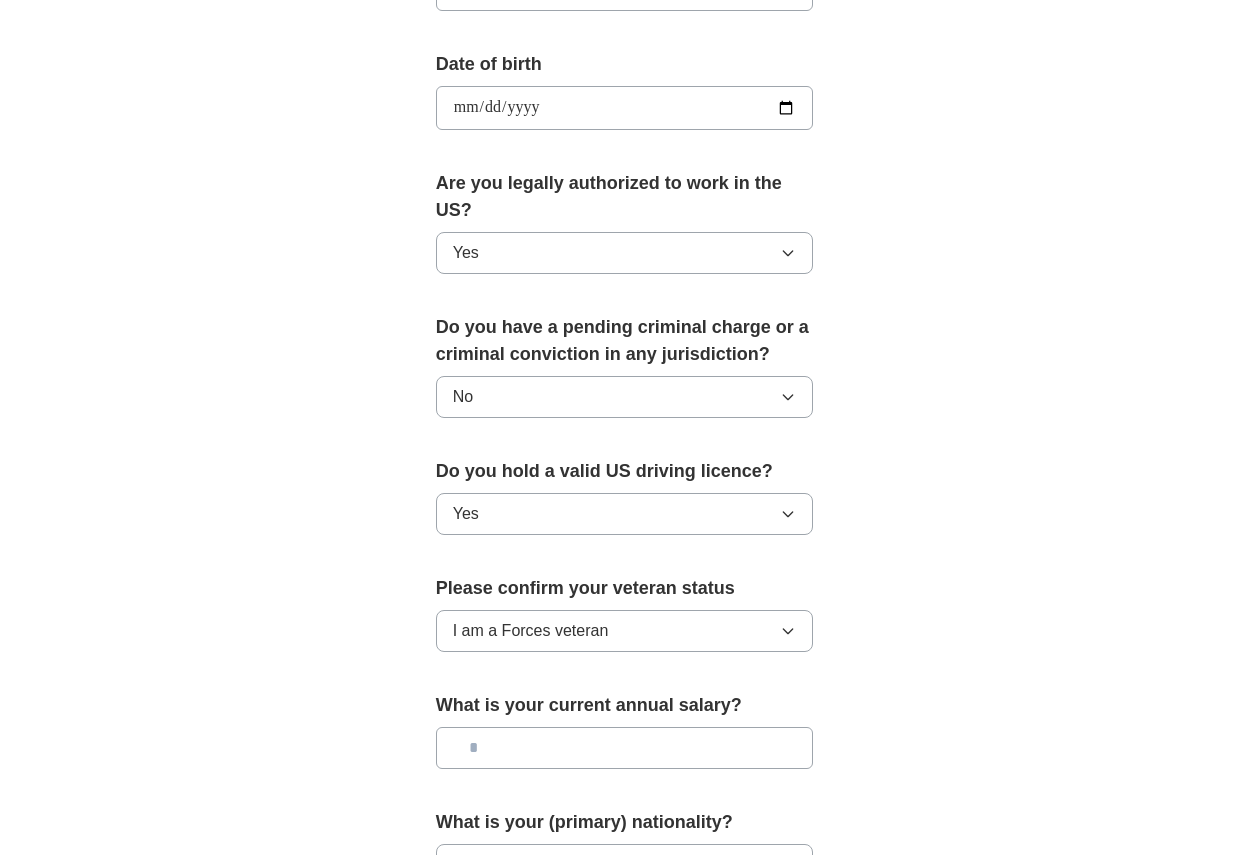 click at bounding box center [625, 748] 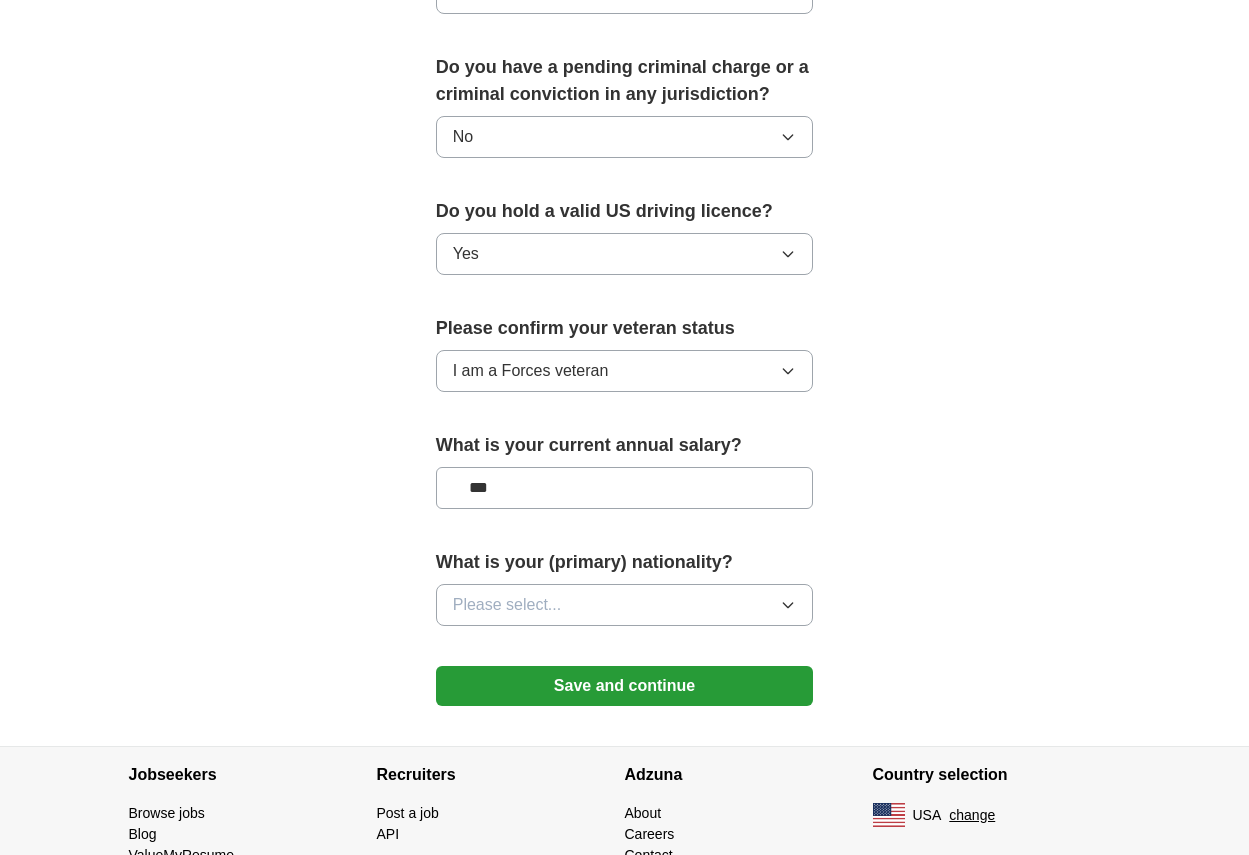 scroll, scrollTop: 1200, scrollLeft: 0, axis: vertical 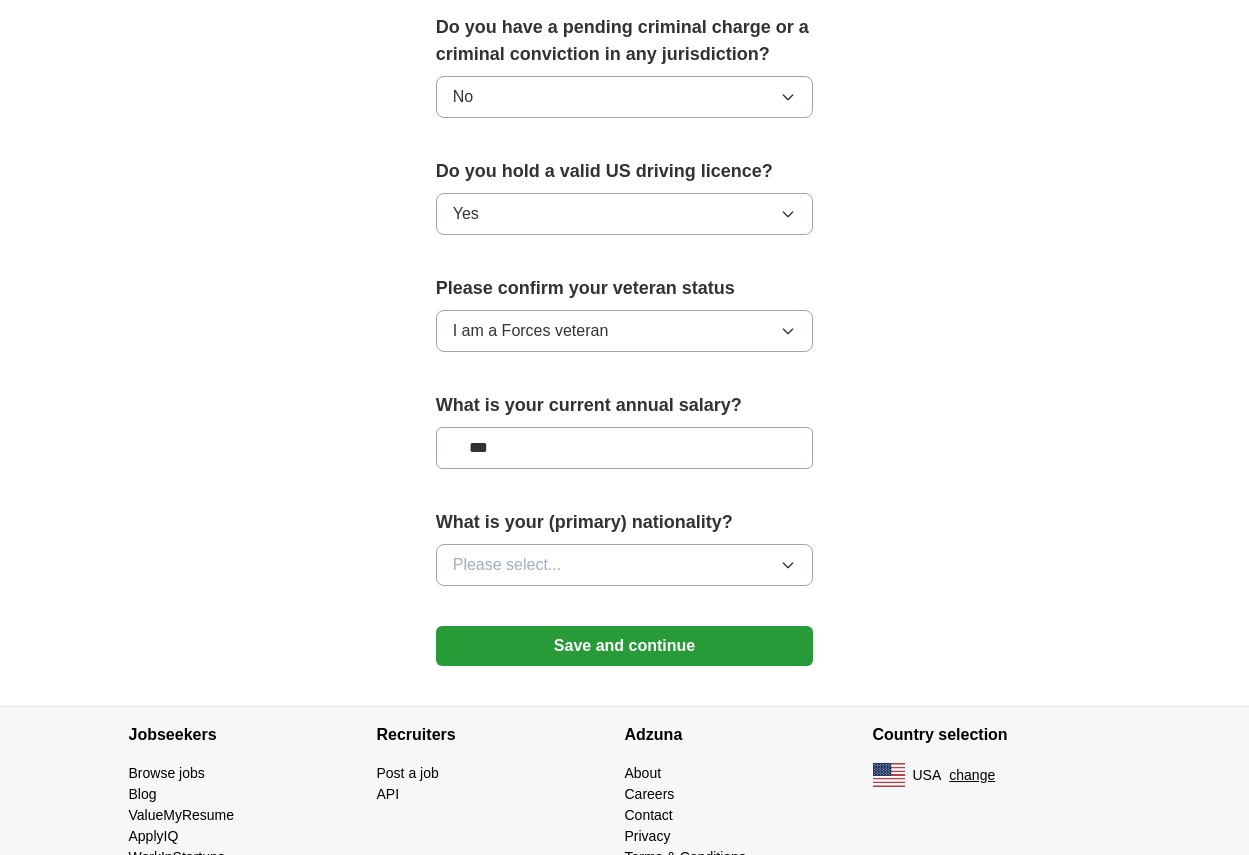 click 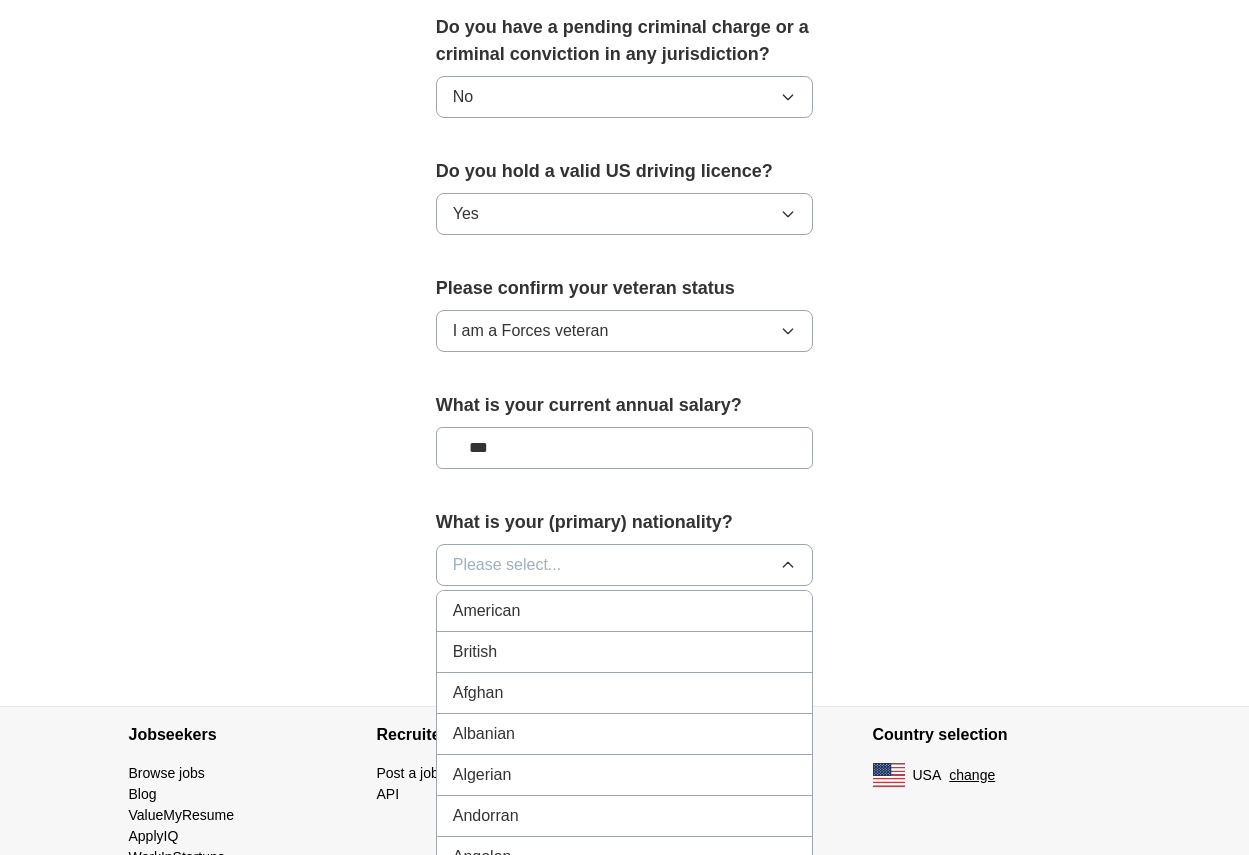 click on "American" at bounding box center (625, 611) 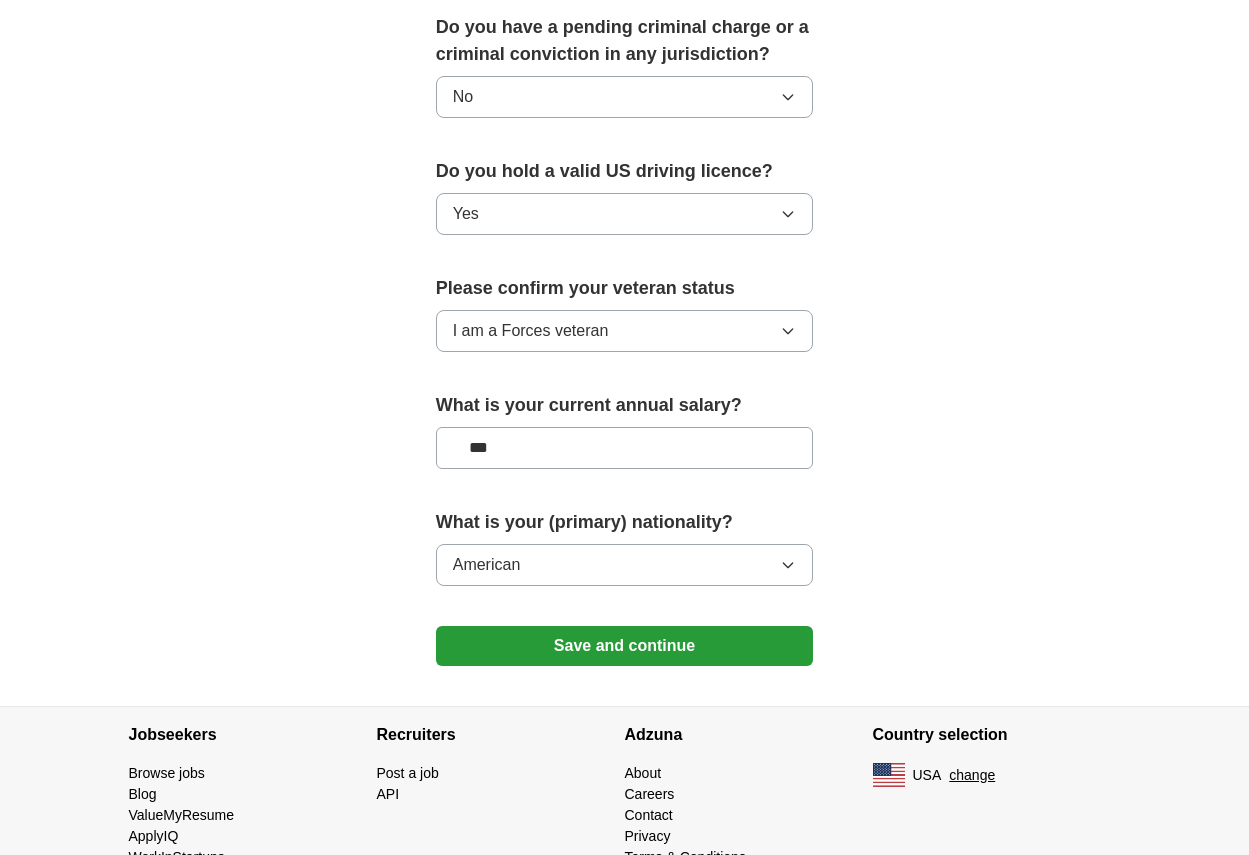 click on "Save and continue" at bounding box center (625, 646) 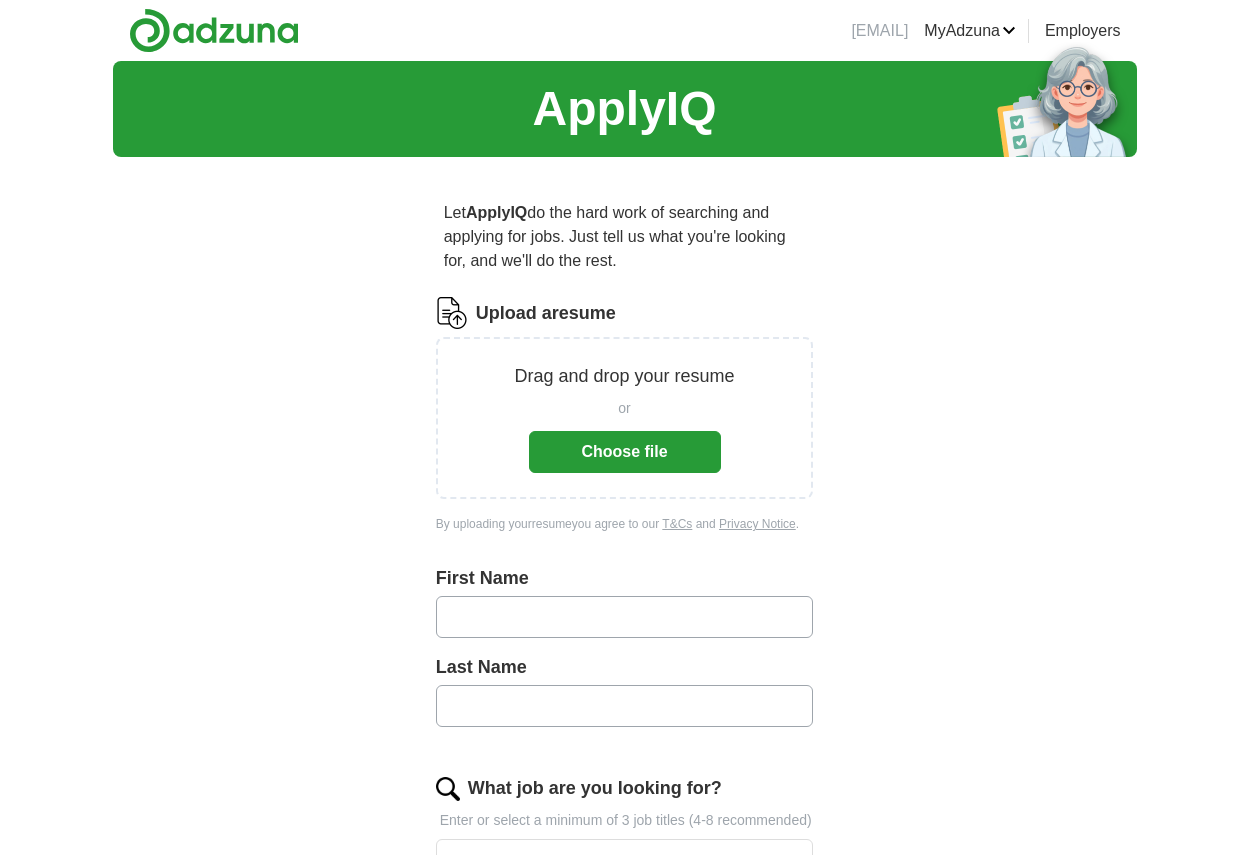 scroll, scrollTop: 0, scrollLeft: 0, axis: both 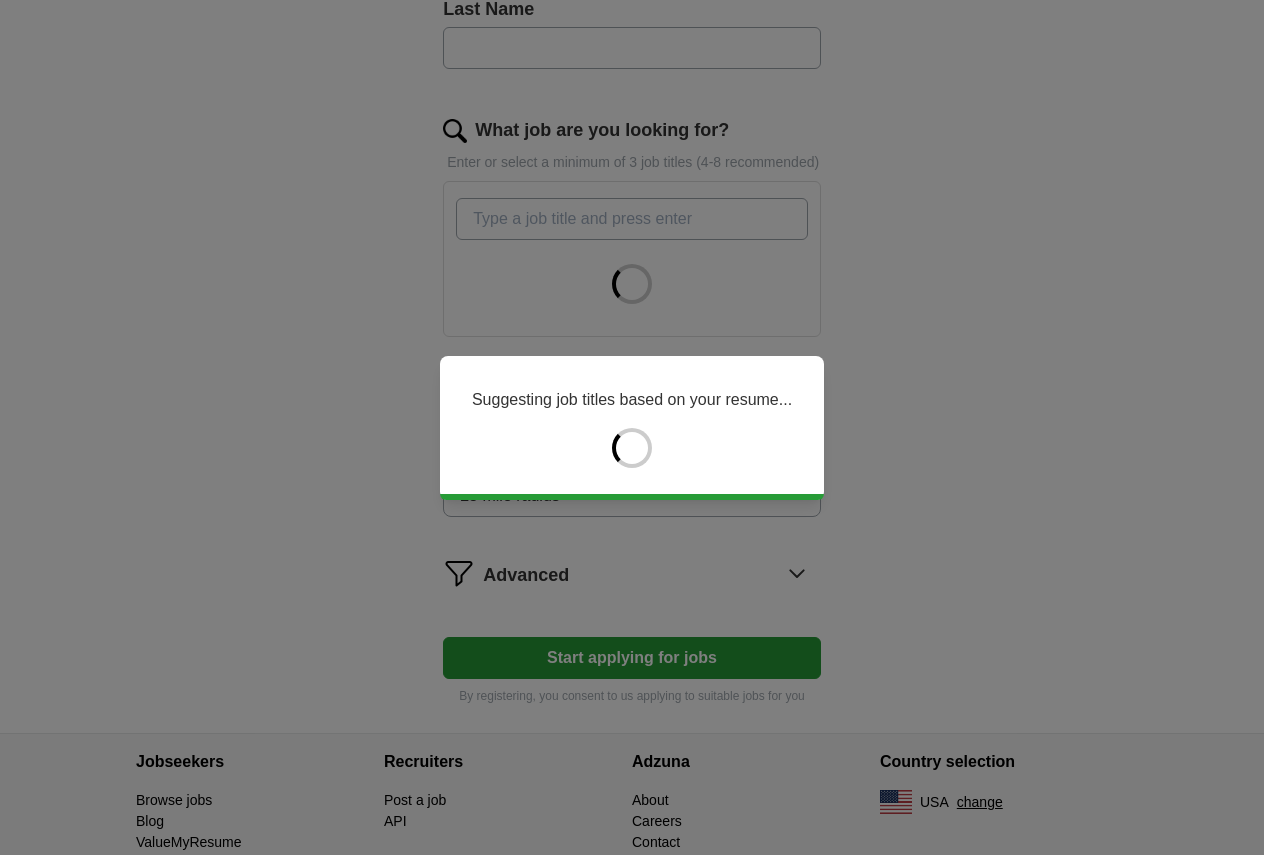 type on "***" 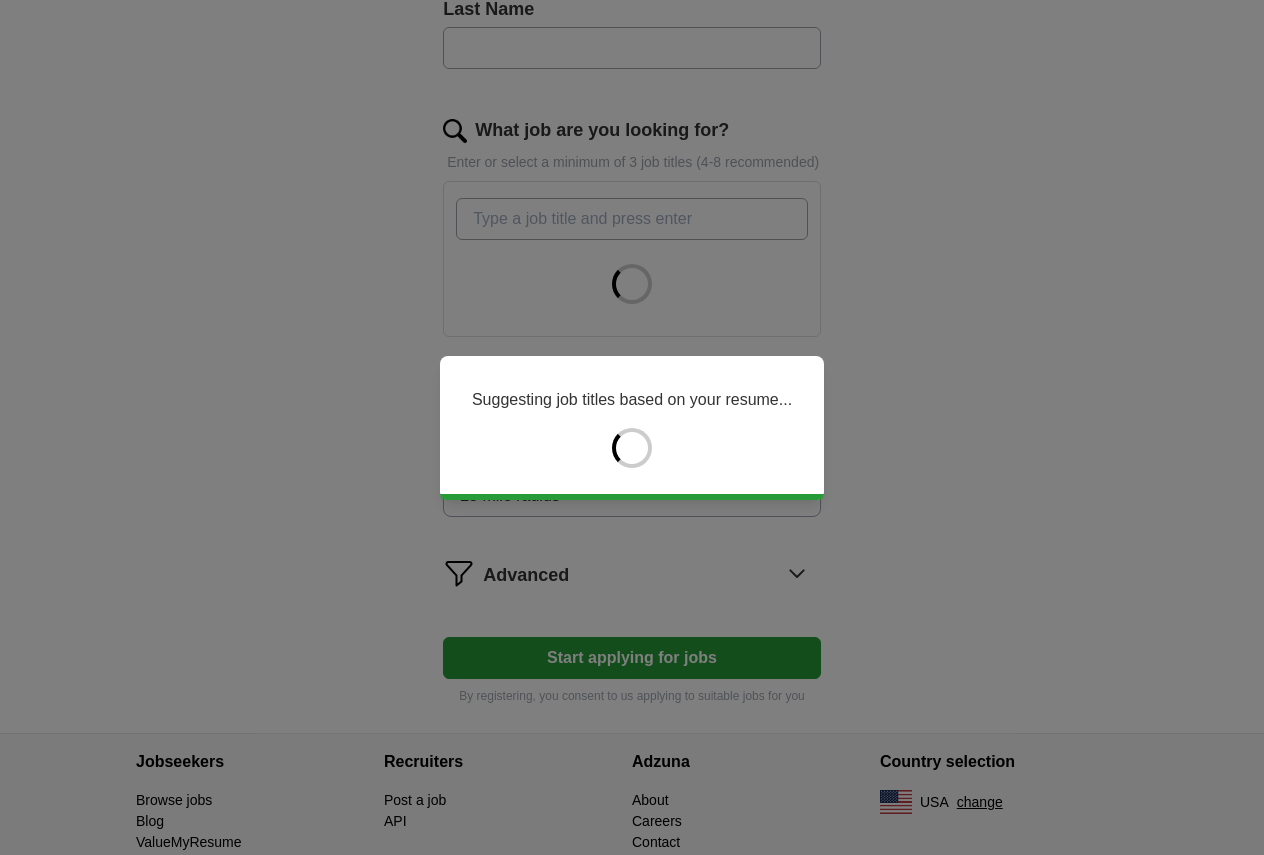 type on "******" 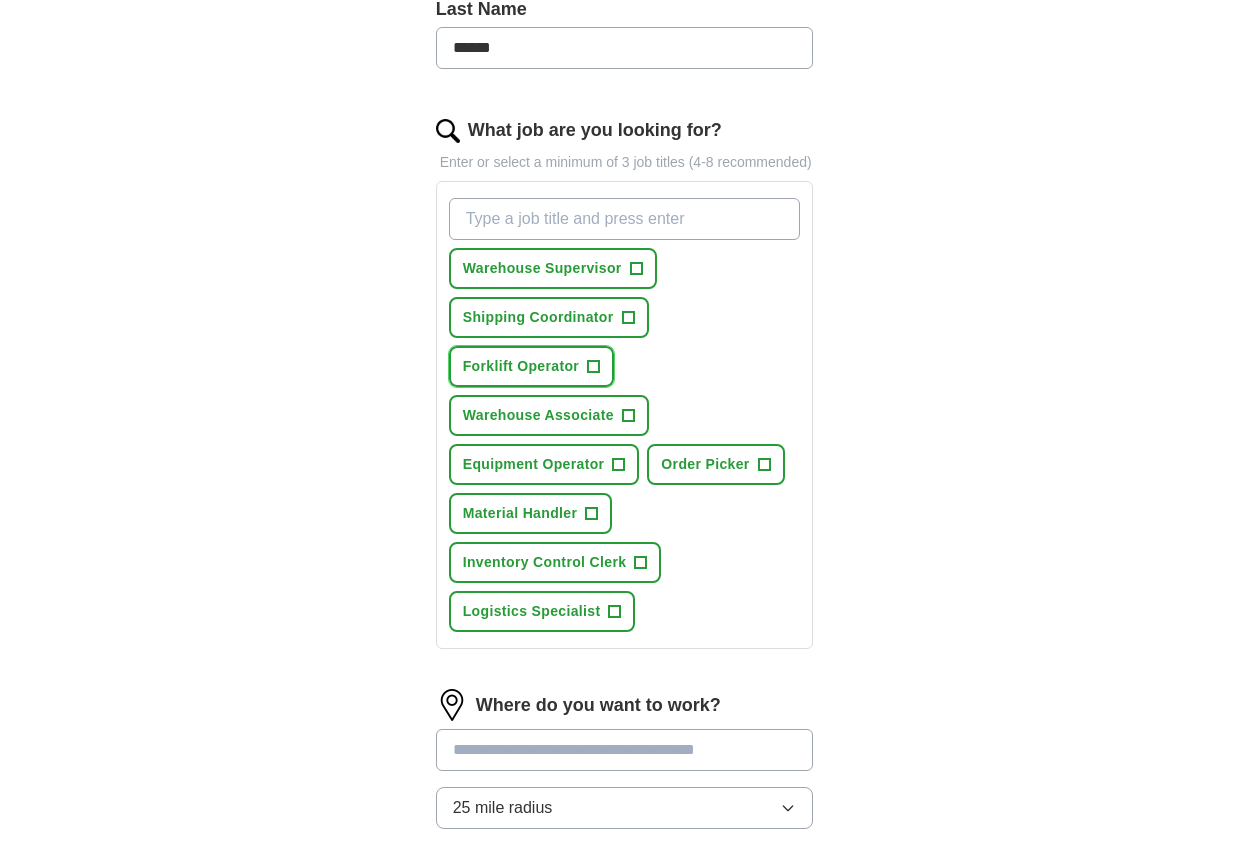 click on "+" at bounding box center [594, 367] 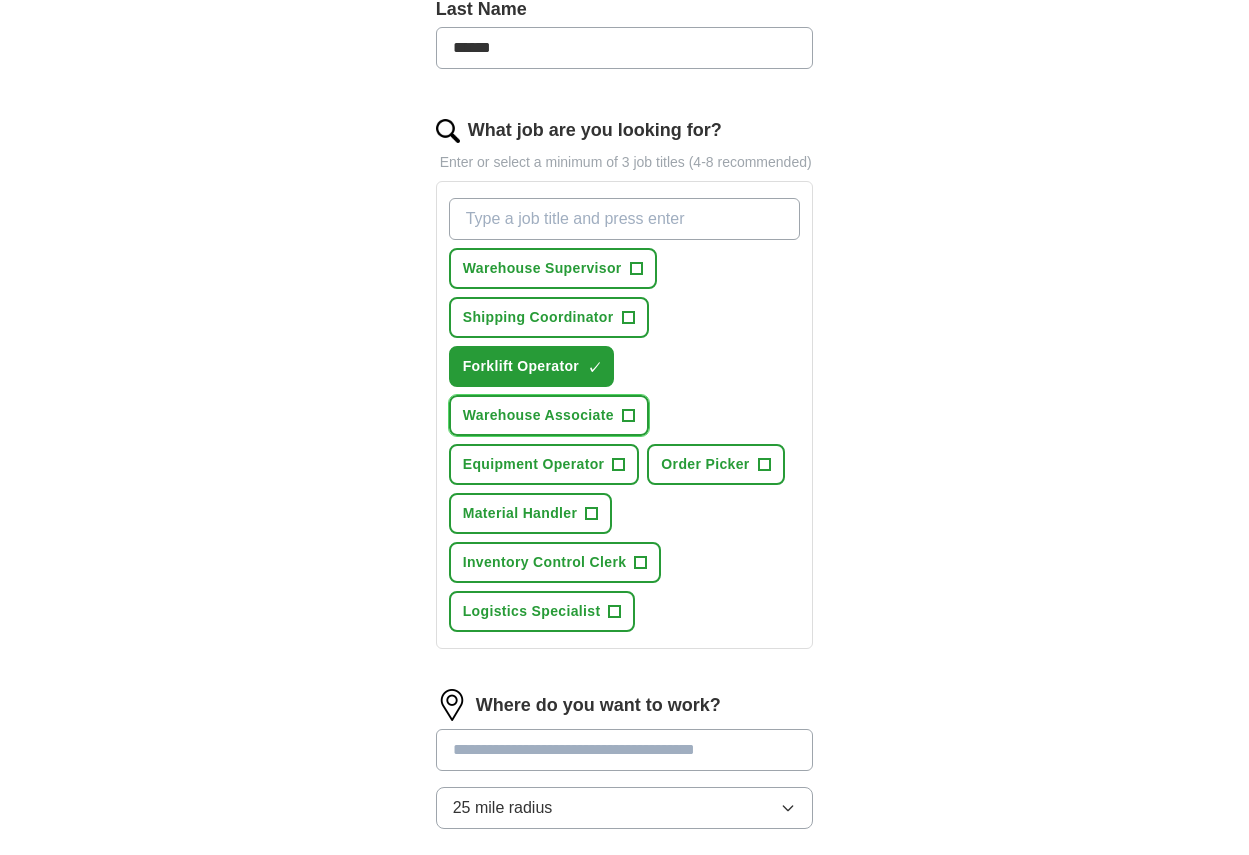 click on "+" at bounding box center (628, 416) 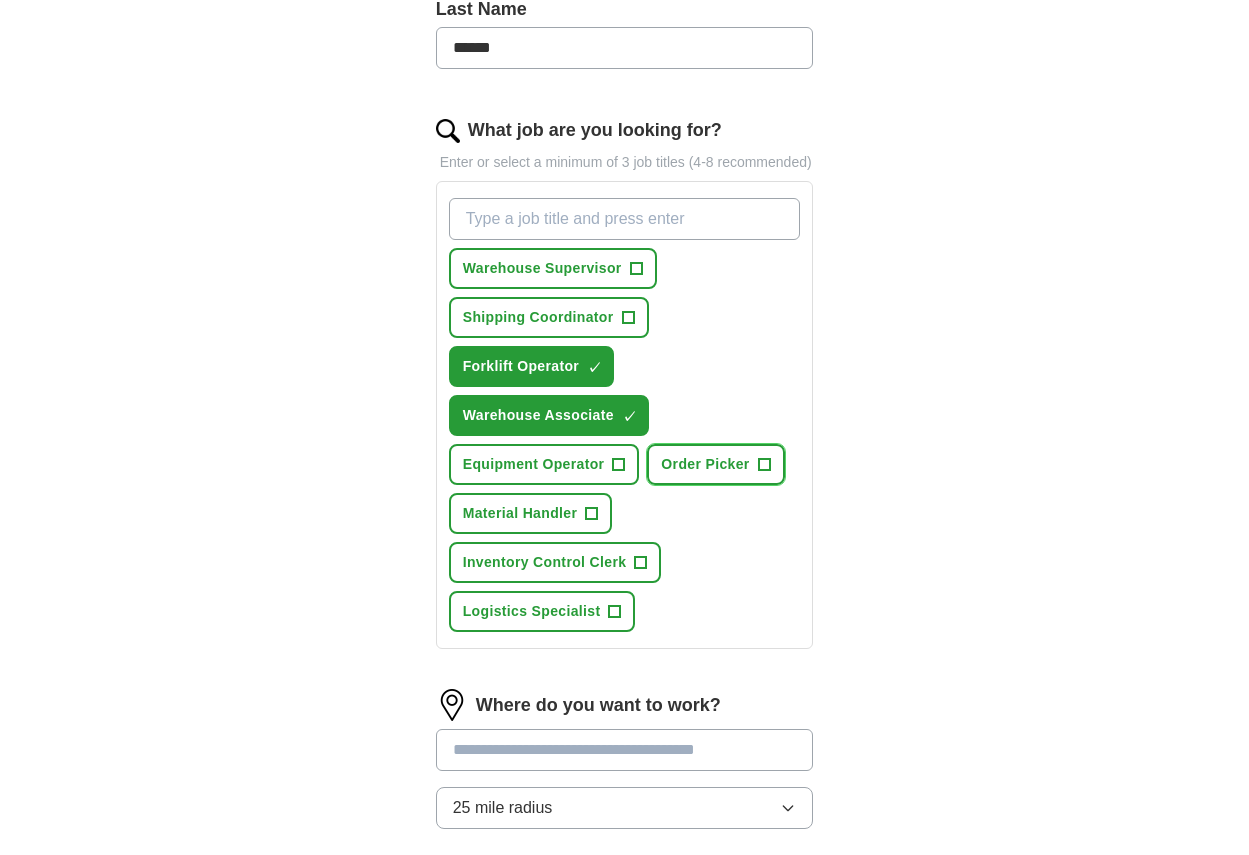 click on "+" at bounding box center (764, 465) 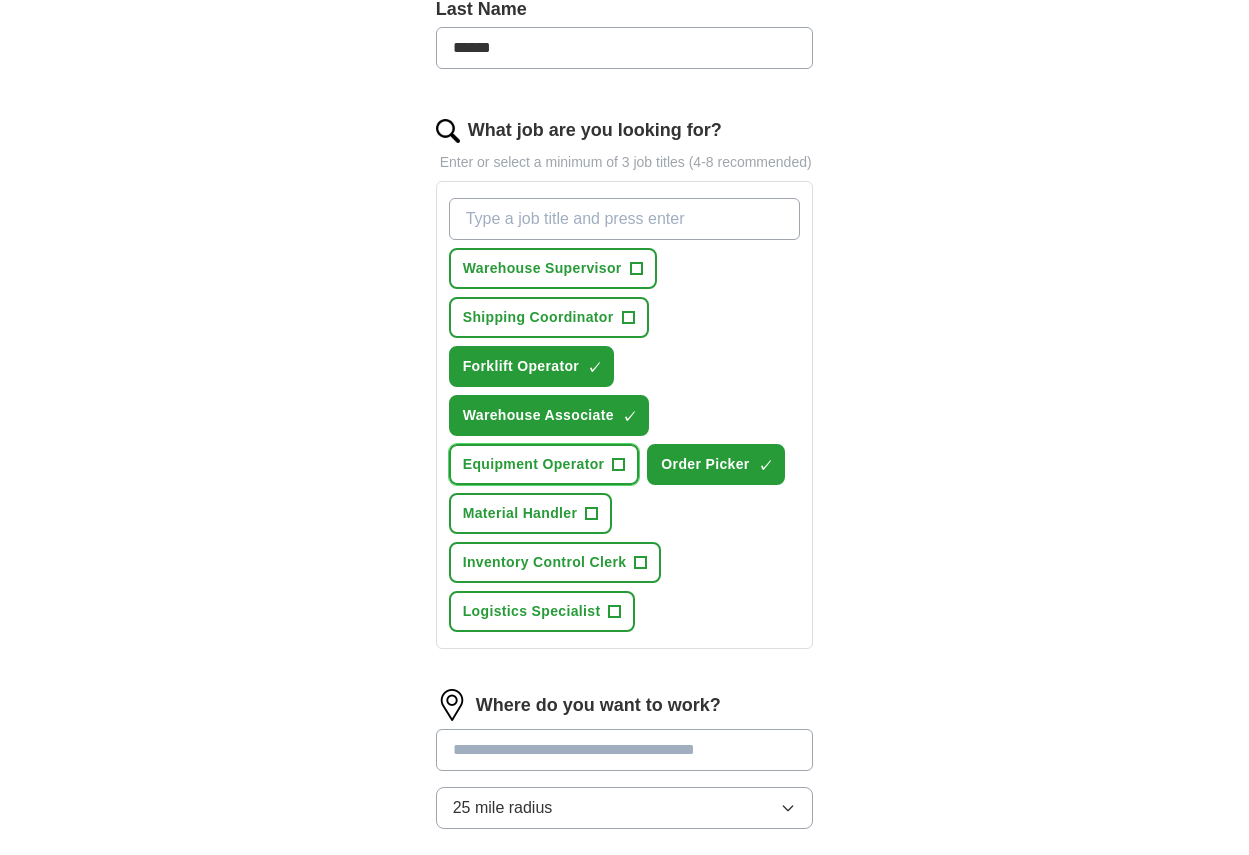 click on "+" at bounding box center (619, 465) 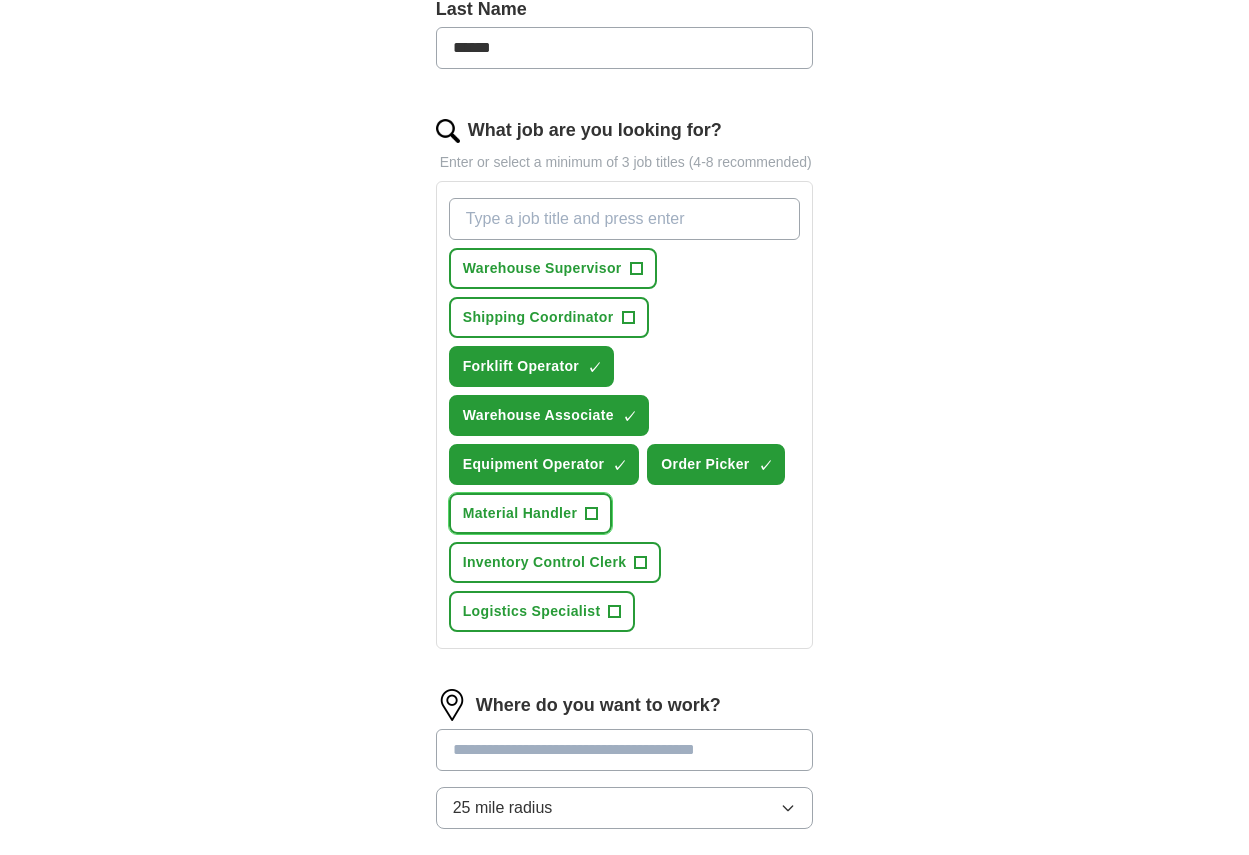 click on "+" at bounding box center (592, 514) 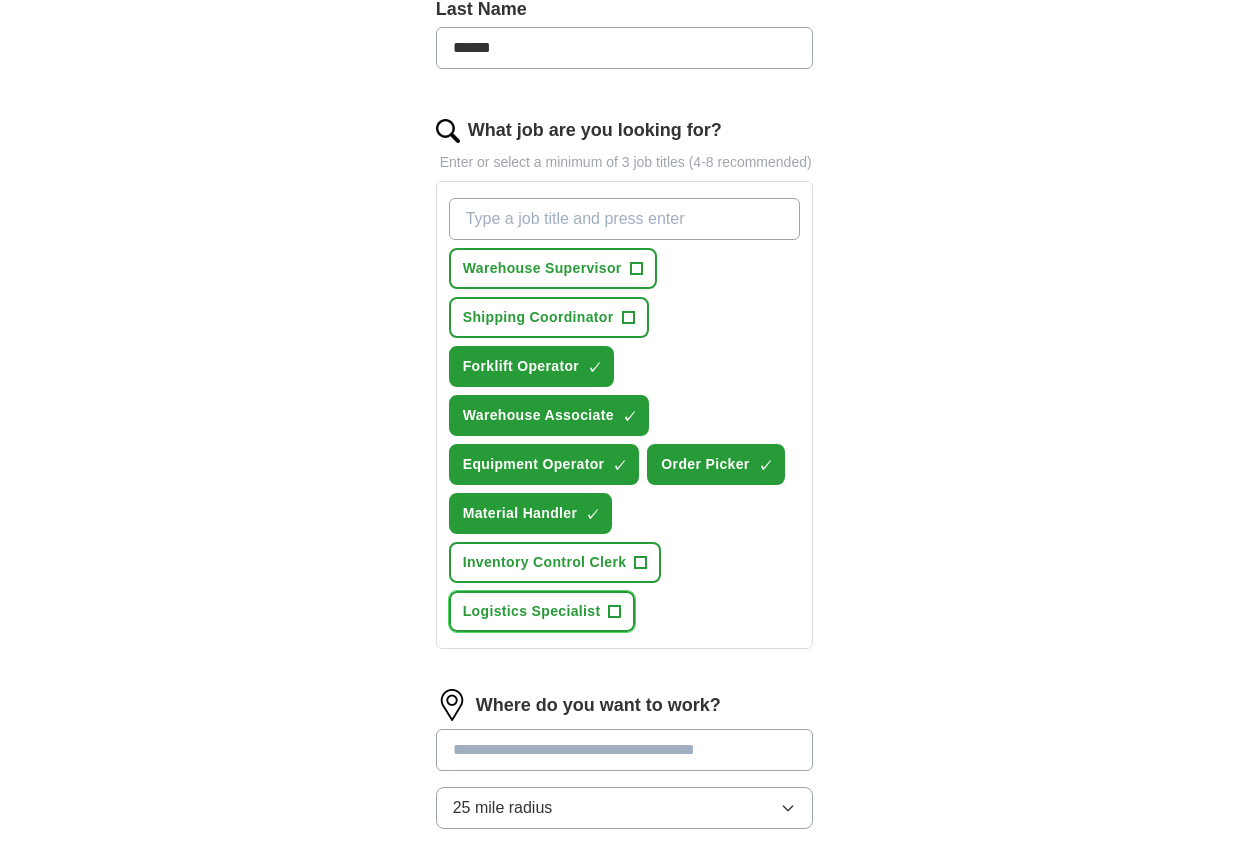 click on "+" at bounding box center (615, 612) 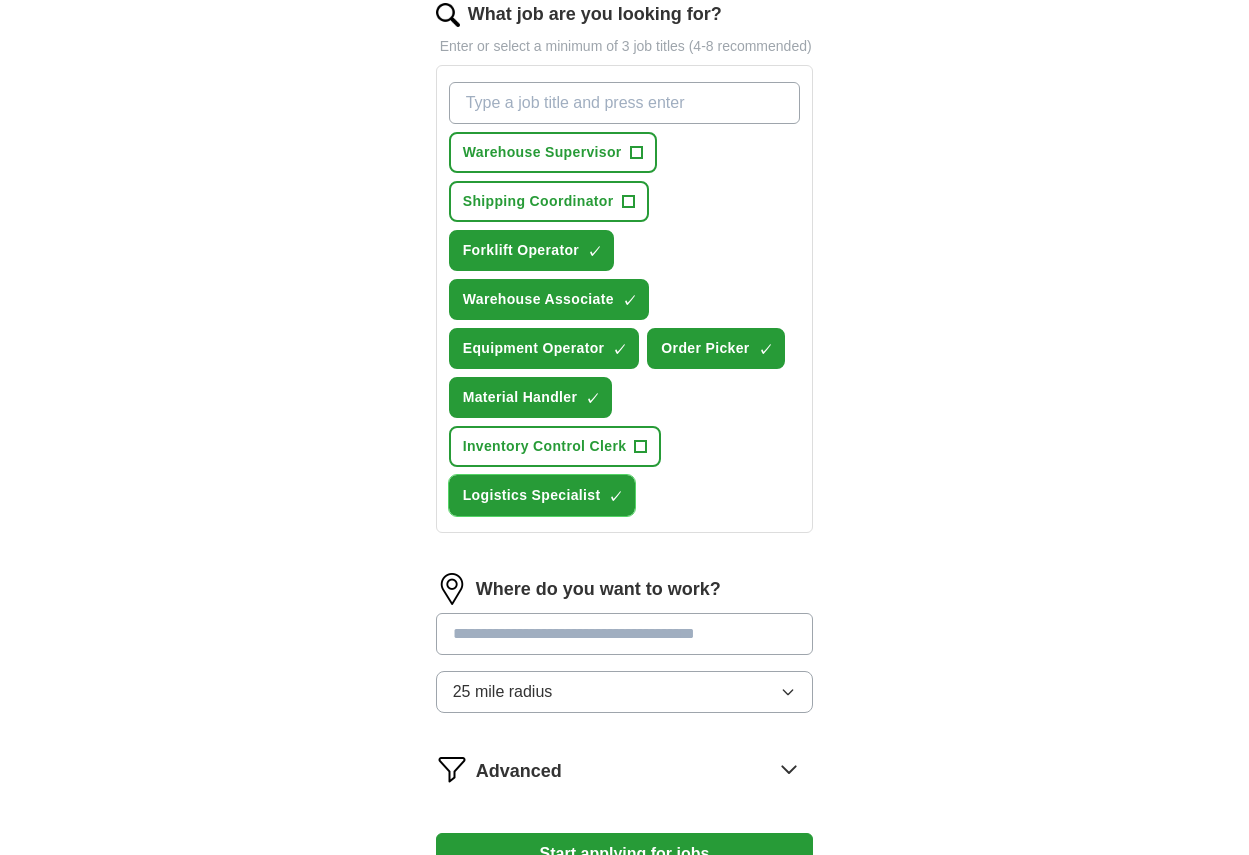 scroll, scrollTop: 879, scrollLeft: 0, axis: vertical 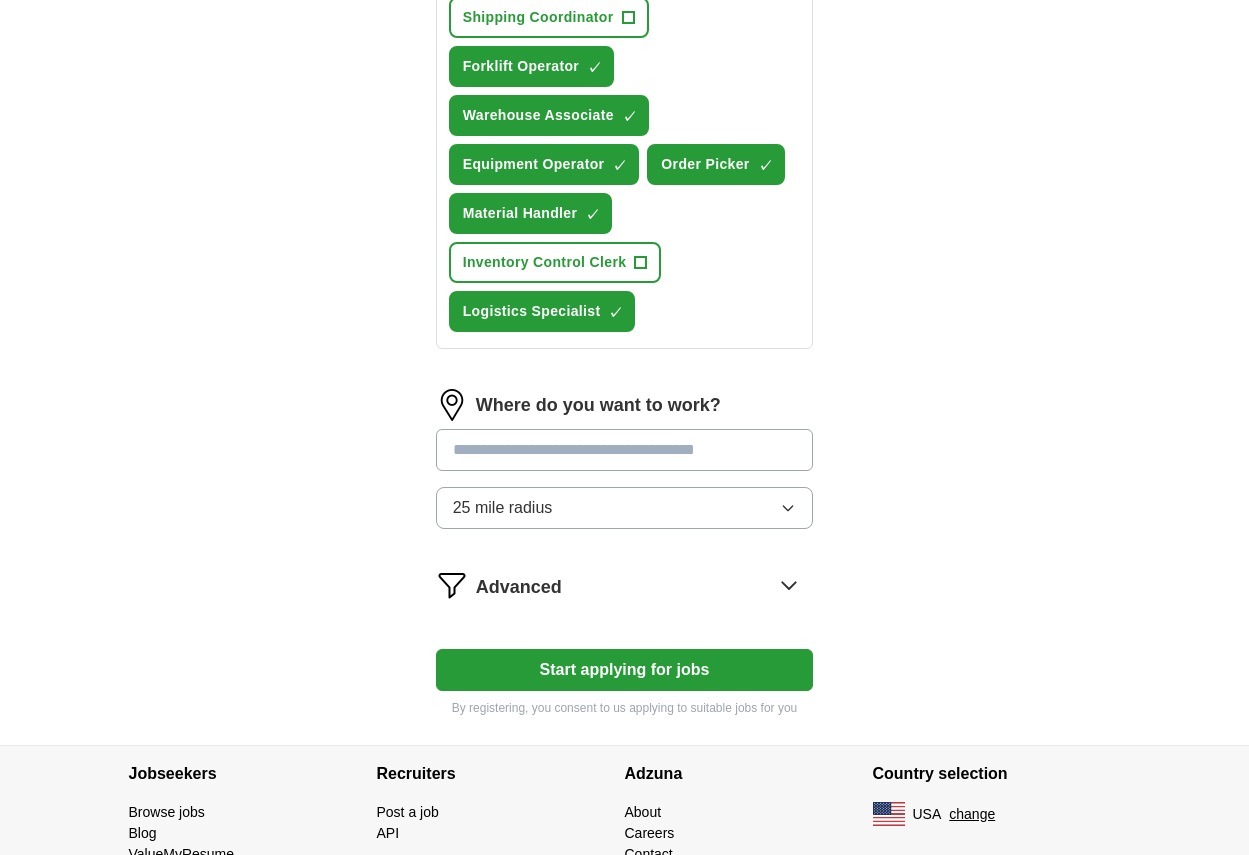 click at bounding box center [625, 450] 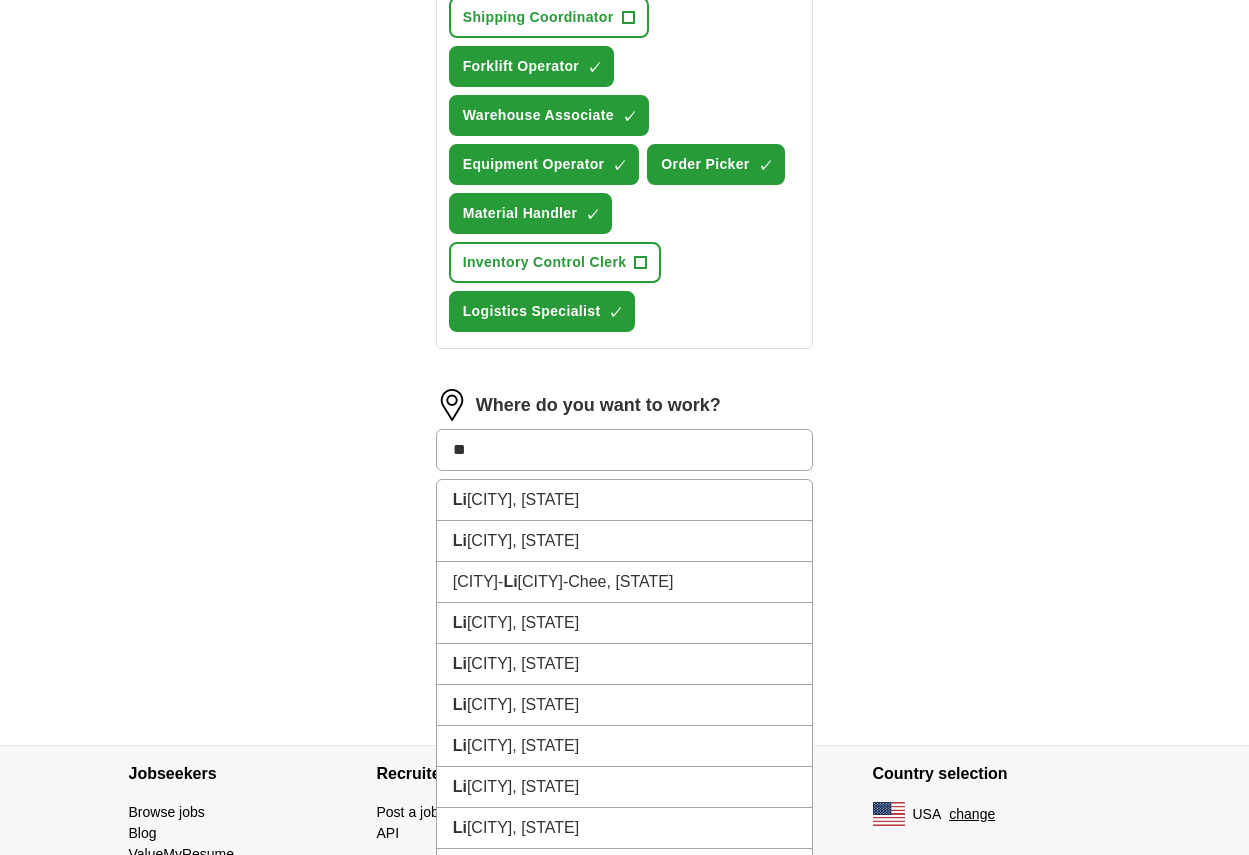 type on "***" 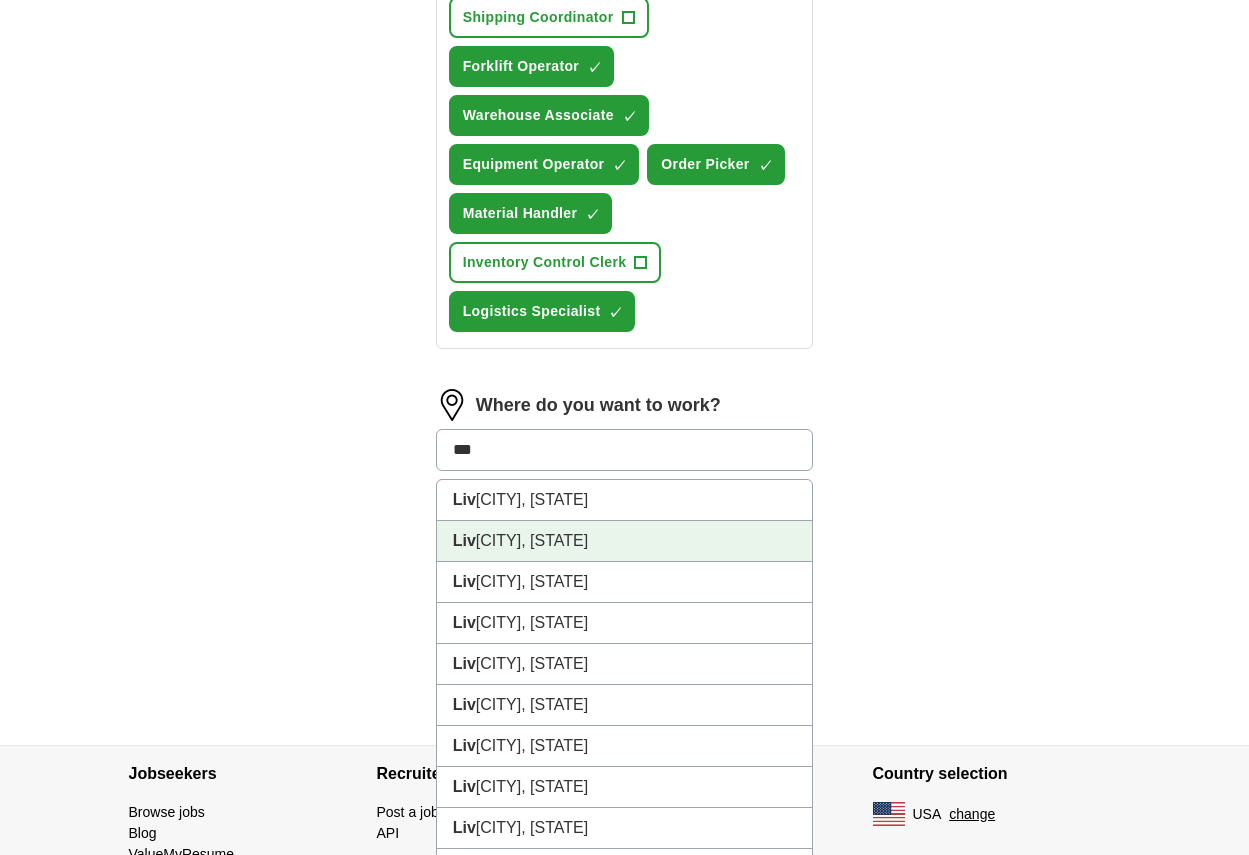 click on "[CITY], [STATE]" at bounding box center (625, 541) 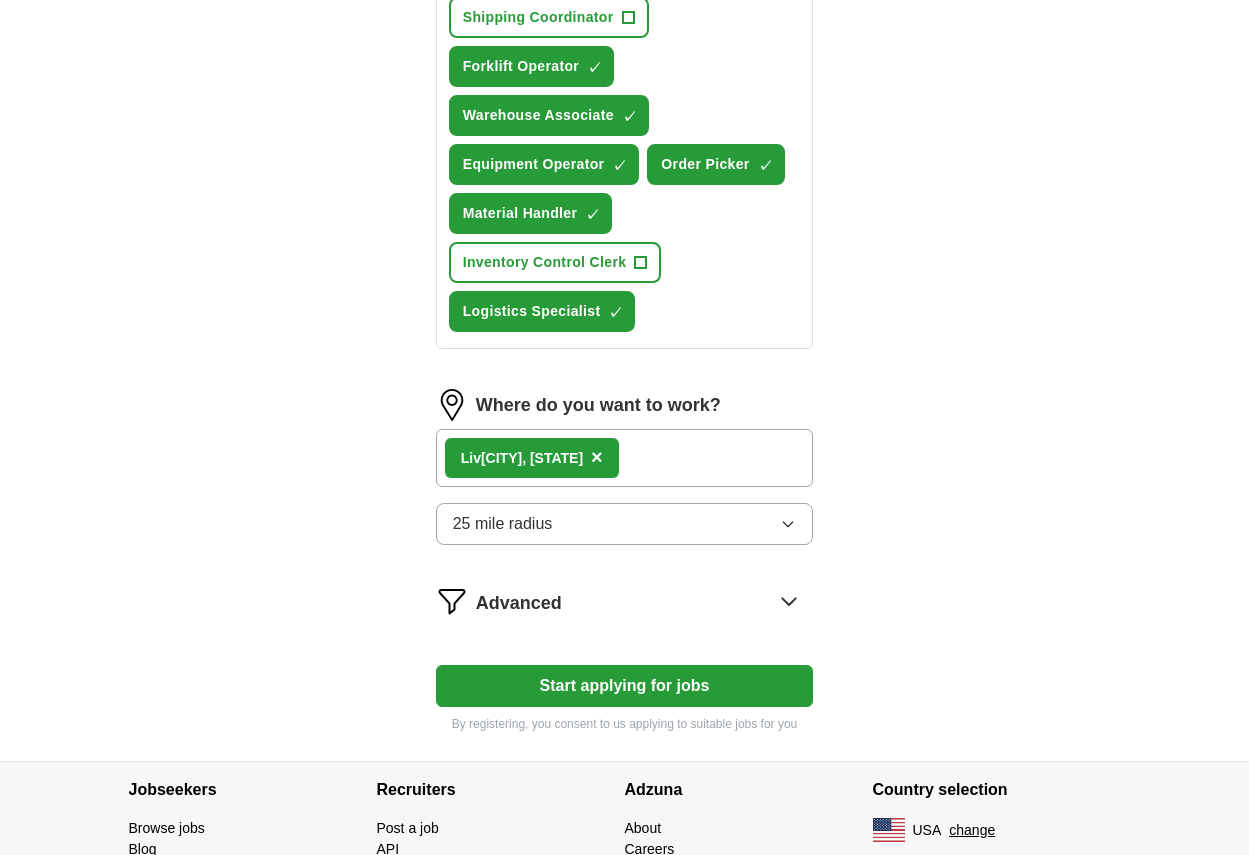 click on "25 mile radius" at bounding box center (625, 524) 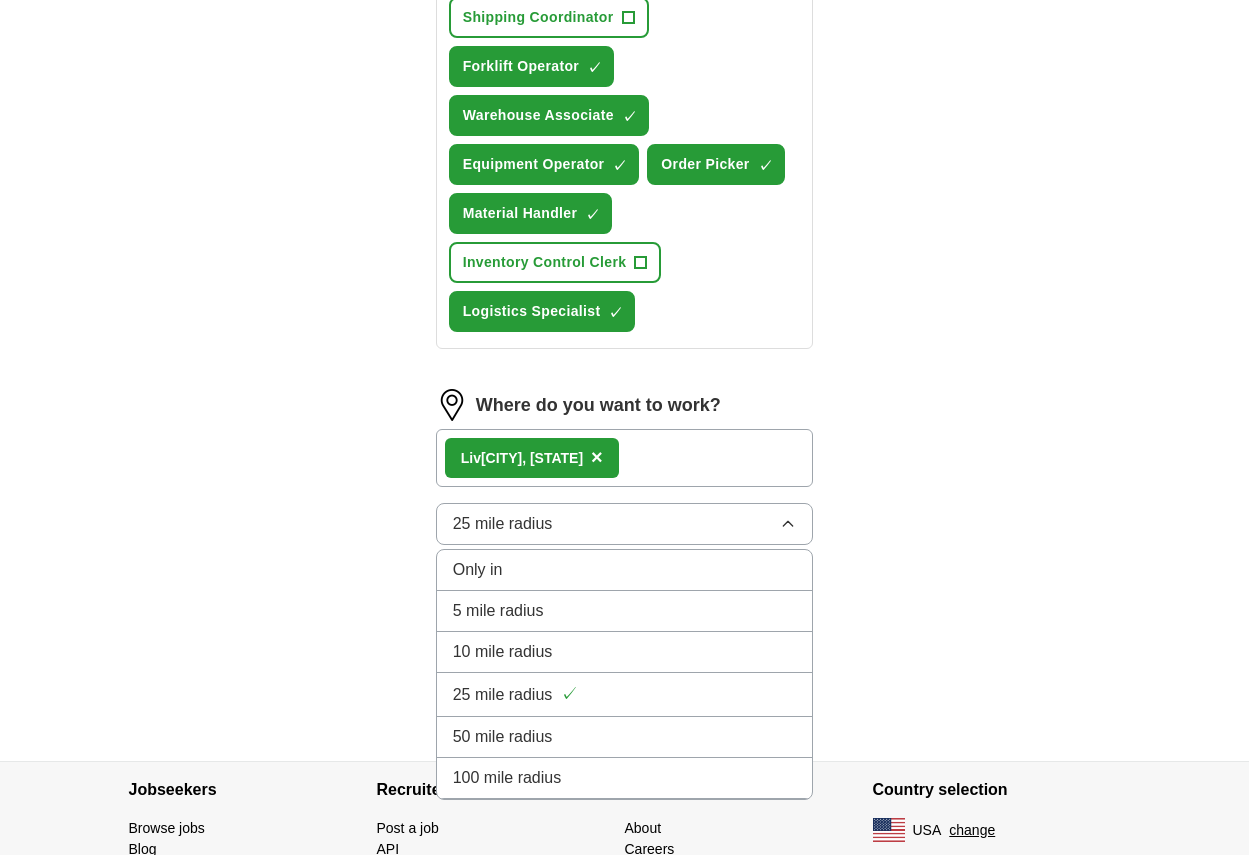 click on "10 mile radius" at bounding box center (625, 652) 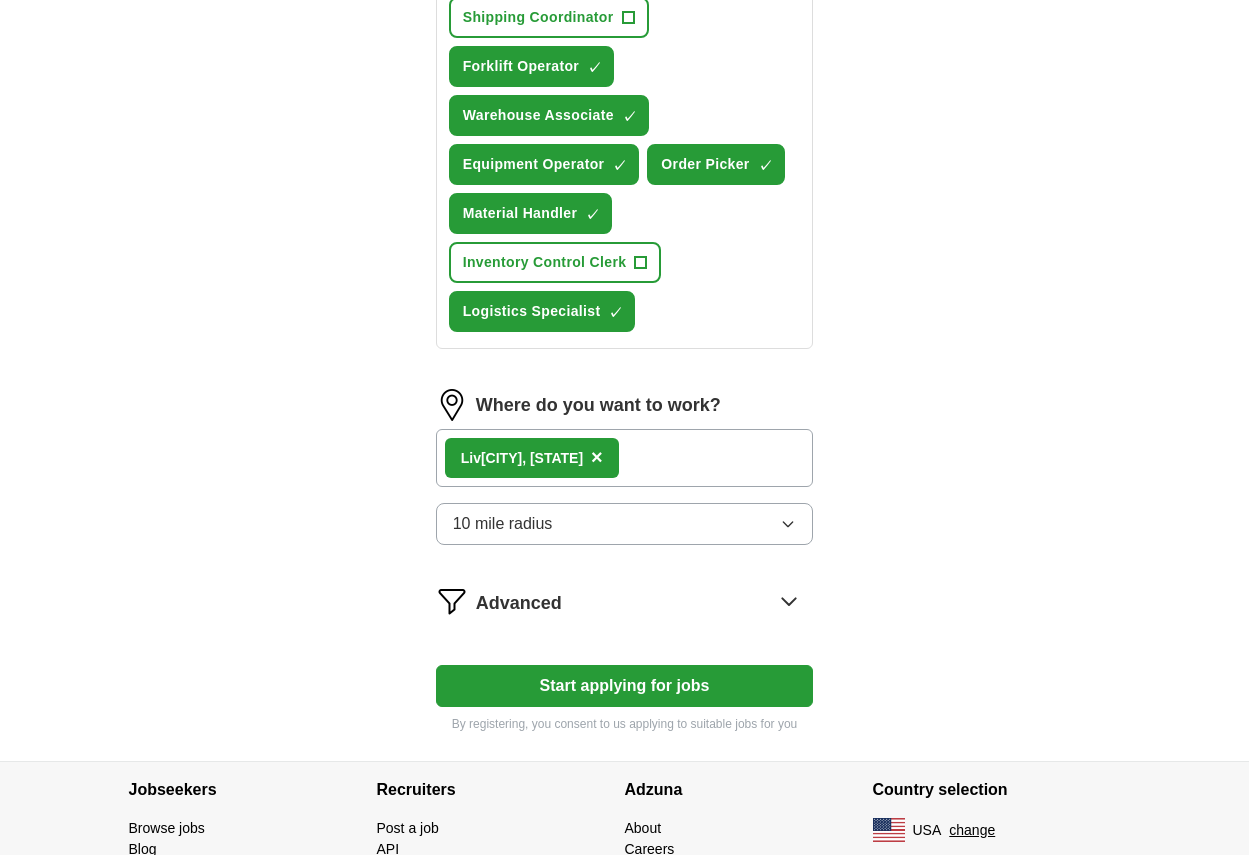 click on "Start applying for jobs" at bounding box center (625, 686) 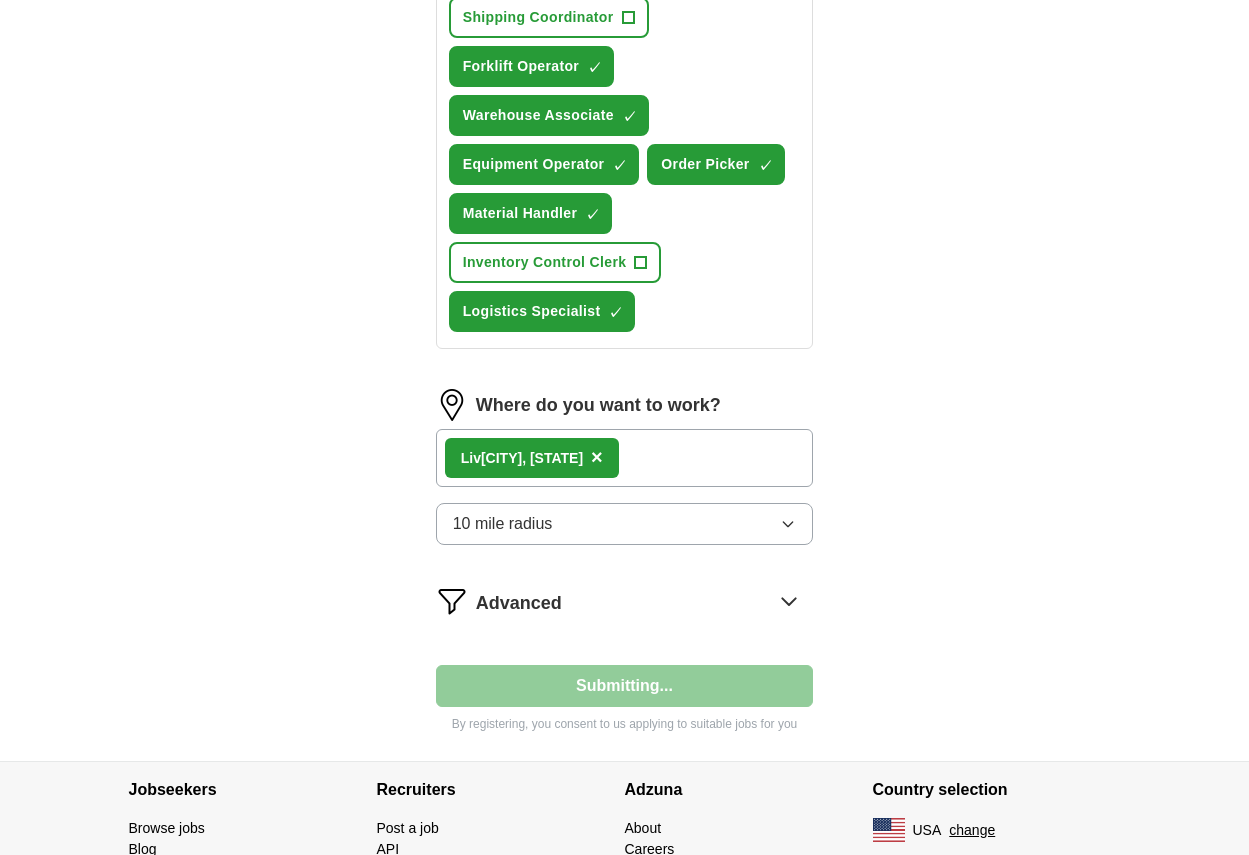 select on "**" 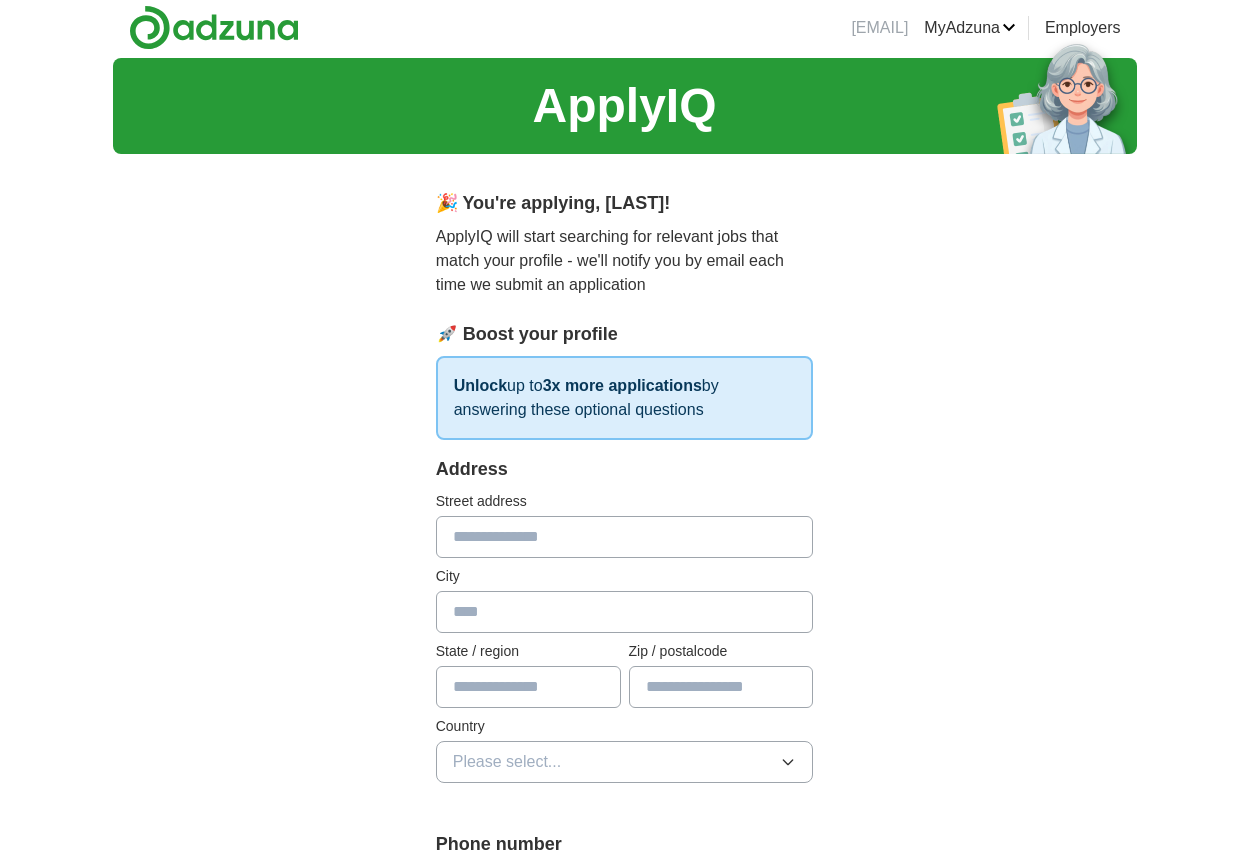 scroll, scrollTop: 0, scrollLeft: 0, axis: both 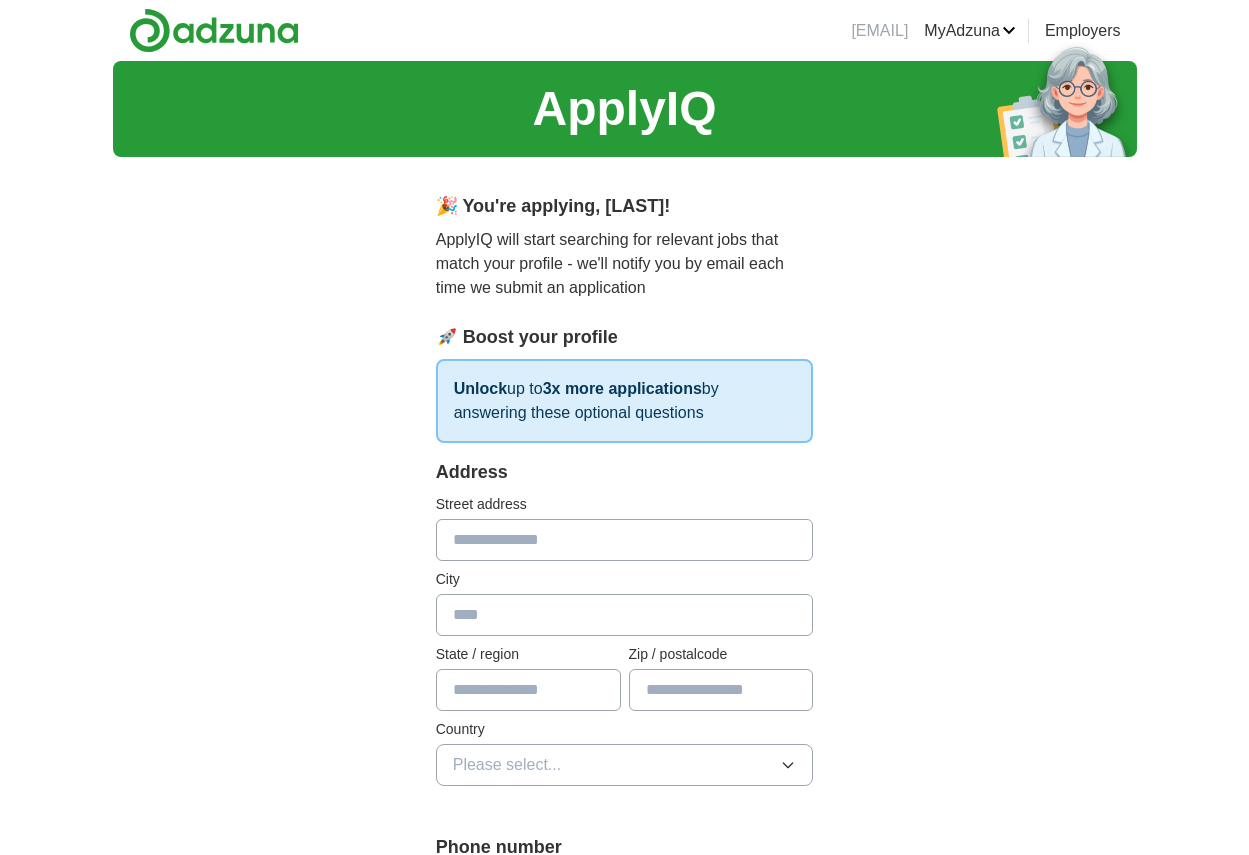 click at bounding box center [625, 540] 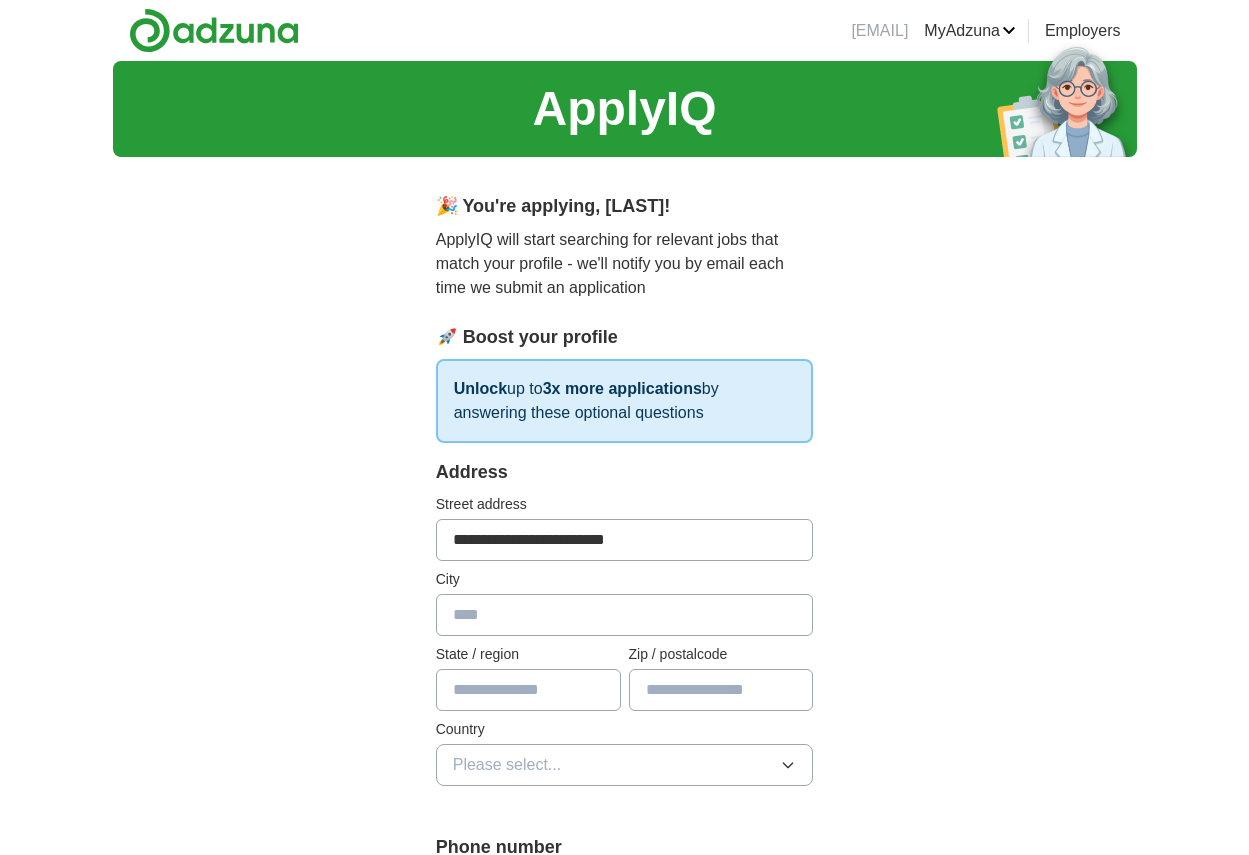 type on "**********" 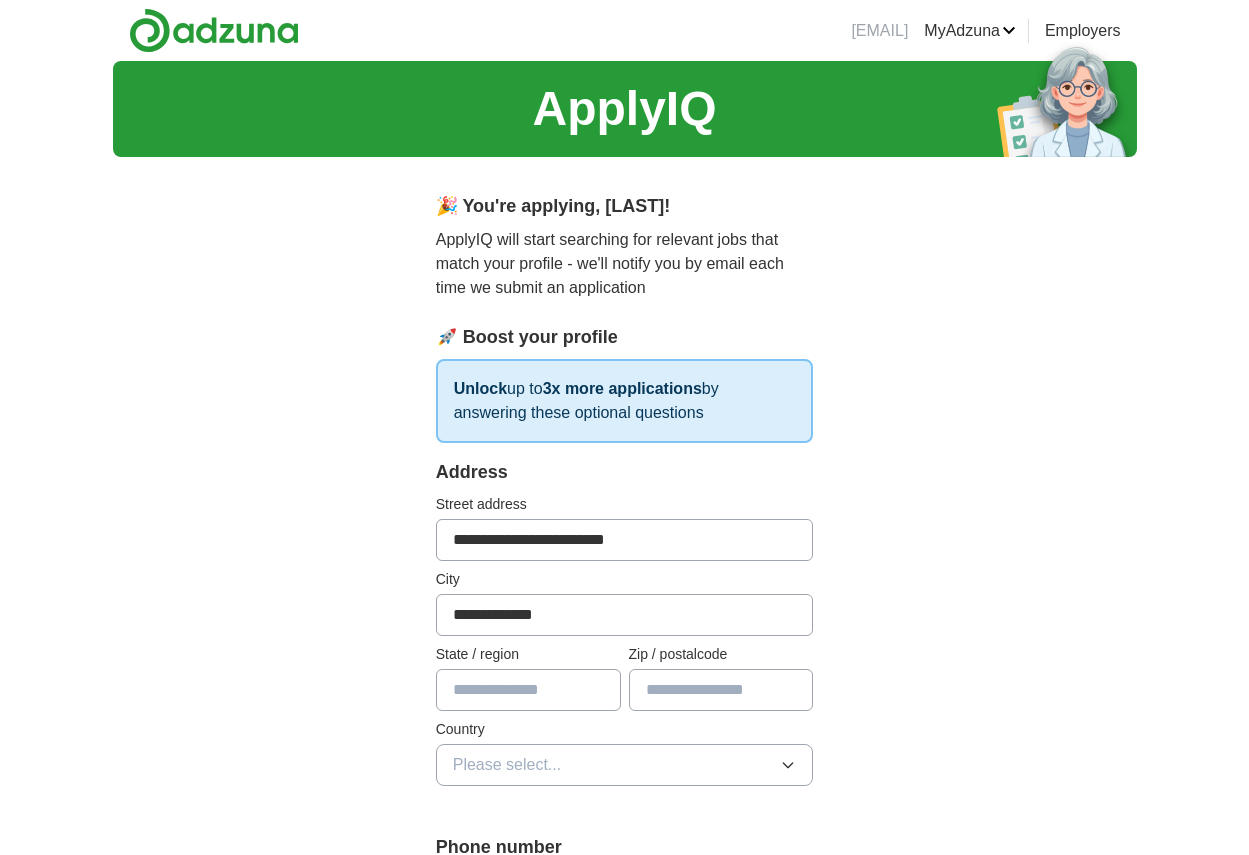 type on "**********" 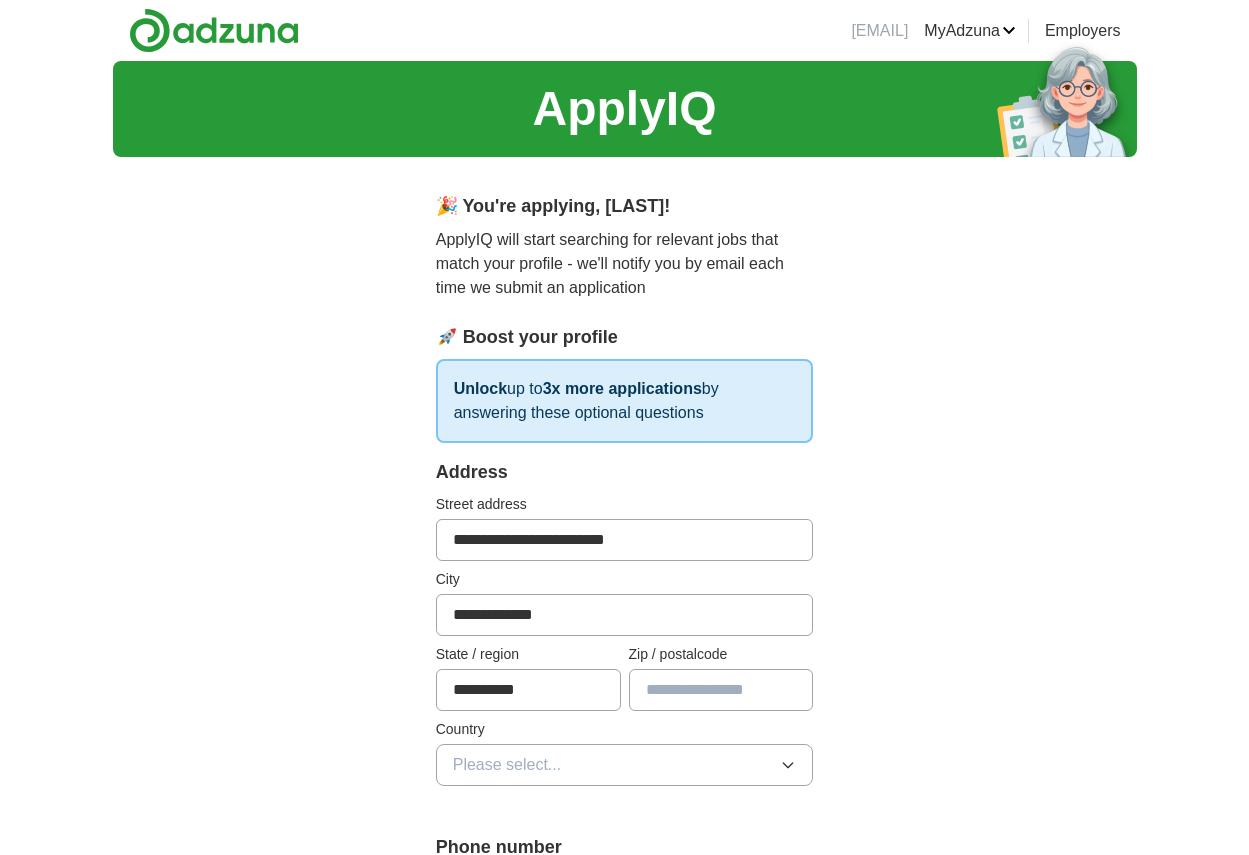 type on "*****" 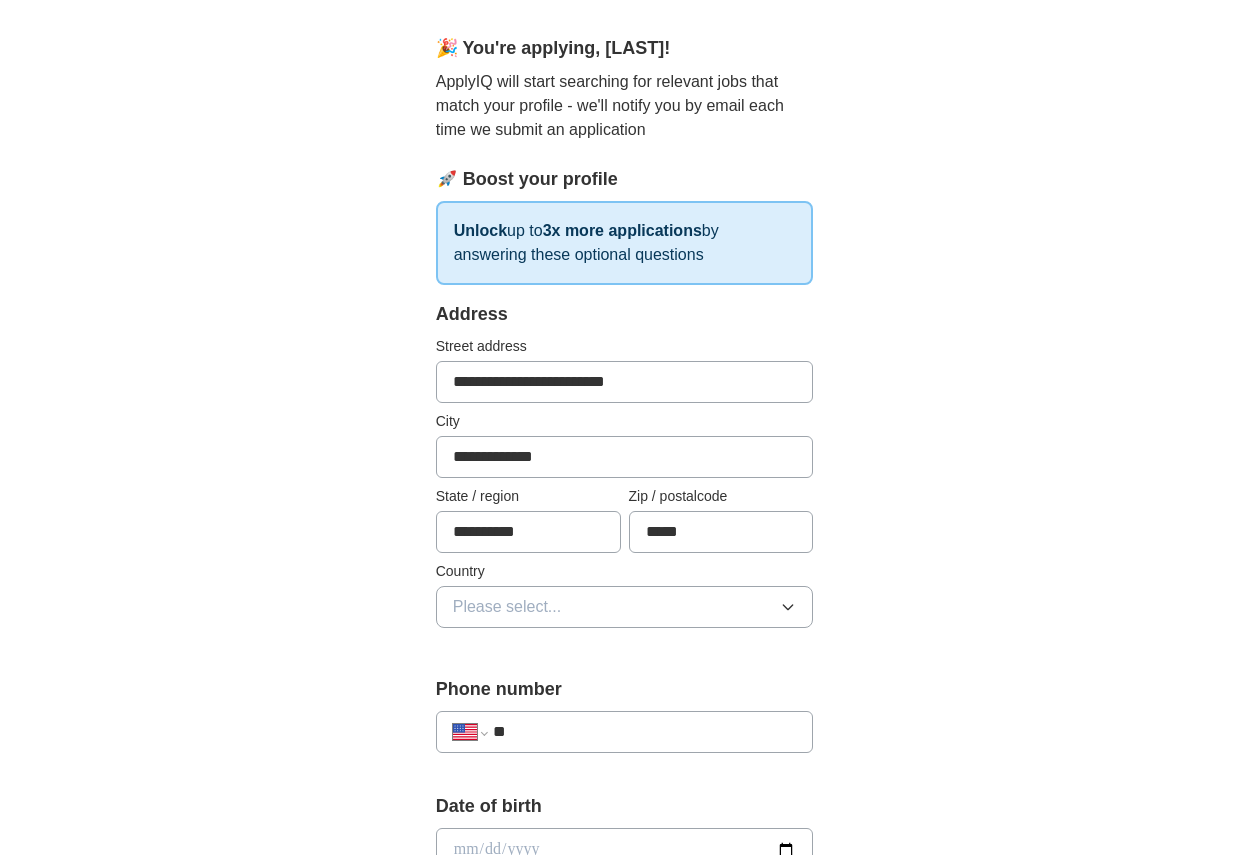 scroll, scrollTop: 300, scrollLeft: 0, axis: vertical 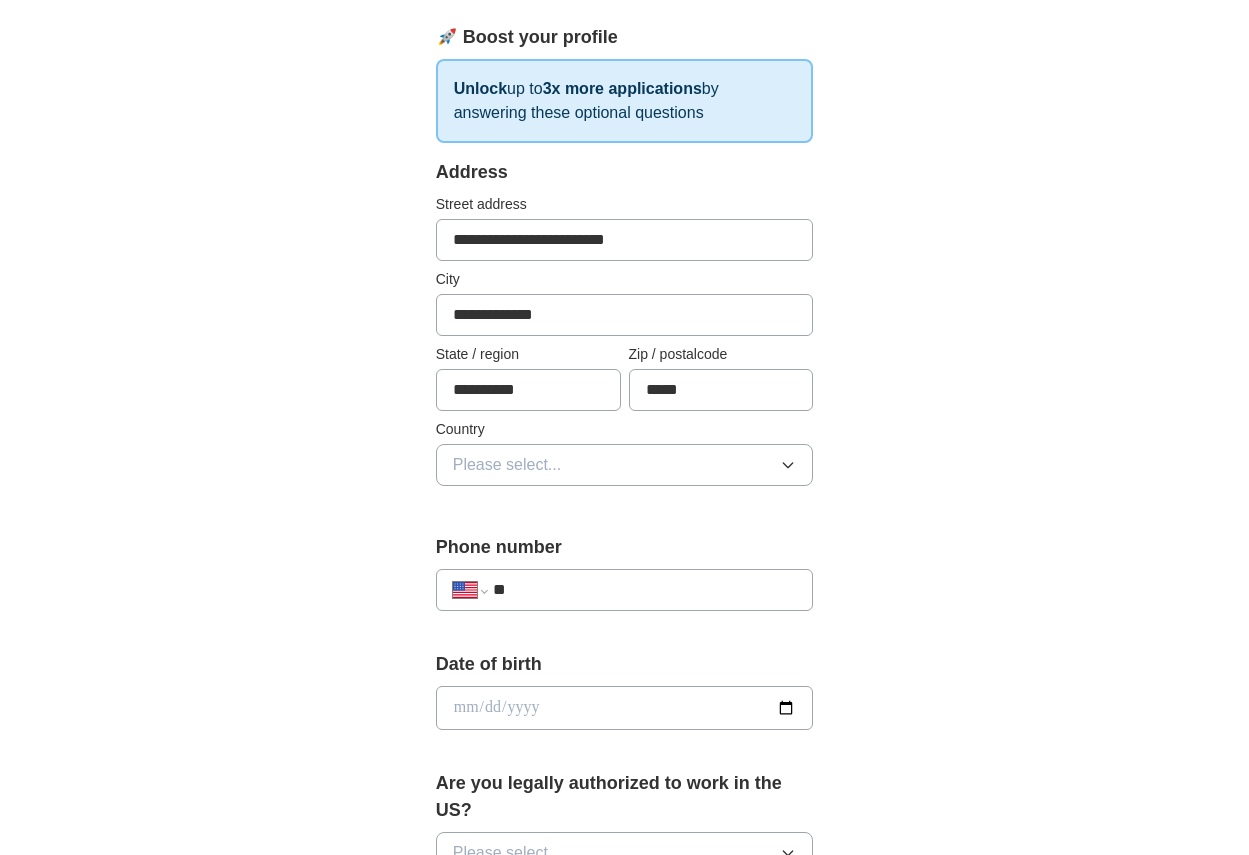 click 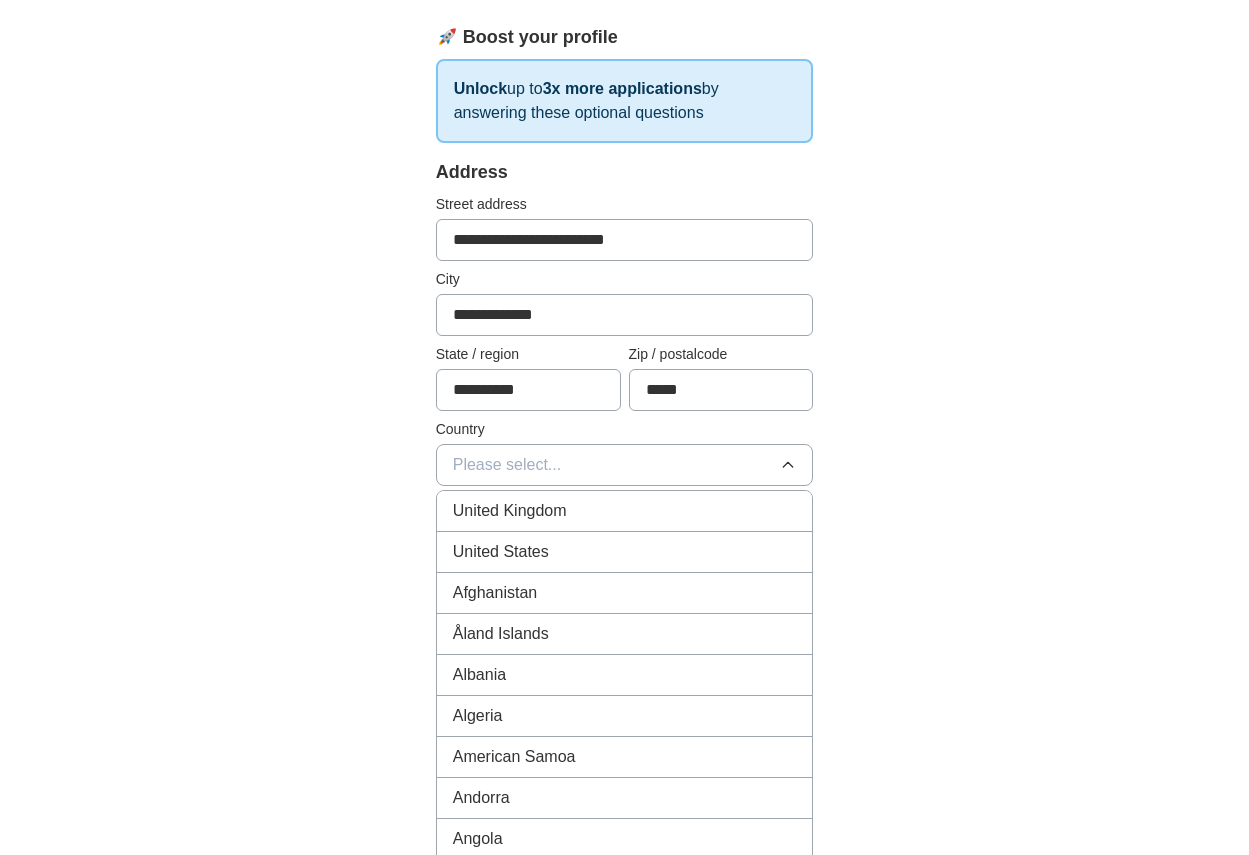 click on "United States" at bounding box center [625, 552] 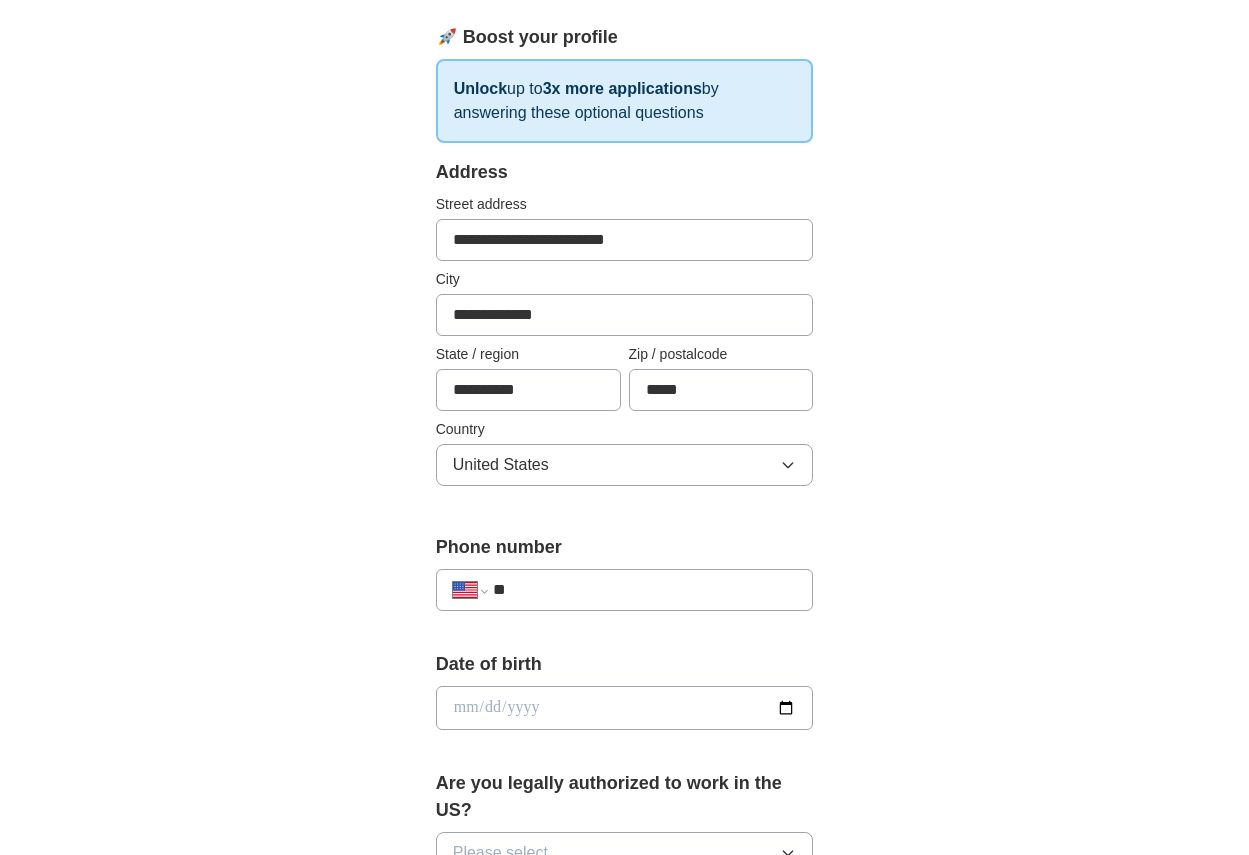 click on "**" at bounding box center (645, 590) 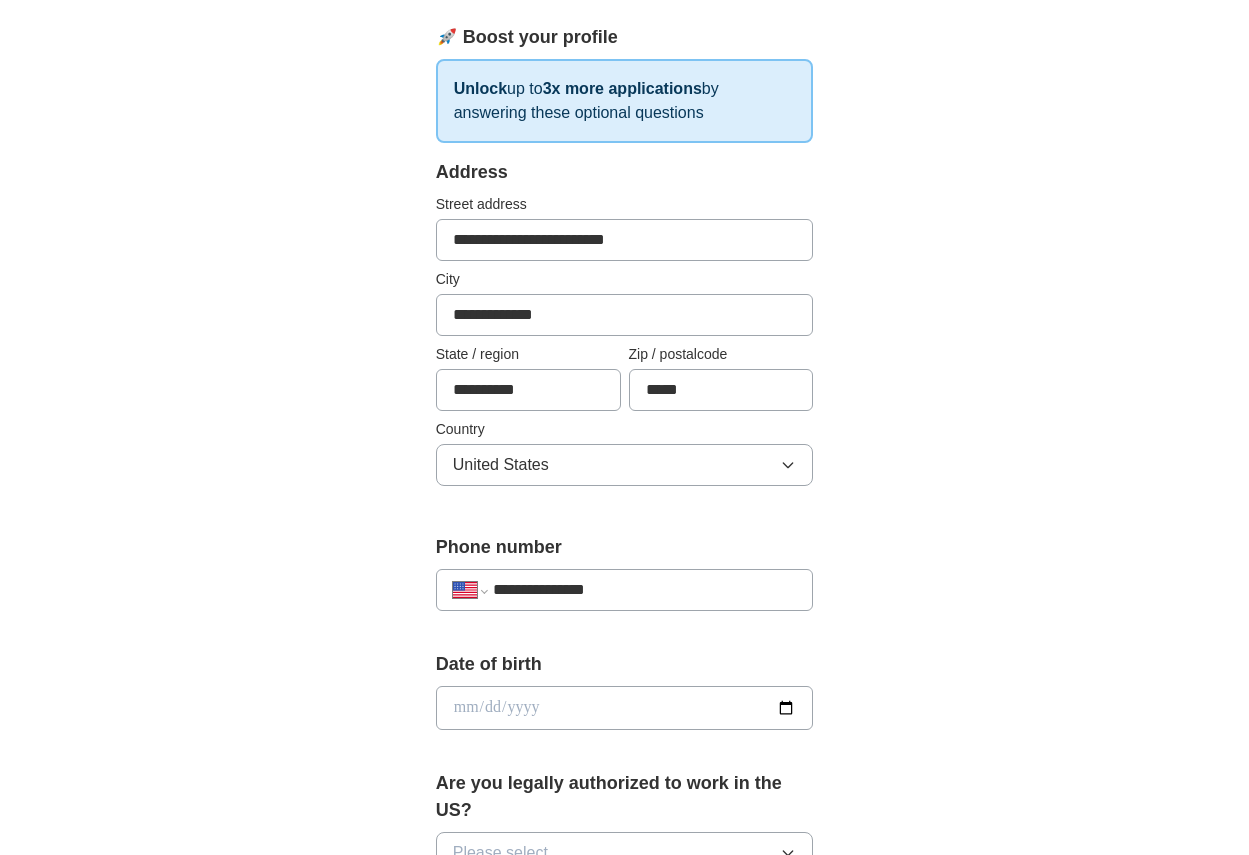 type on "**********" 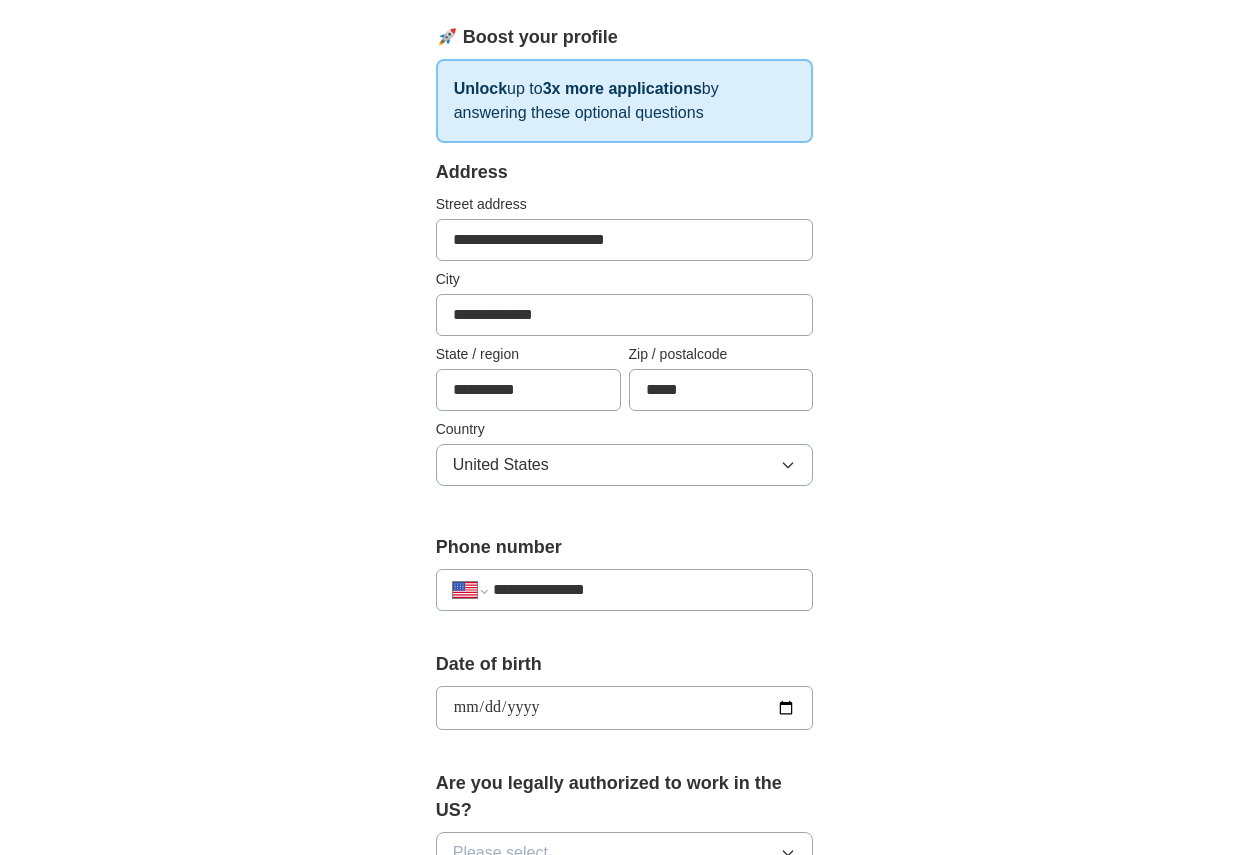 type on "**********" 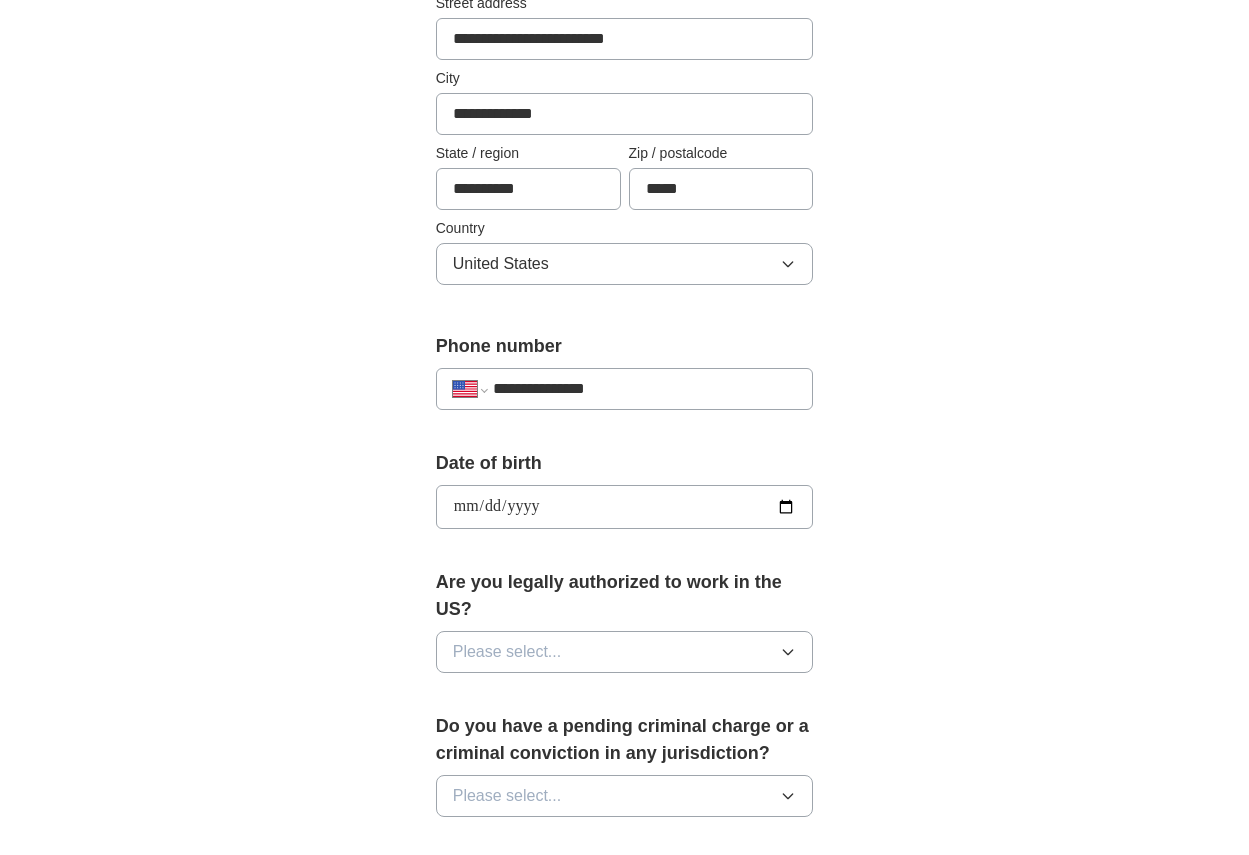 scroll, scrollTop: 600, scrollLeft: 0, axis: vertical 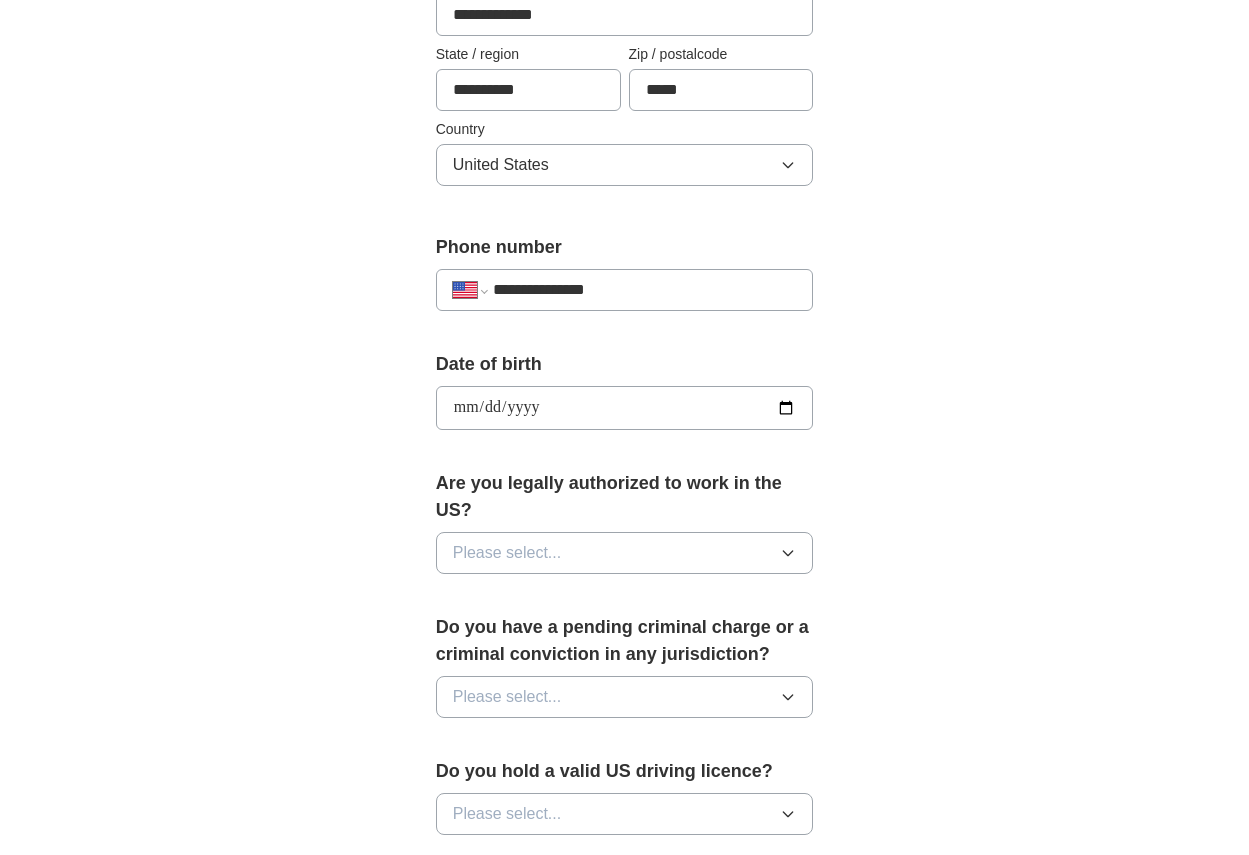 click 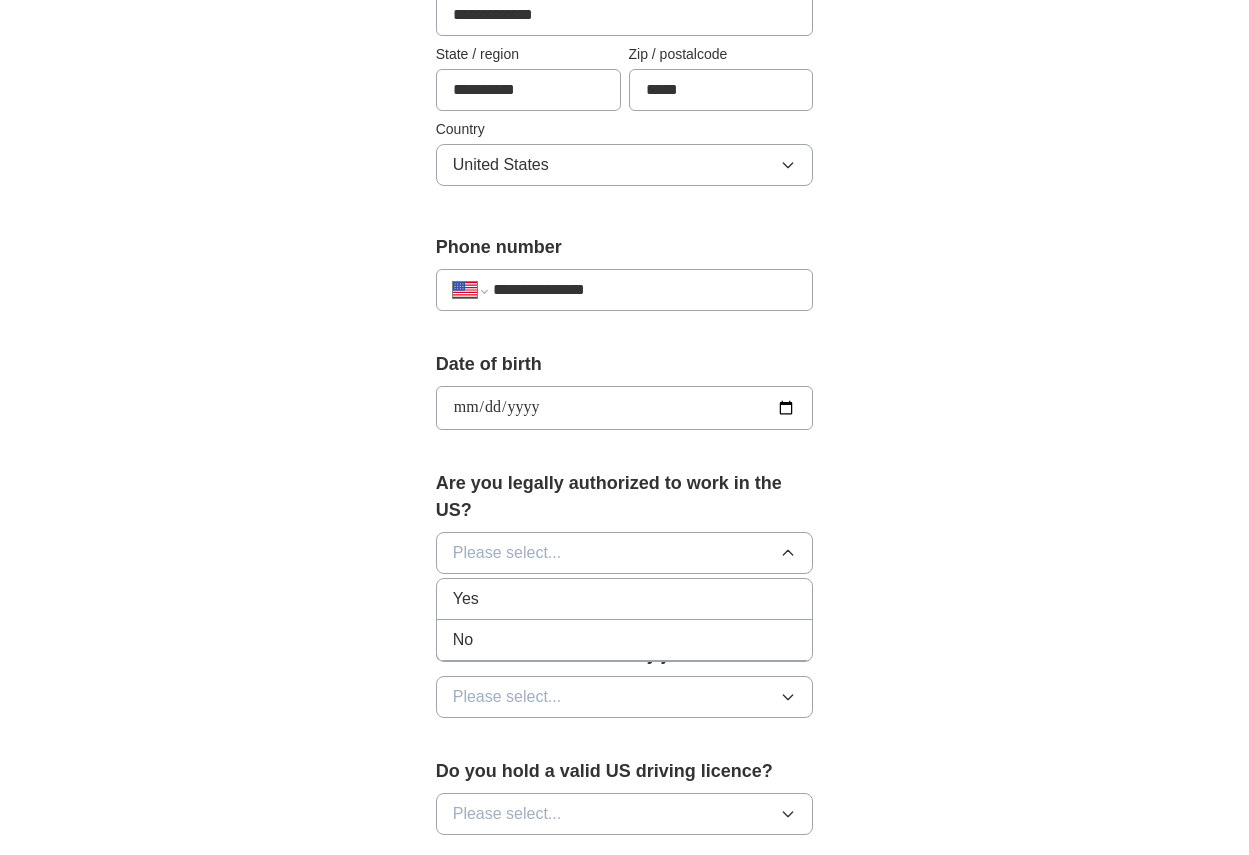 click on "Yes" at bounding box center [625, 599] 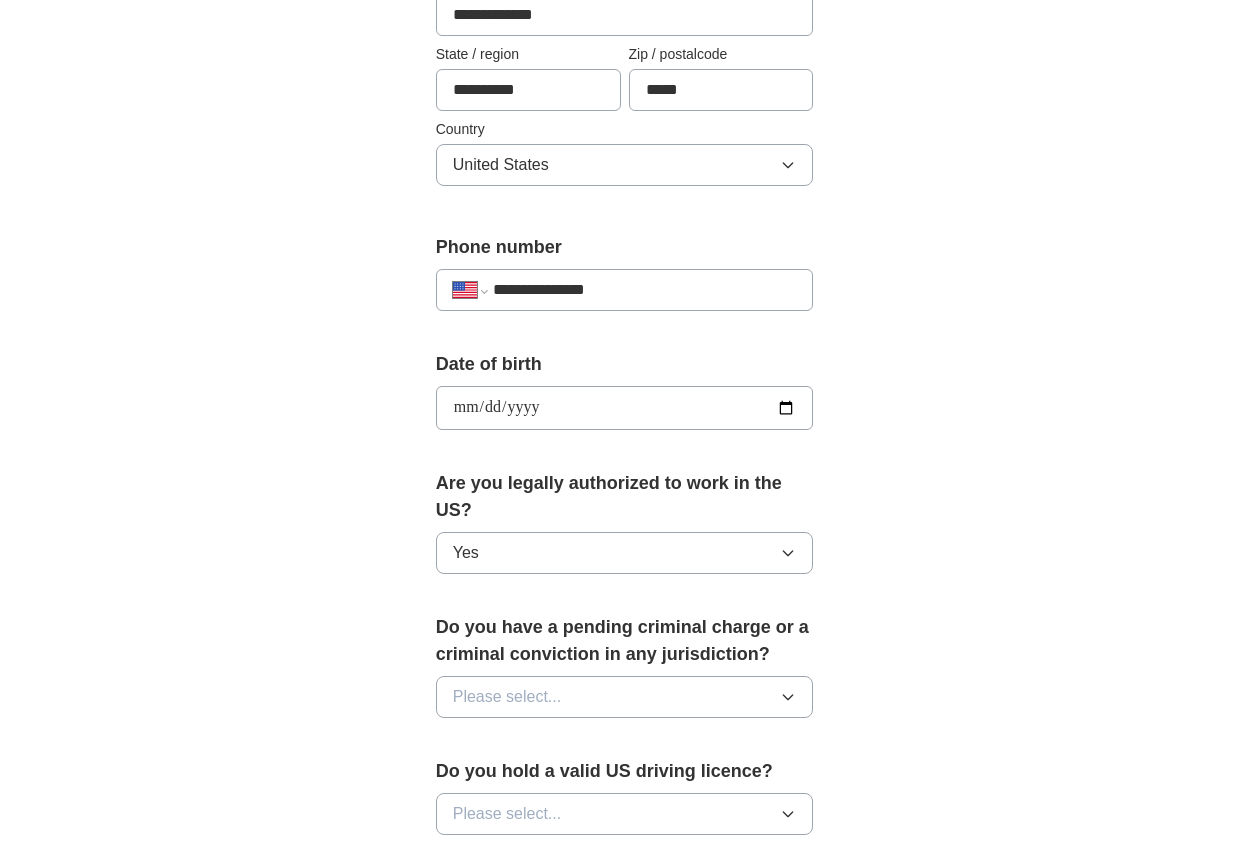click 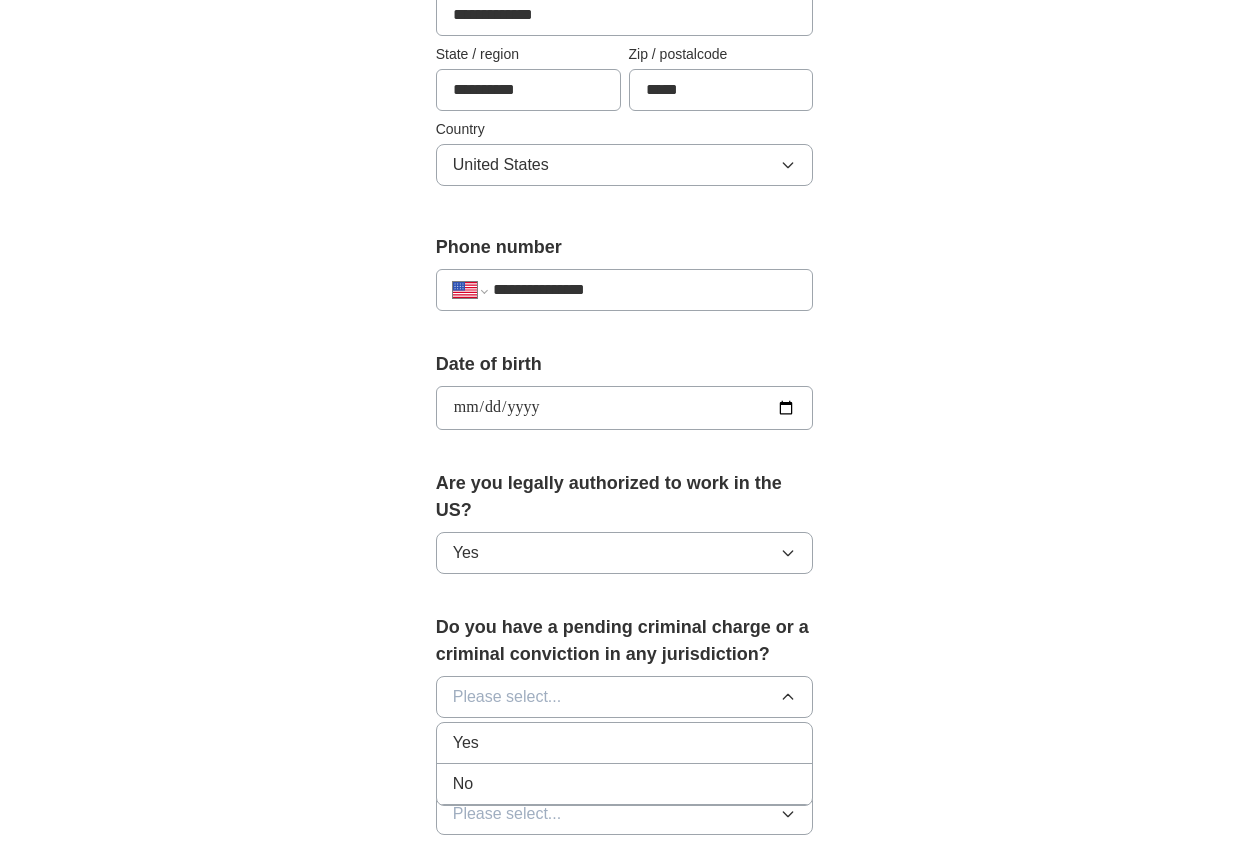 click on "No" at bounding box center [625, 784] 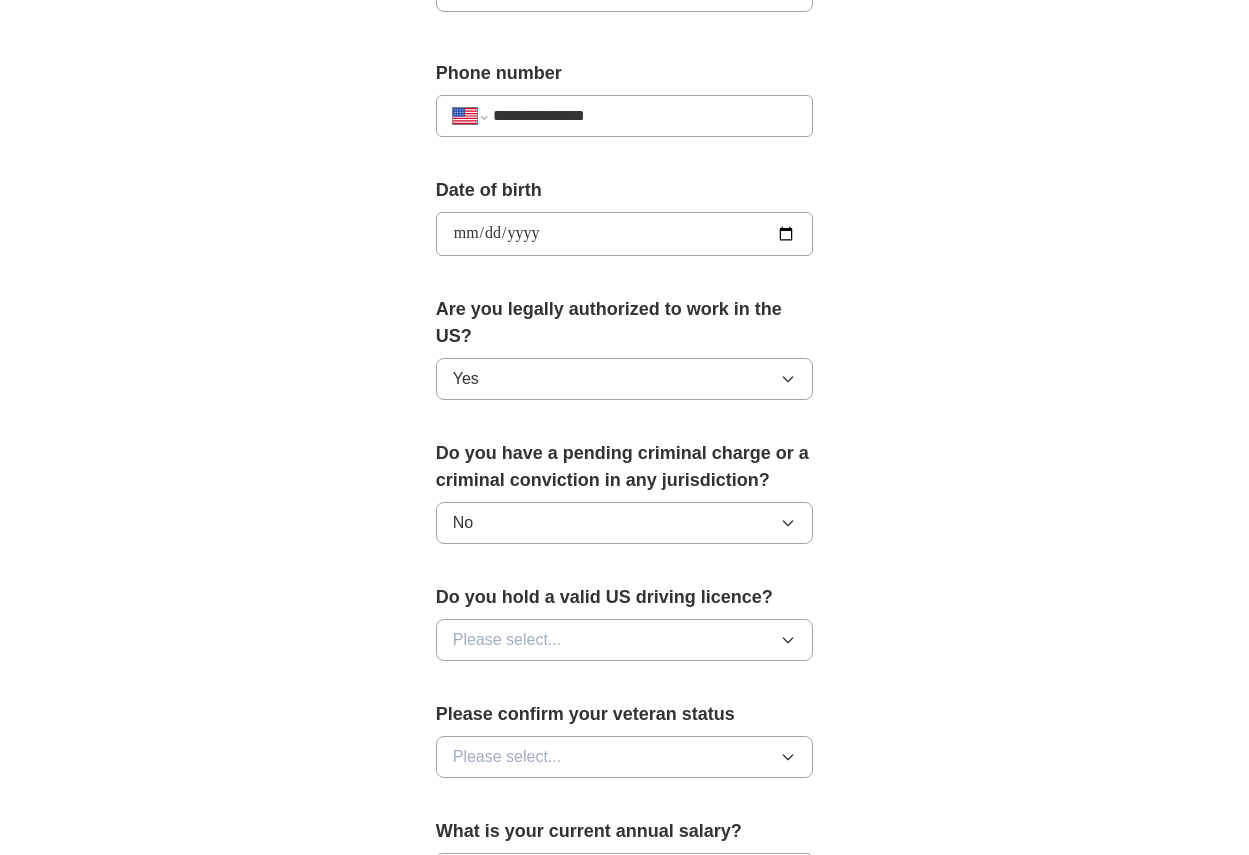 scroll, scrollTop: 800, scrollLeft: 0, axis: vertical 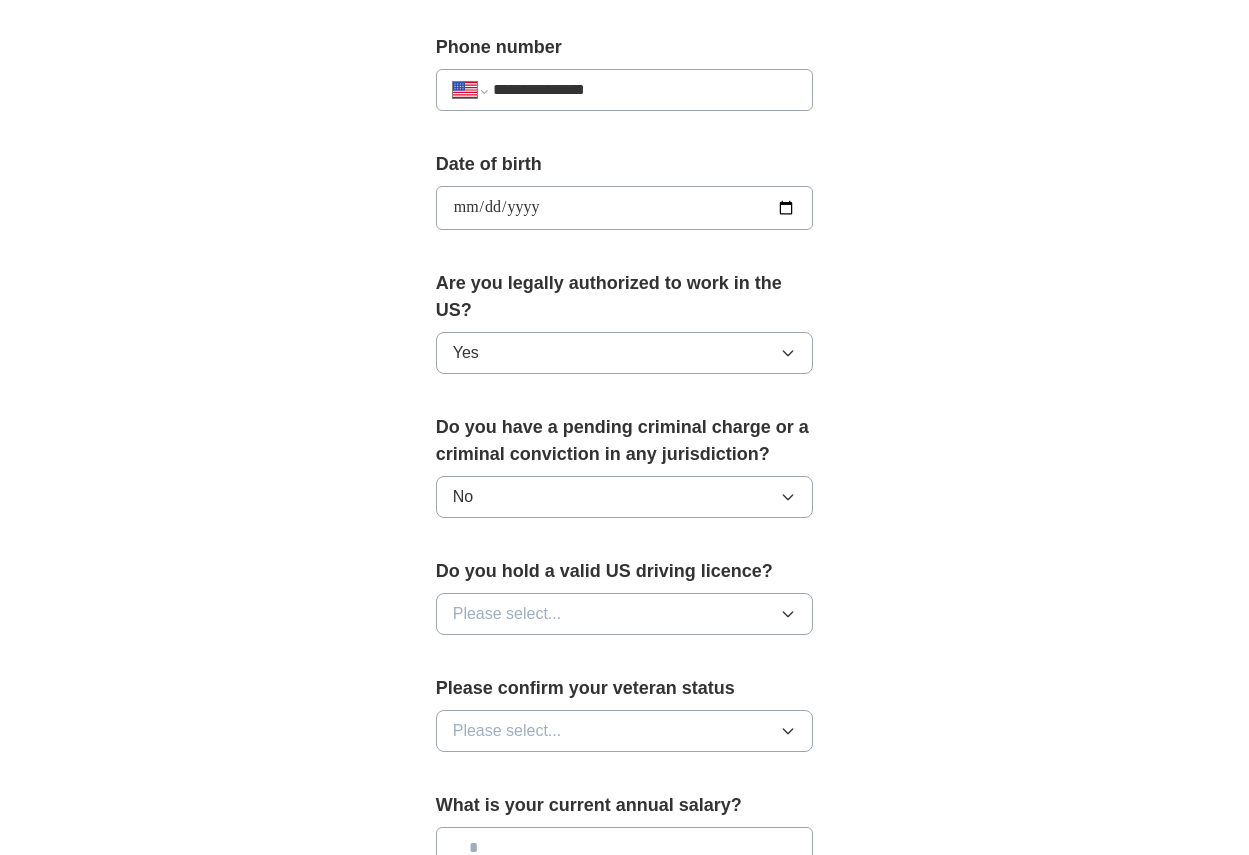 click 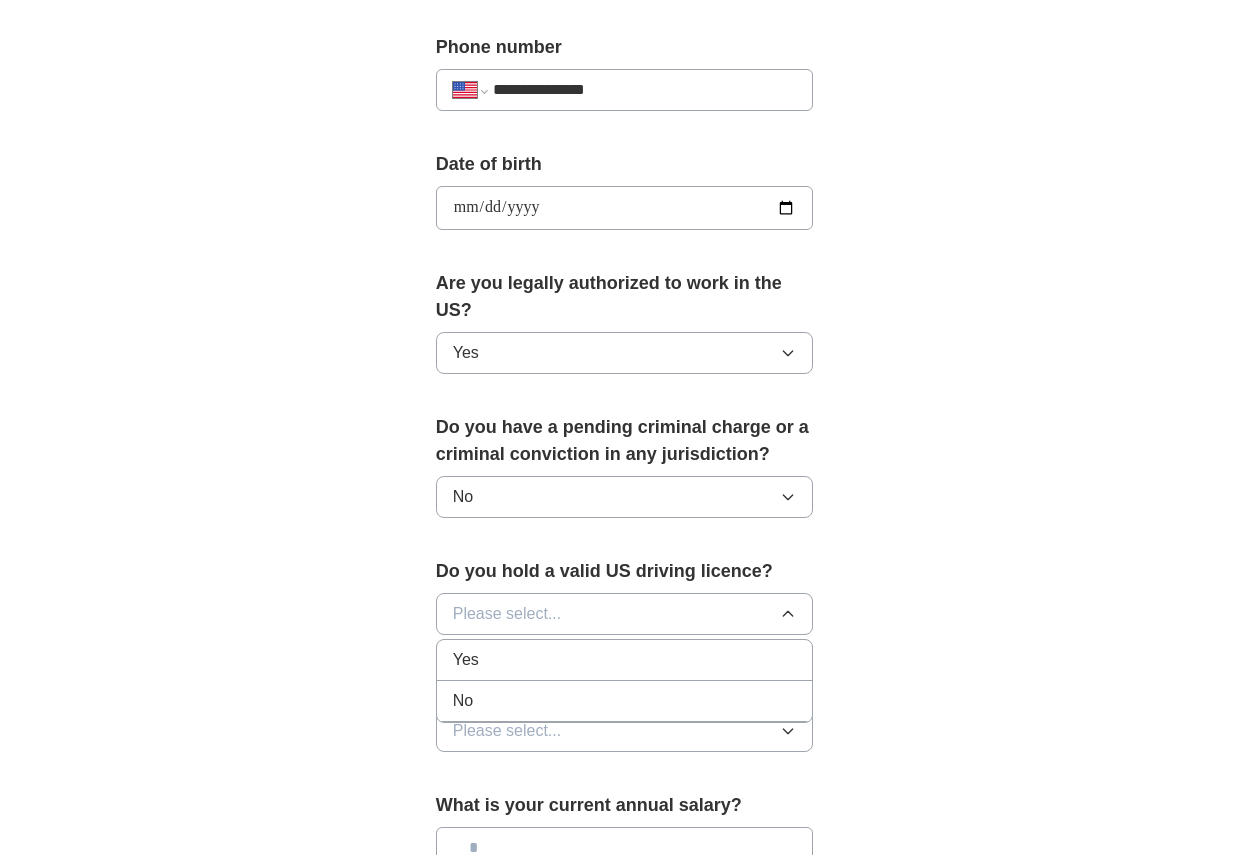 click on "Yes" at bounding box center (625, 660) 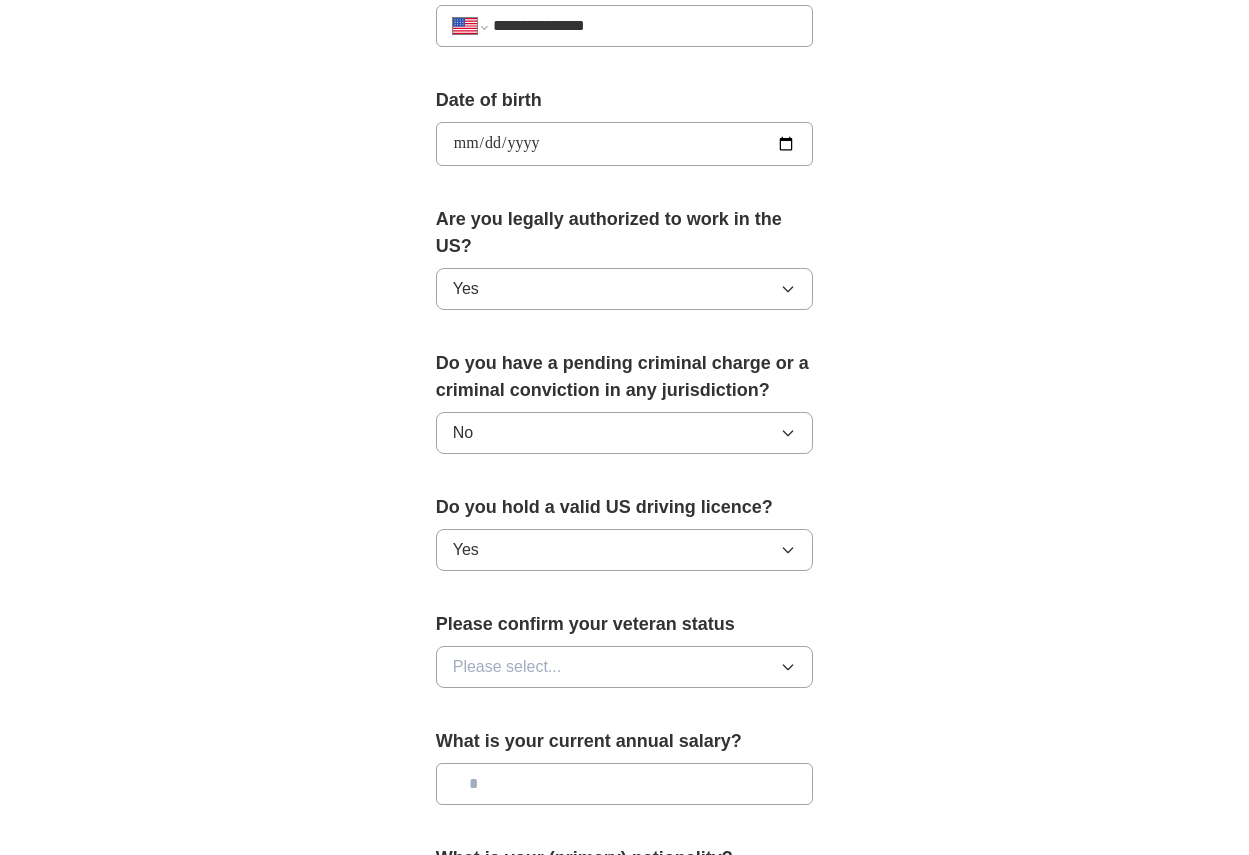 scroll, scrollTop: 900, scrollLeft: 0, axis: vertical 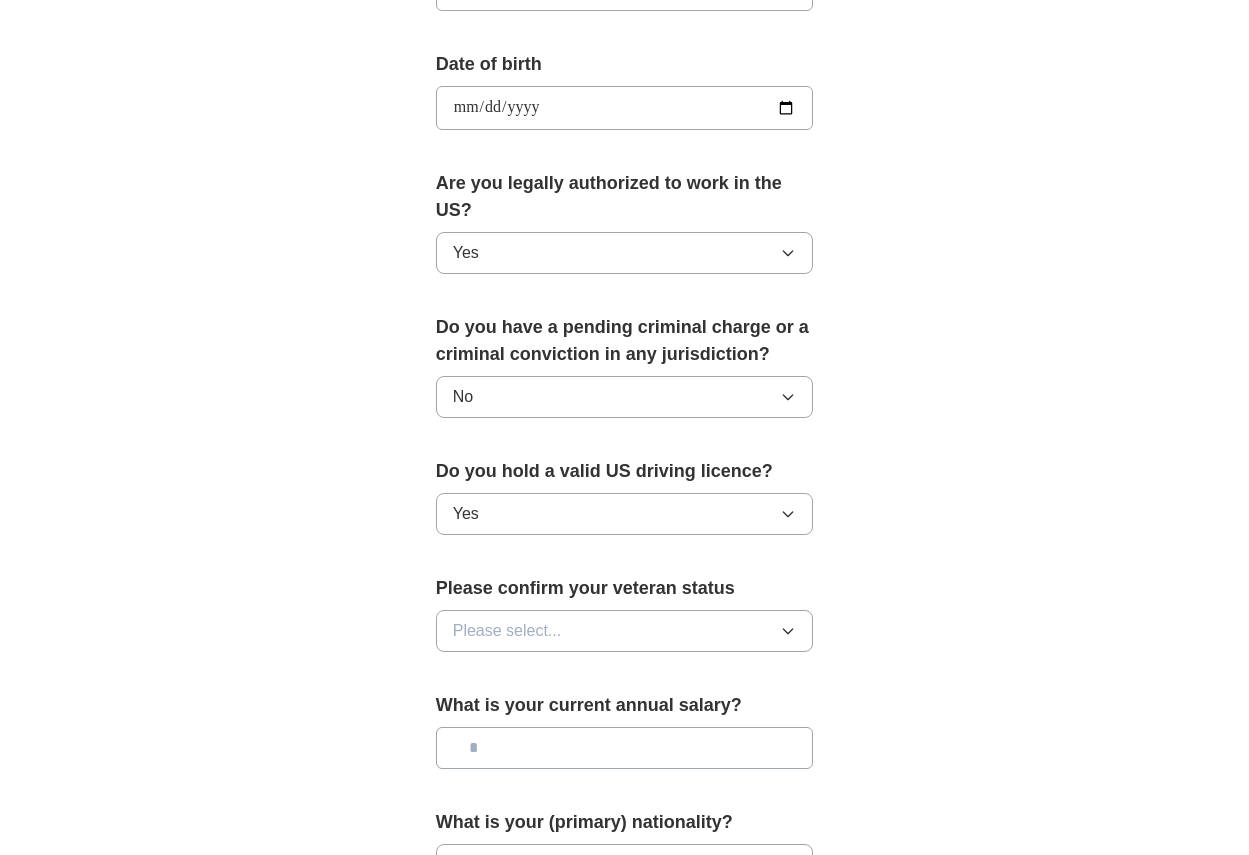click 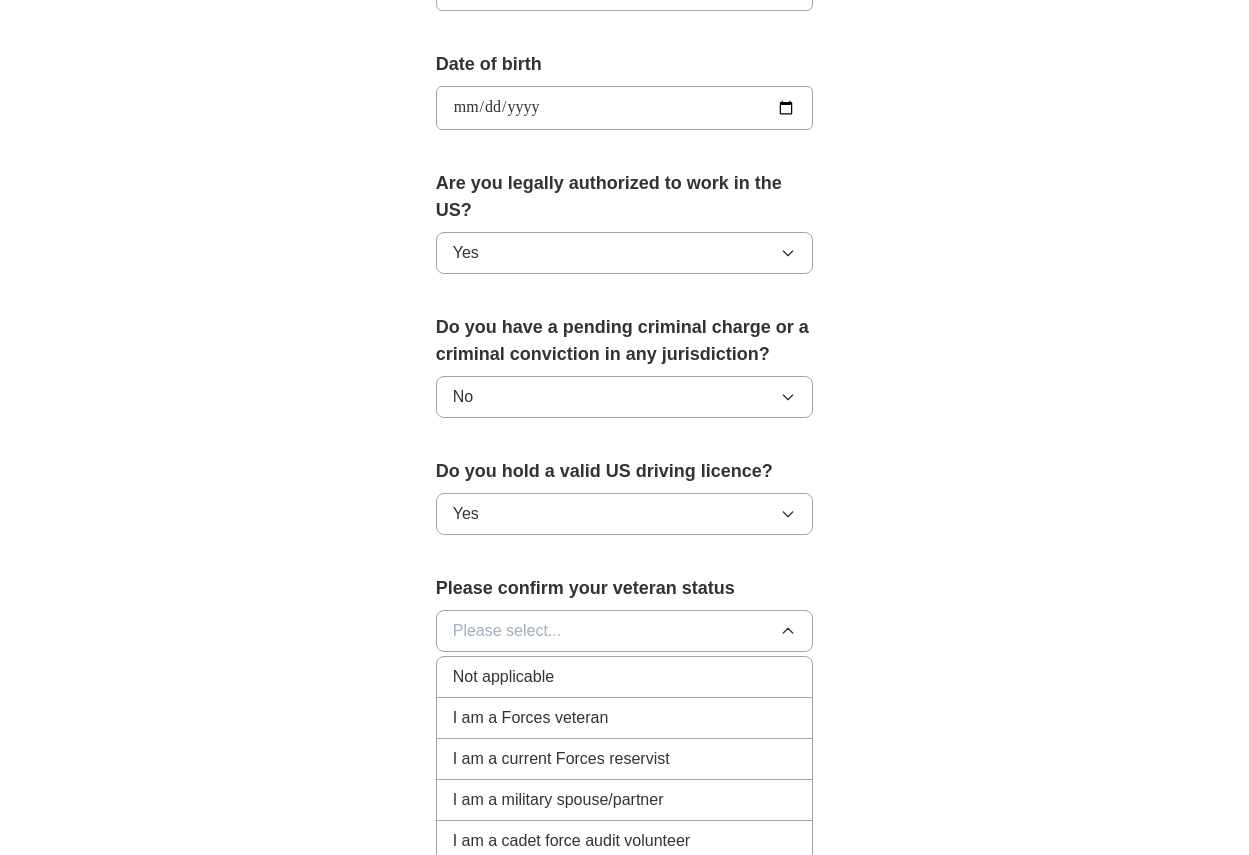 click on "I am a  Forces veteran" at bounding box center [531, 718] 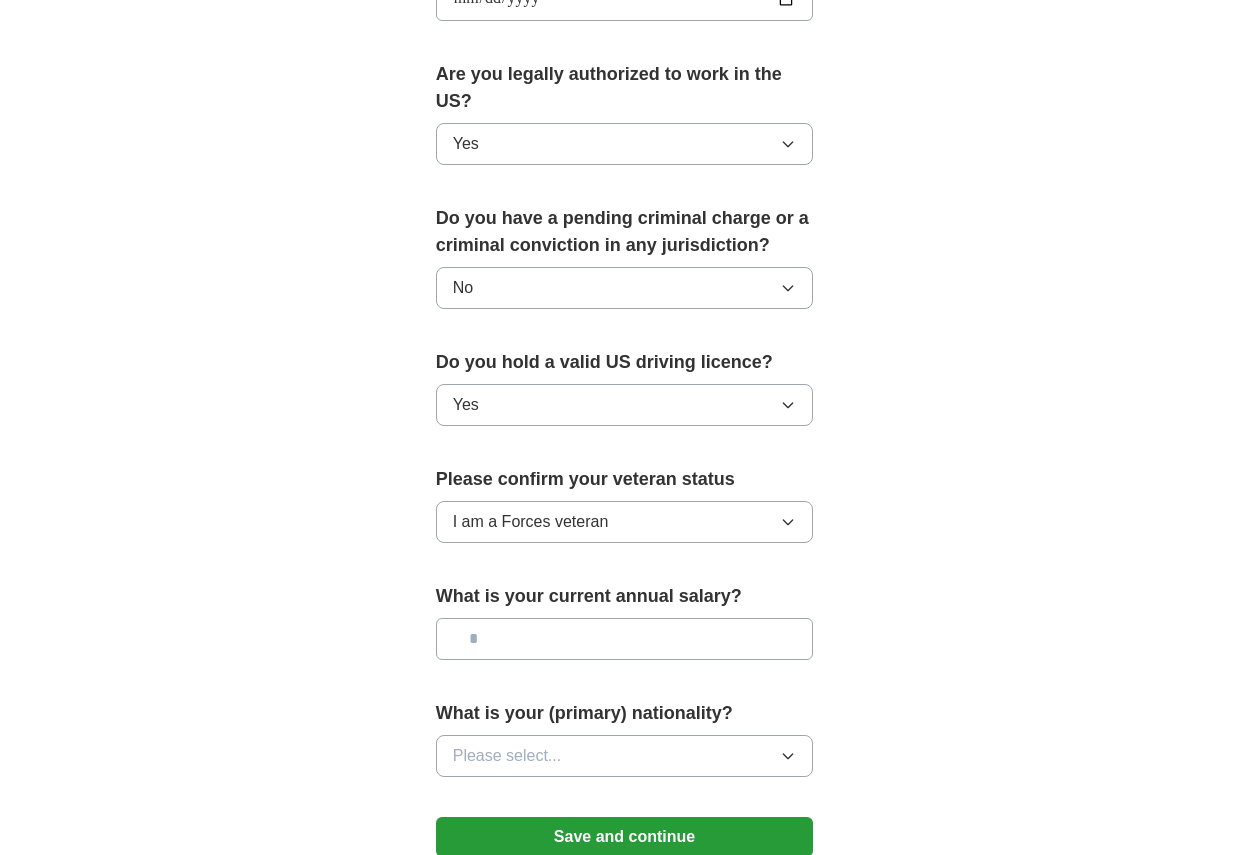 scroll, scrollTop: 1100, scrollLeft: 0, axis: vertical 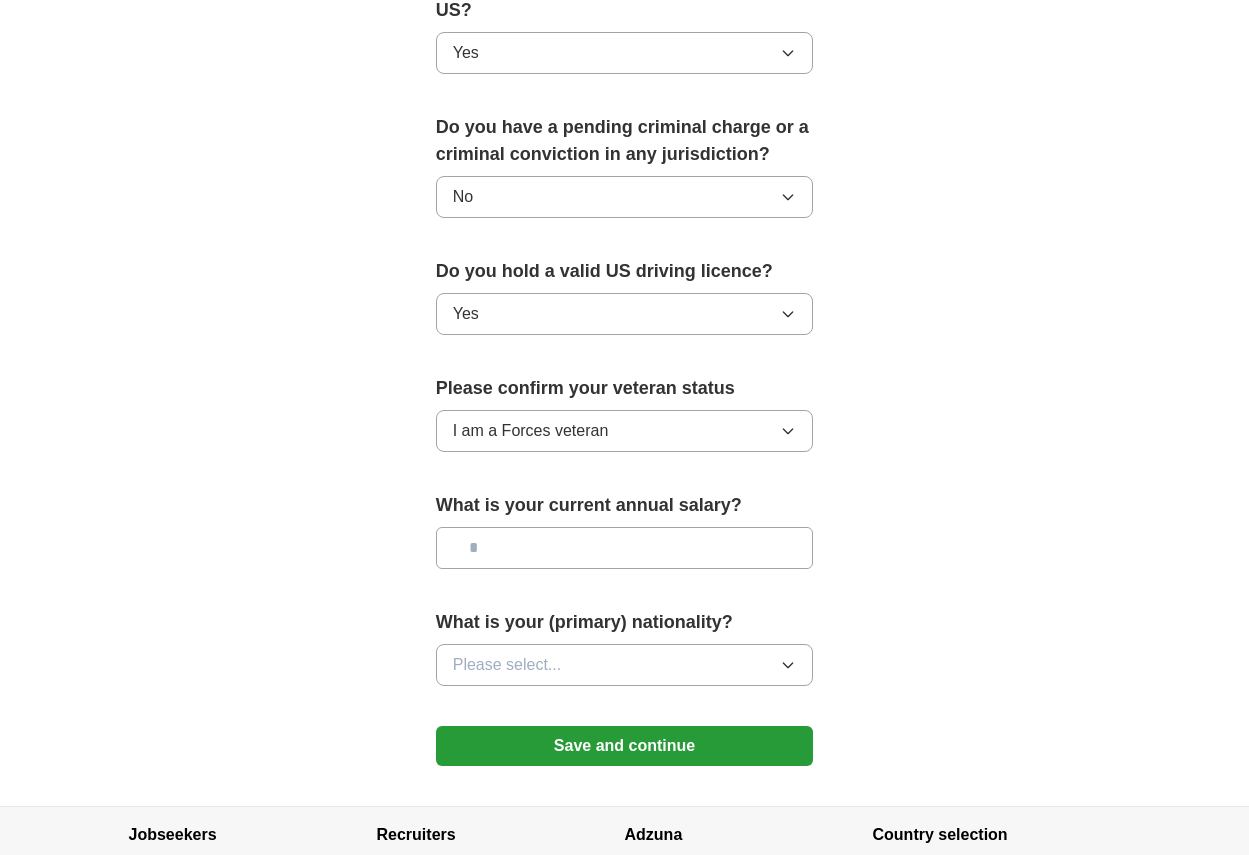 click 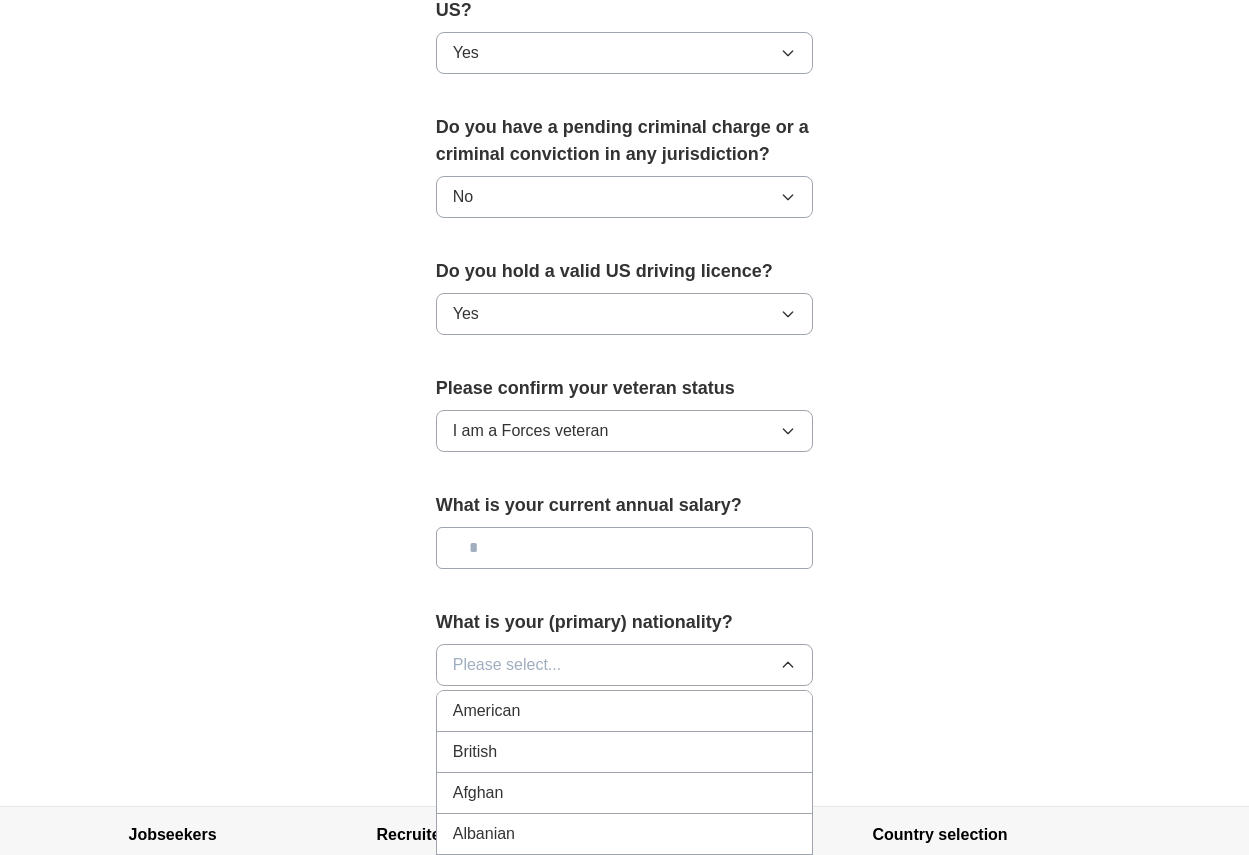 click on "American" at bounding box center (625, 711) 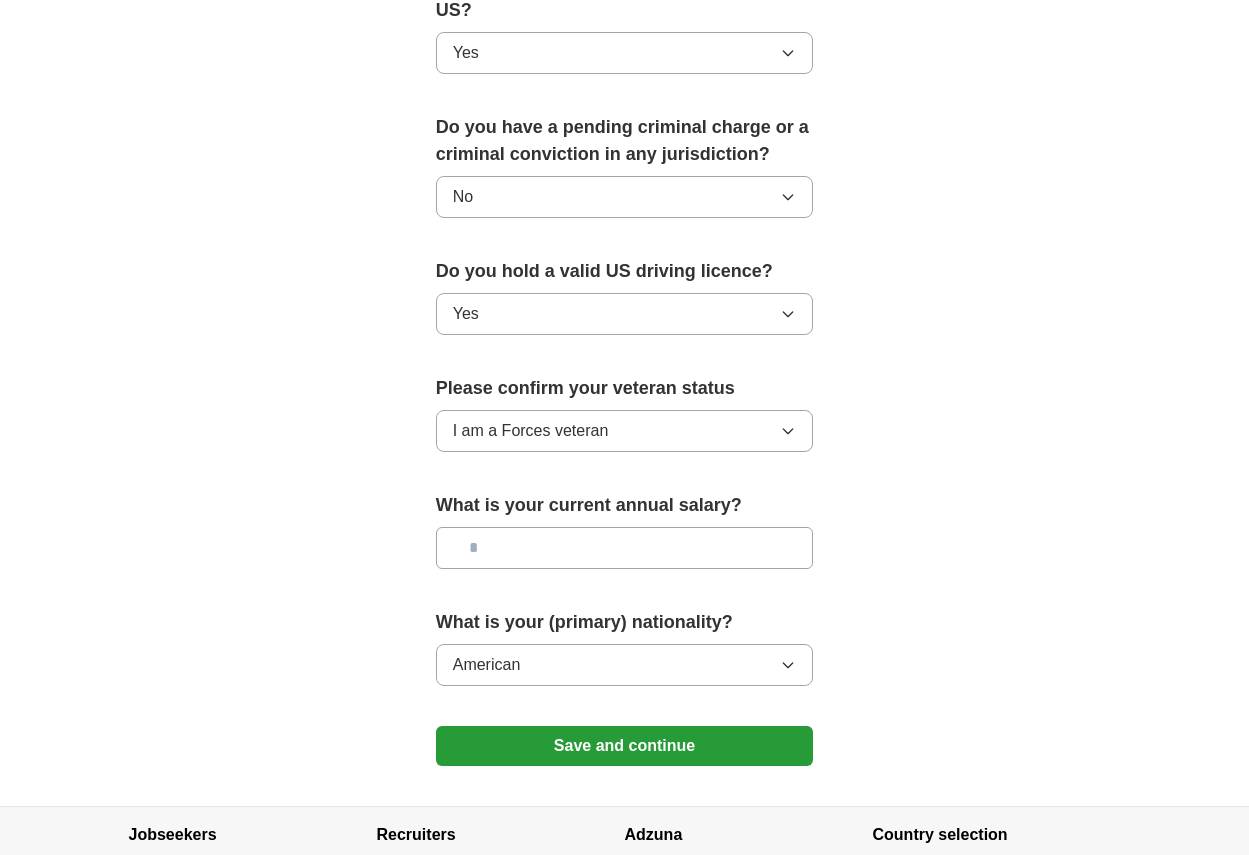 click on "Save and continue" at bounding box center (625, 746) 